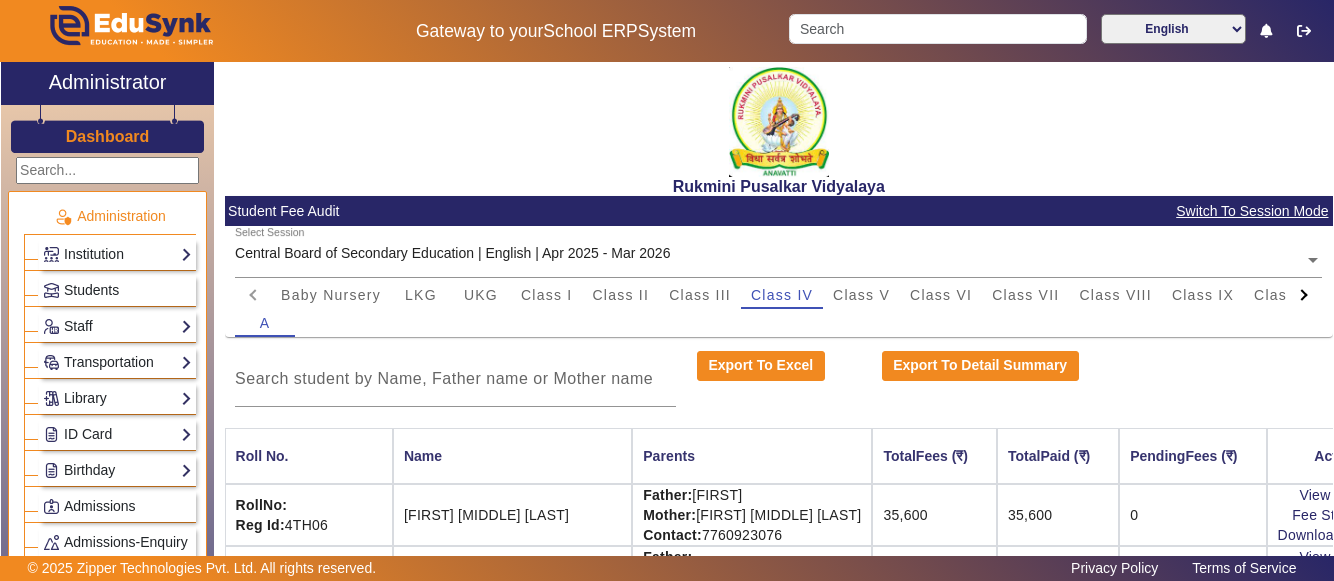 scroll, scrollTop: 0, scrollLeft: 0, axis: both 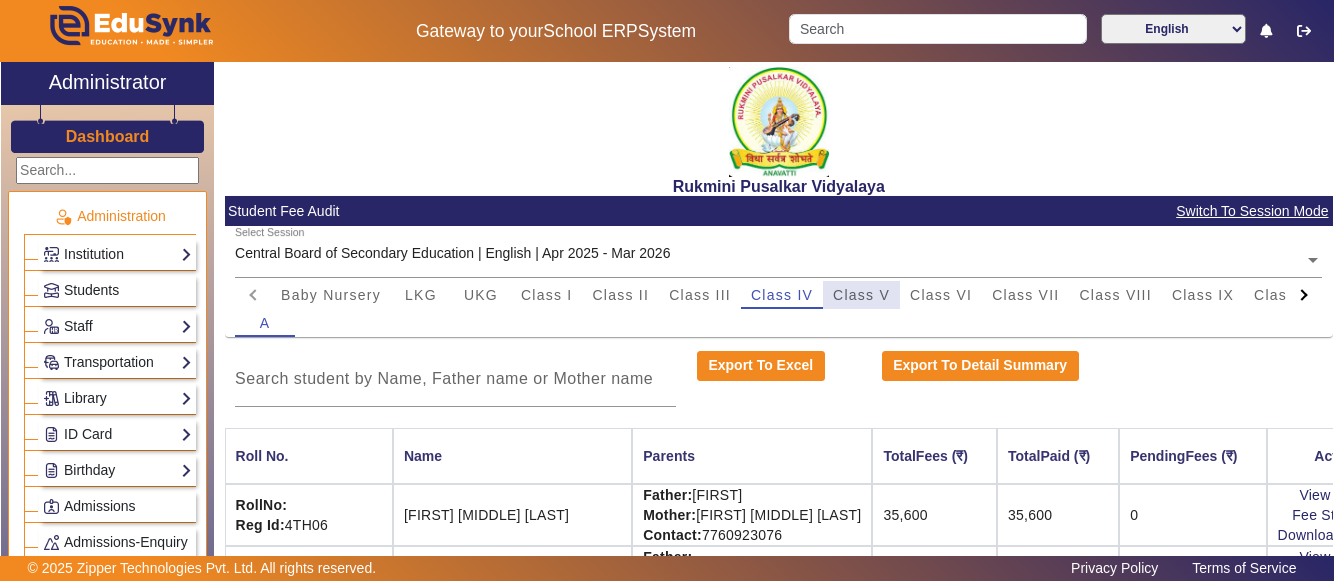 click on "Class V" at bounding box center [861, 295] 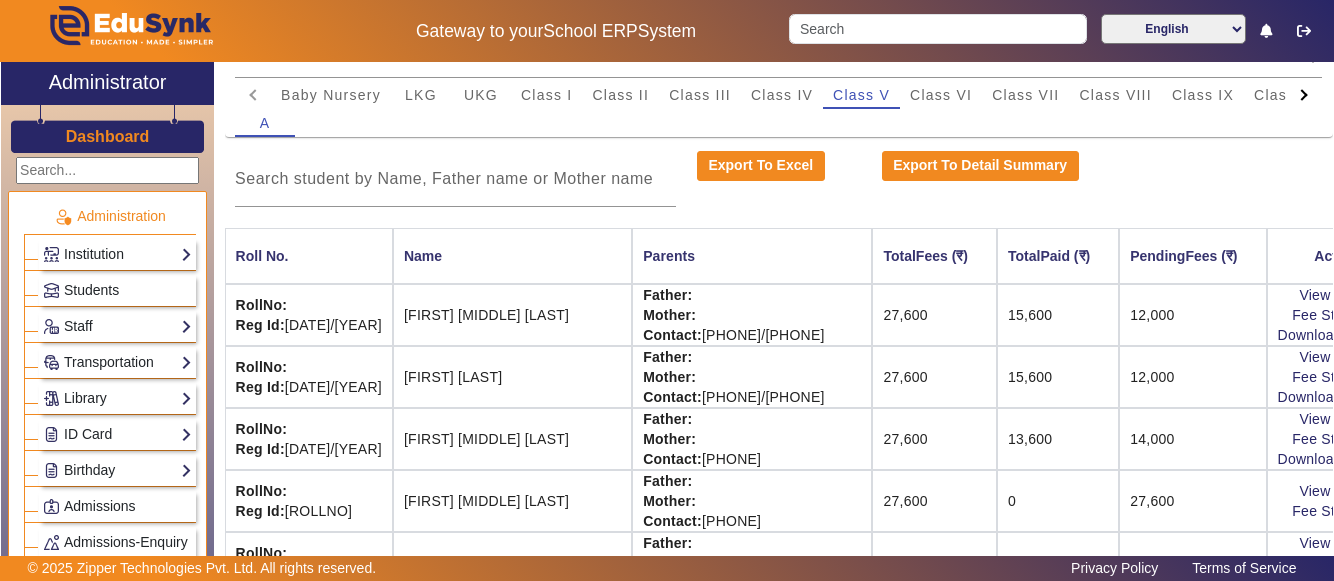 scroll, scrollTop: 240, scrollLeft: 0, axis: vertical 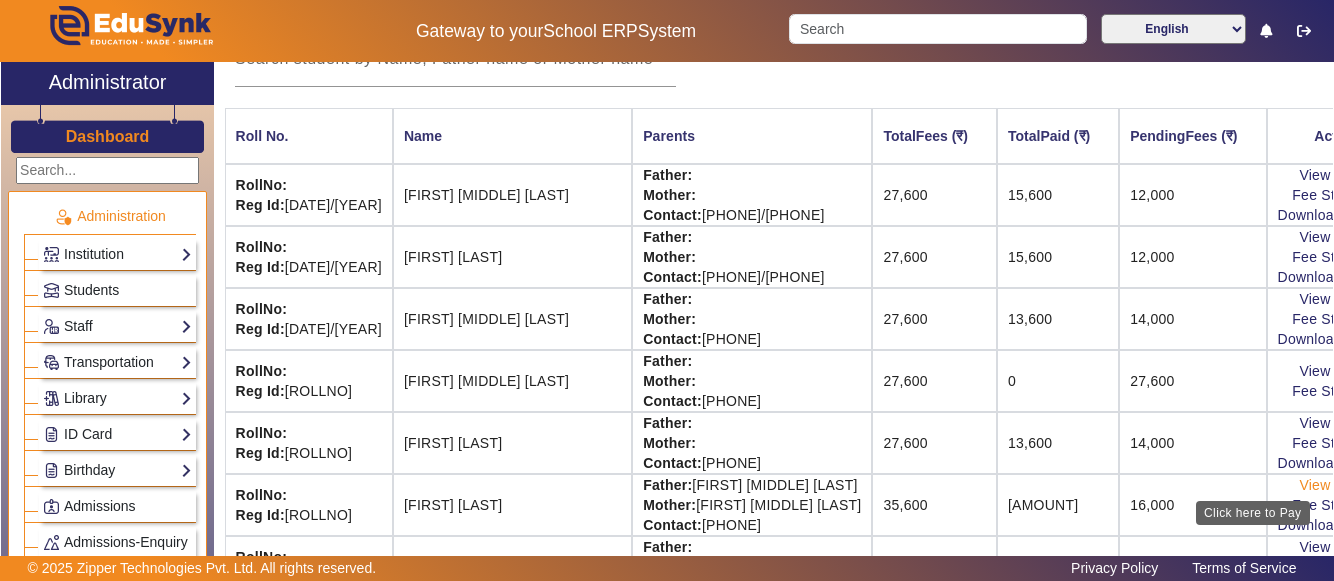 click on "View & Pay" 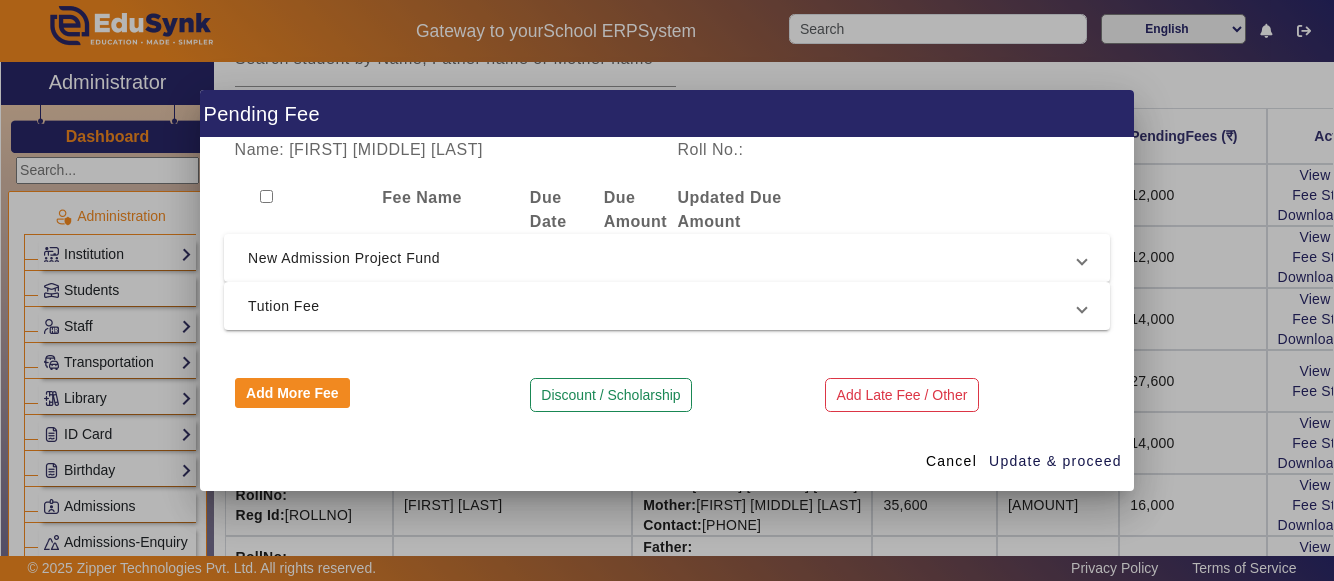 click at bounding box center [667, 290] 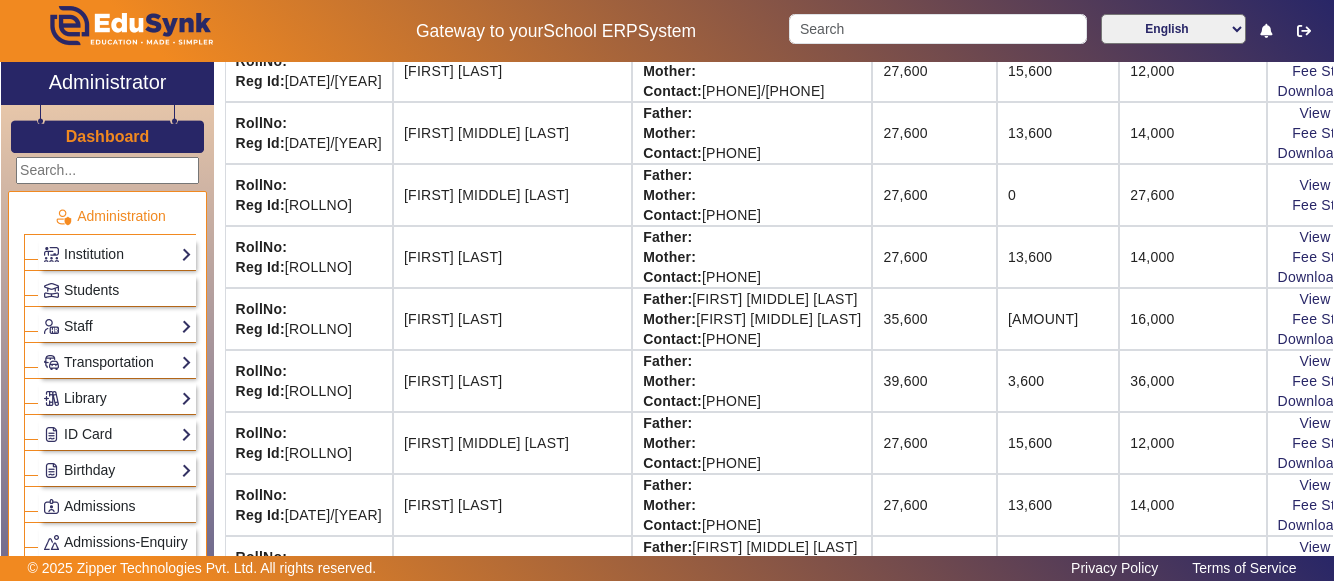 scroll, scrollTop: 520, scrollLeft: 0, axis: vertical 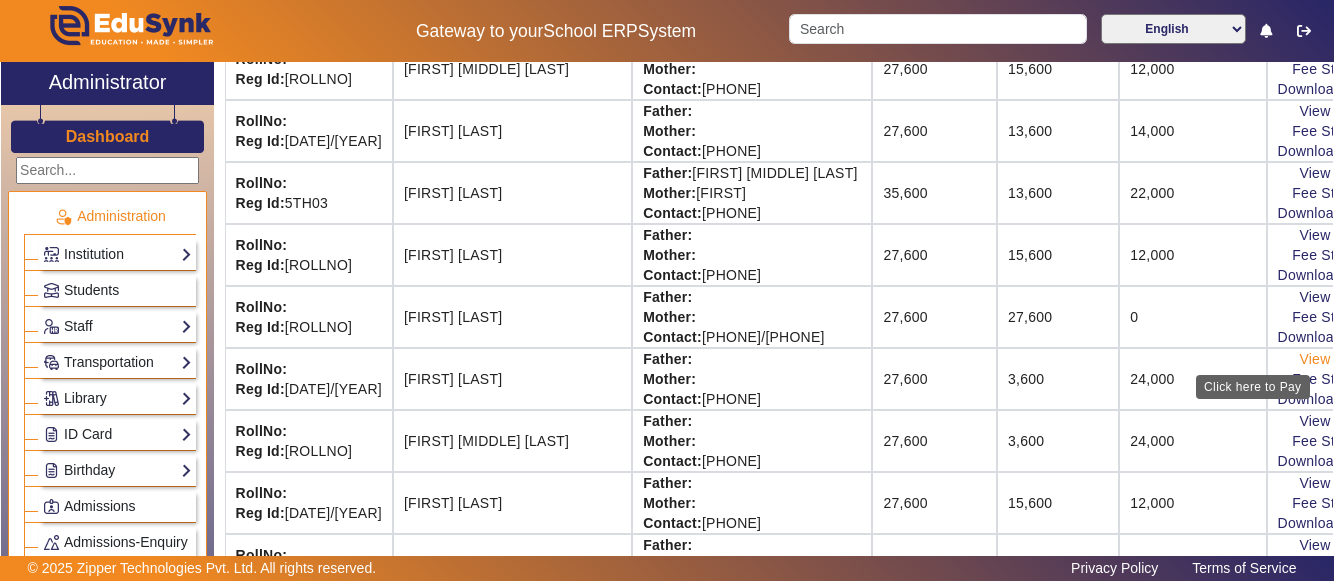 click on "View & Pay" 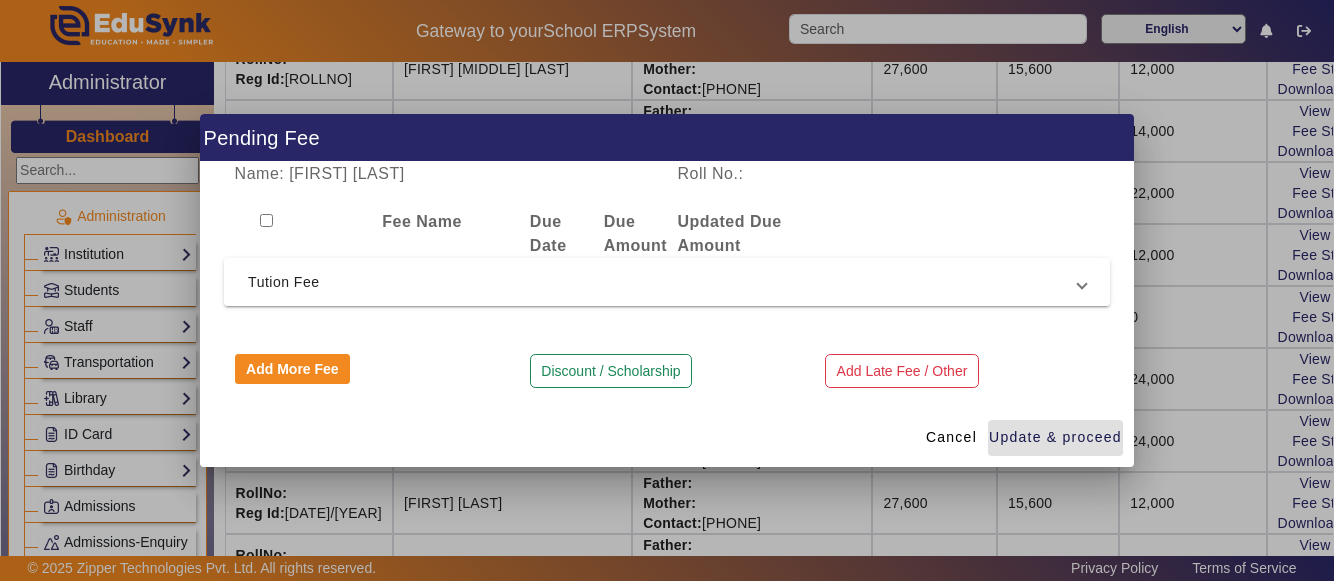 click on "Tution Fee" at bounding box center [663, 282] 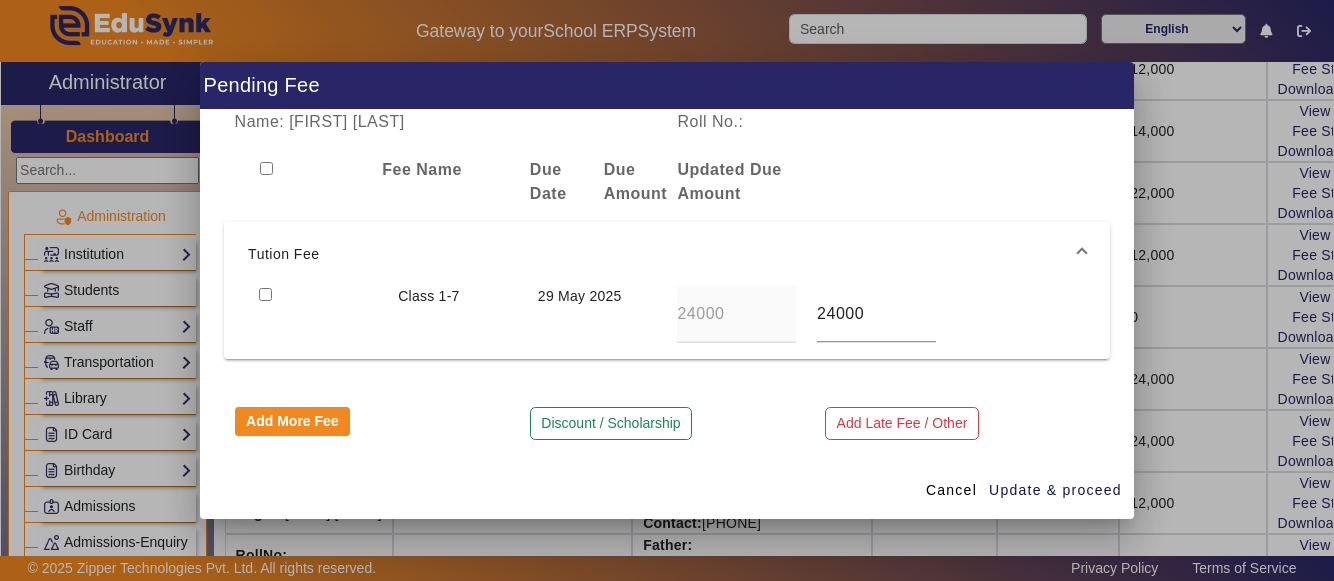 click at bounding box center (265, 294) 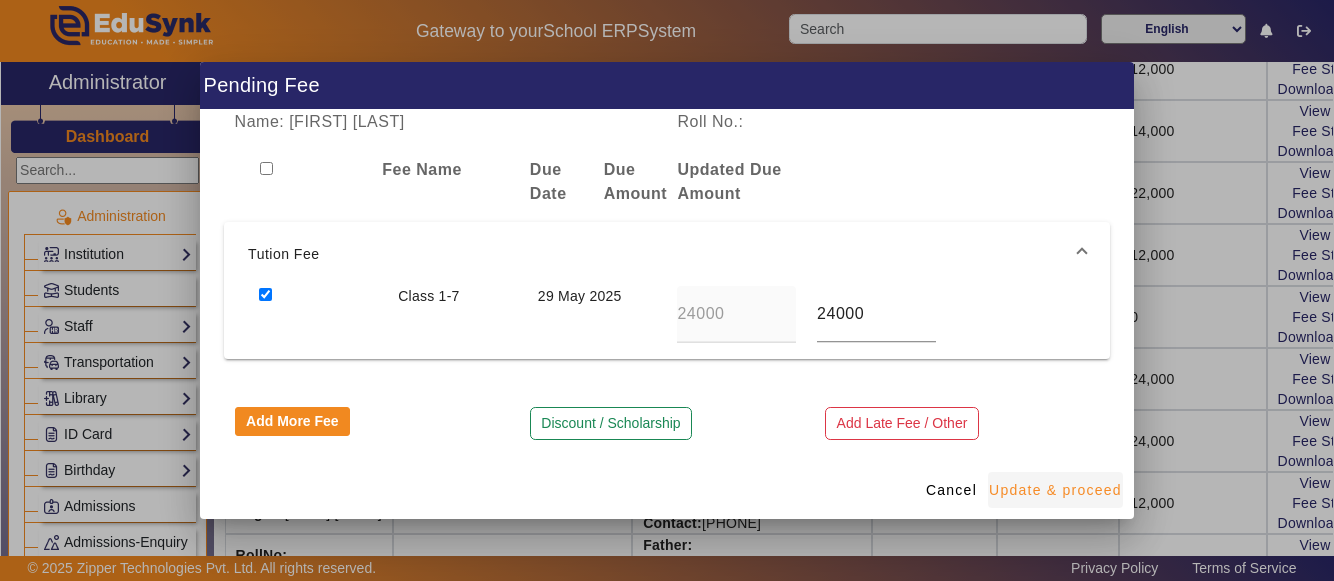 click on "Update & proceed" at bounding box center [1055, 490] 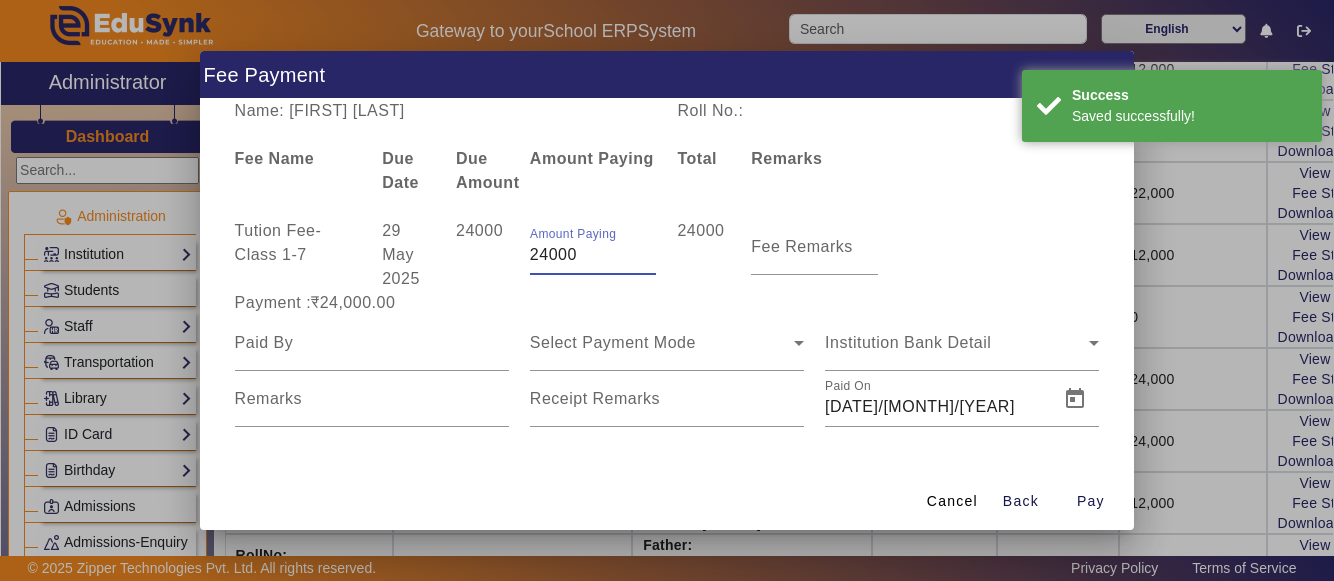 click on "24000" at bounding box center (593, 255) 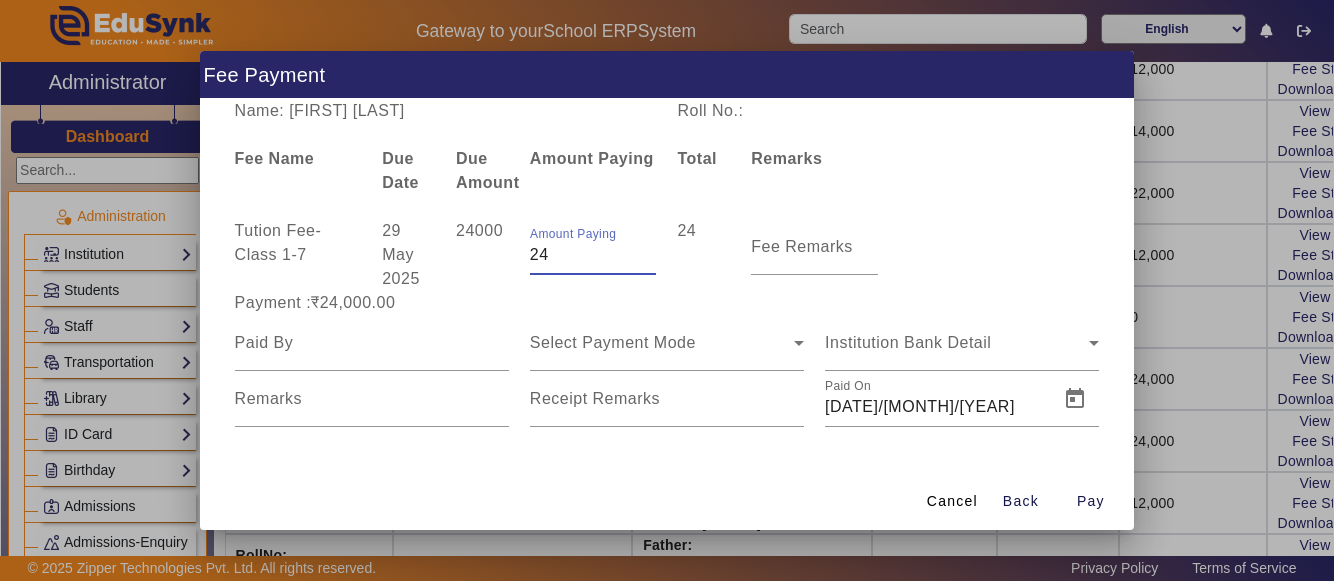 type on "2" 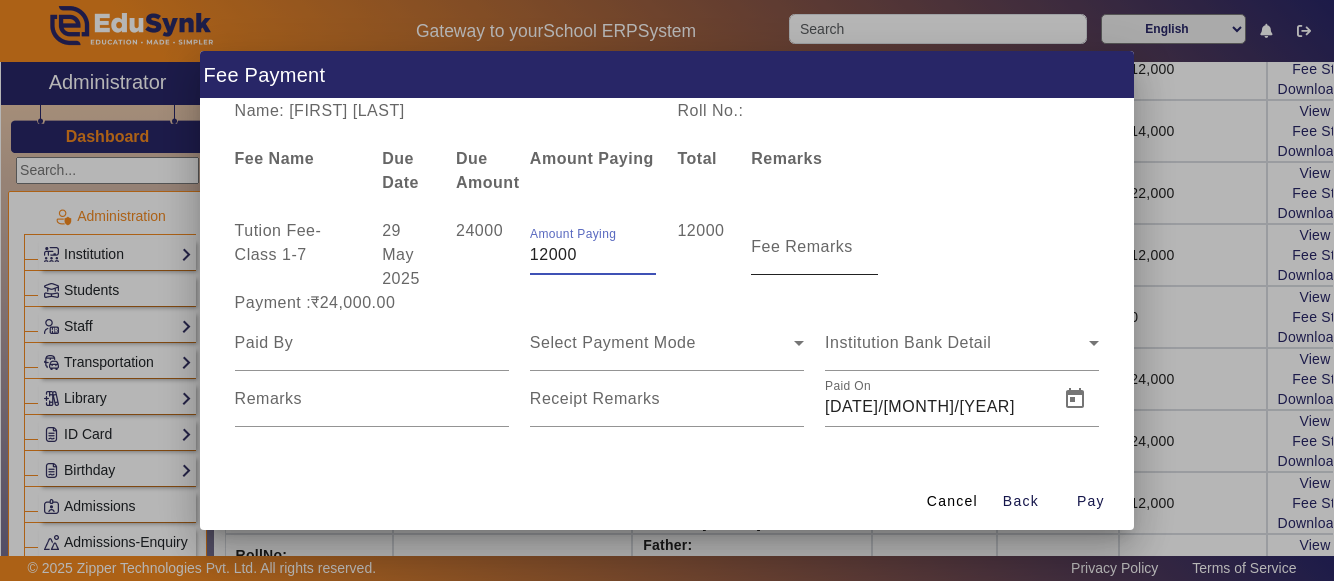 type on "12000" 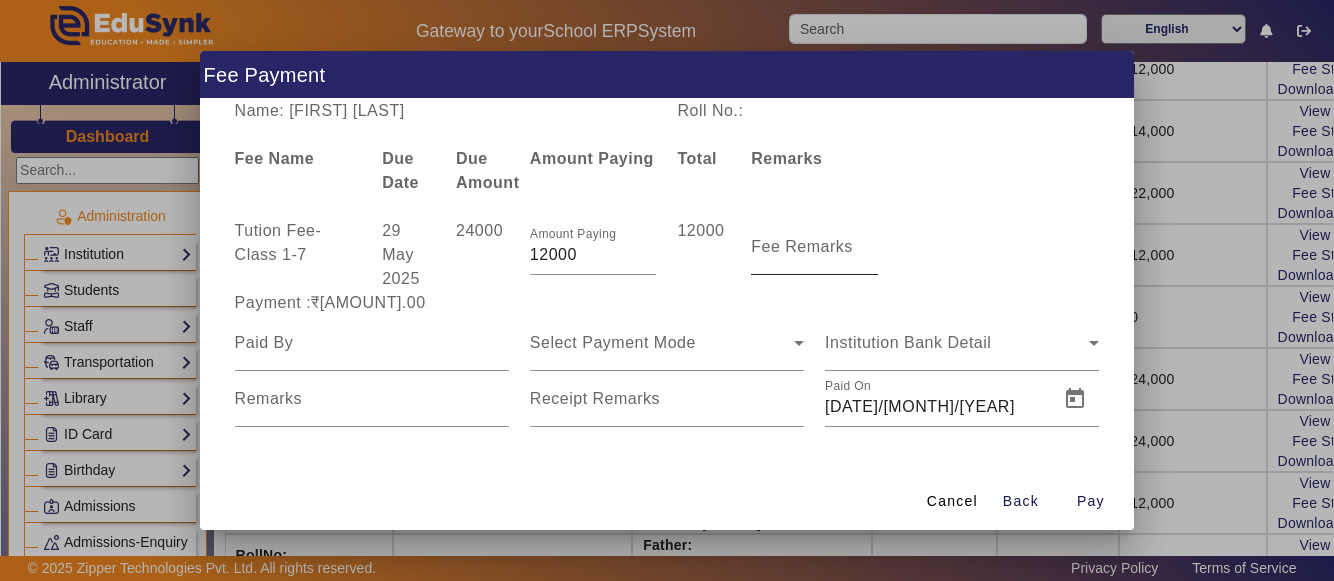 click on "Fee Remarks" at bounding box center [802, 246] 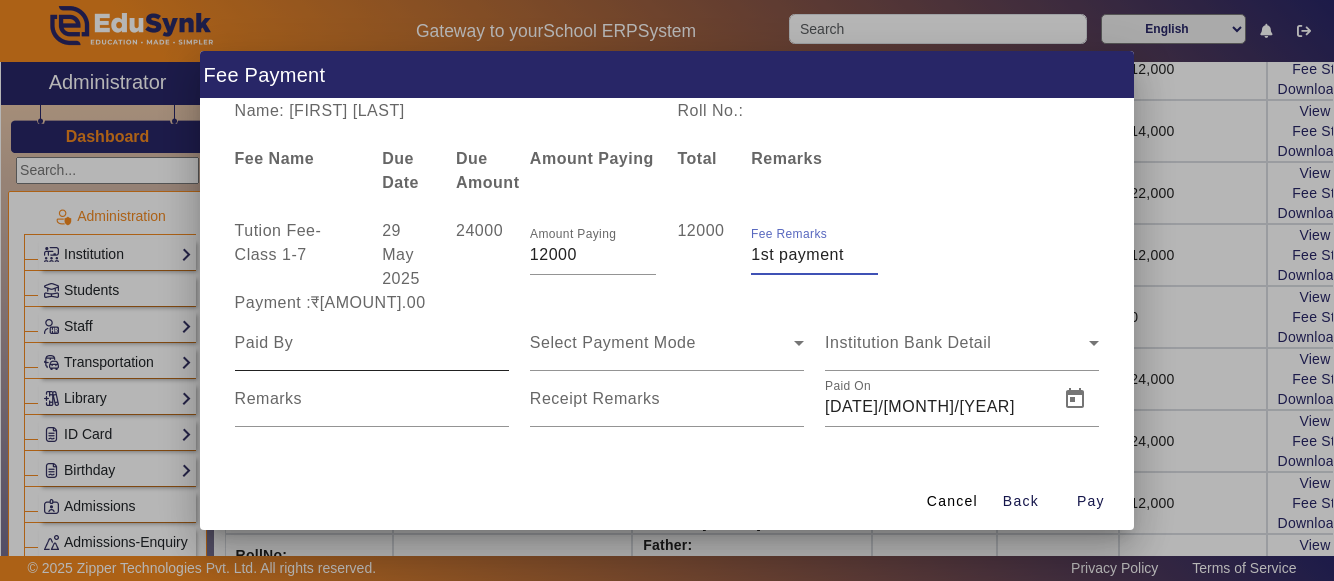 type on "1st payment" 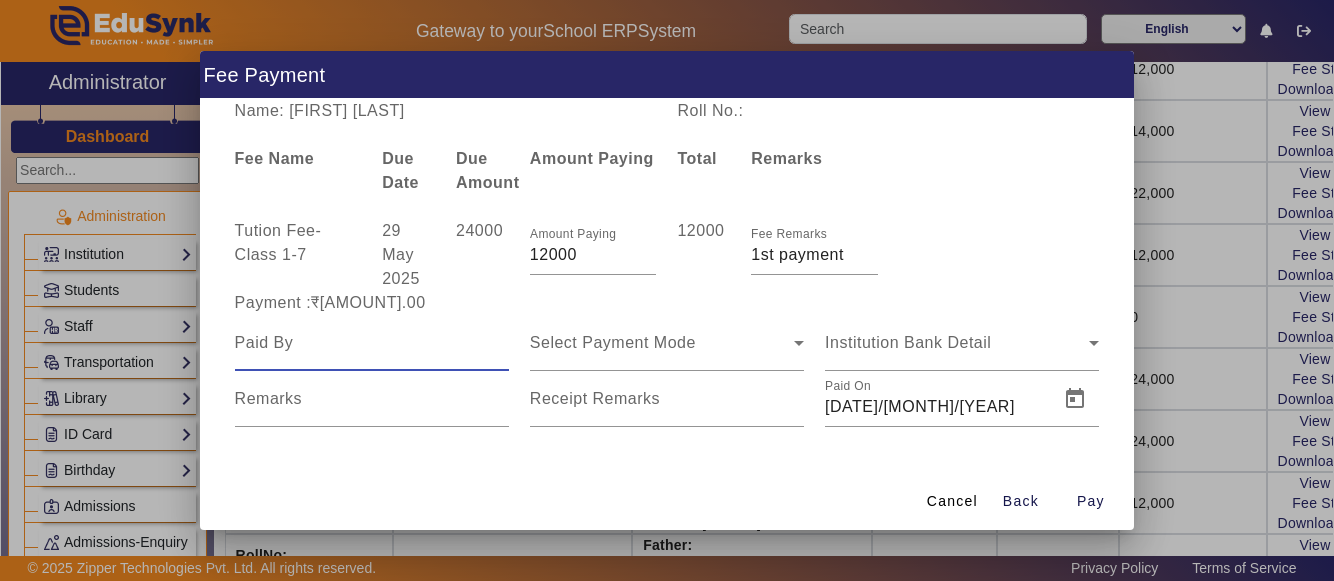 click at bounding box center (372, 343) 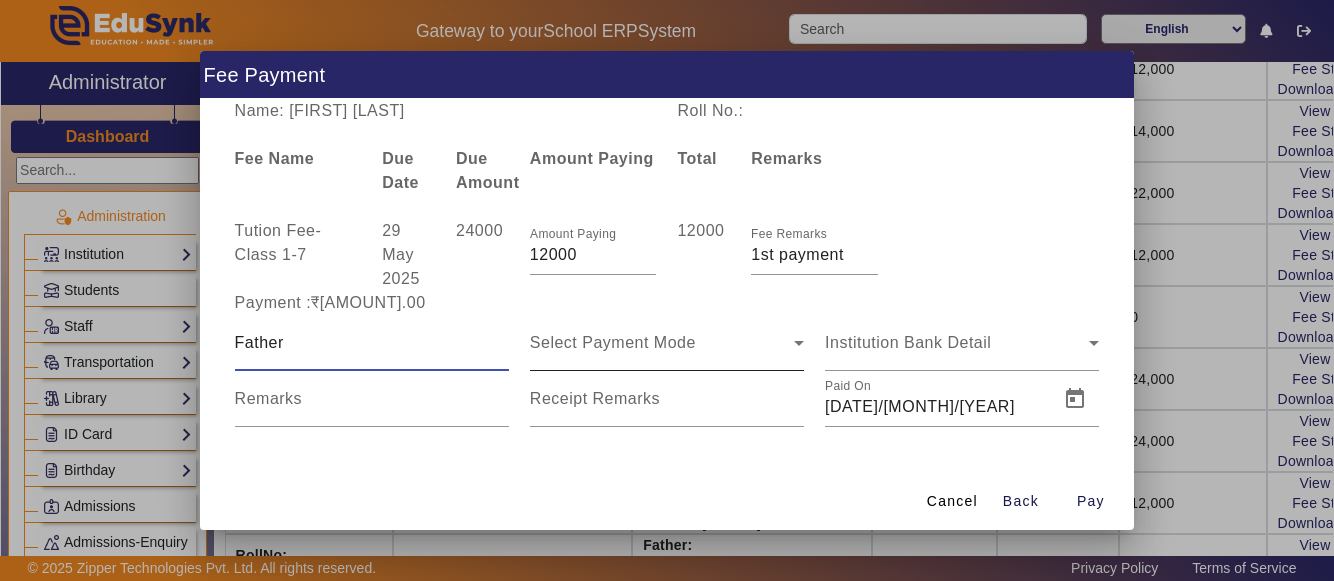 type on "Father" 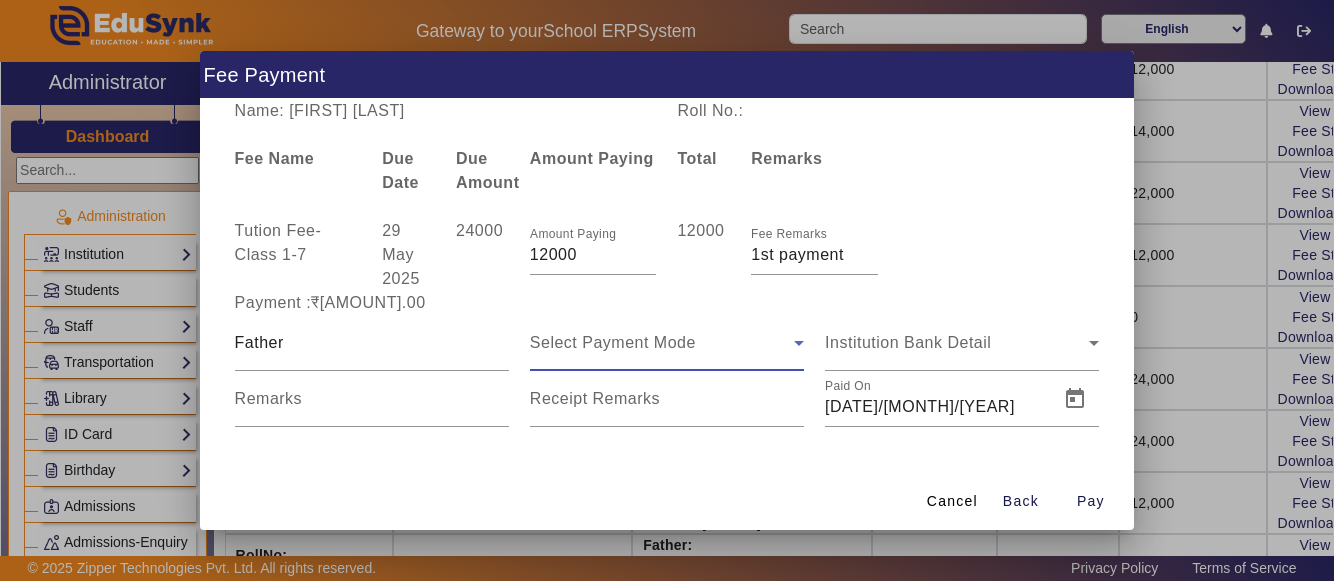 click on "Select Payment Mode" at bounding box center [662, 343] 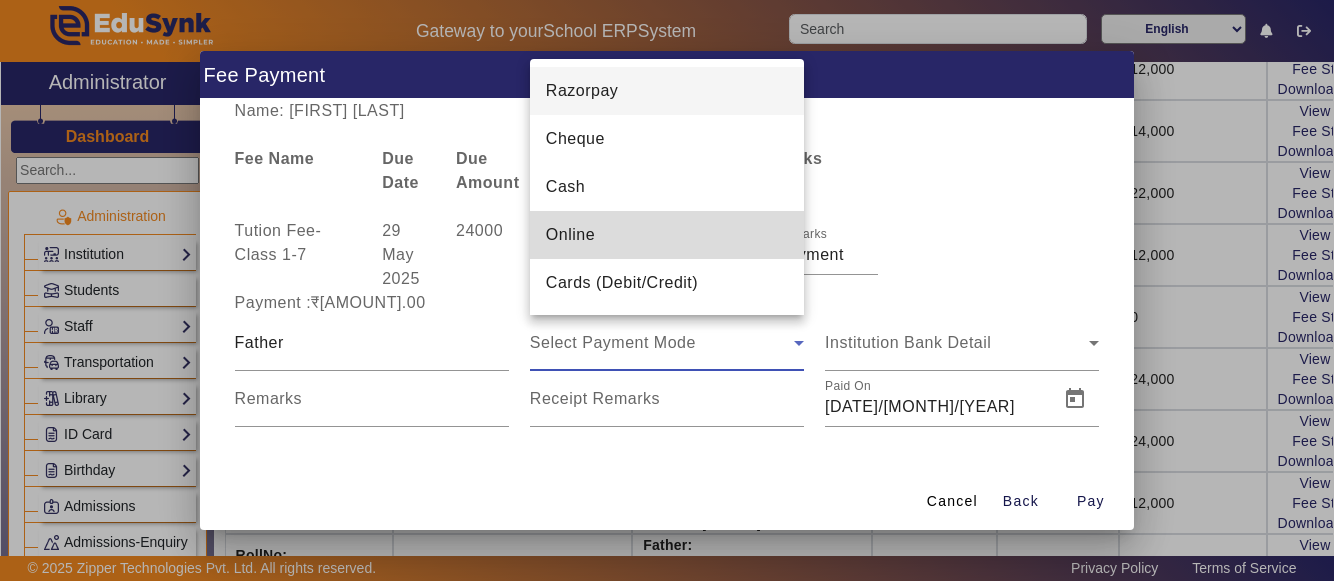 click on "Online" at bounding box center [570, 235] 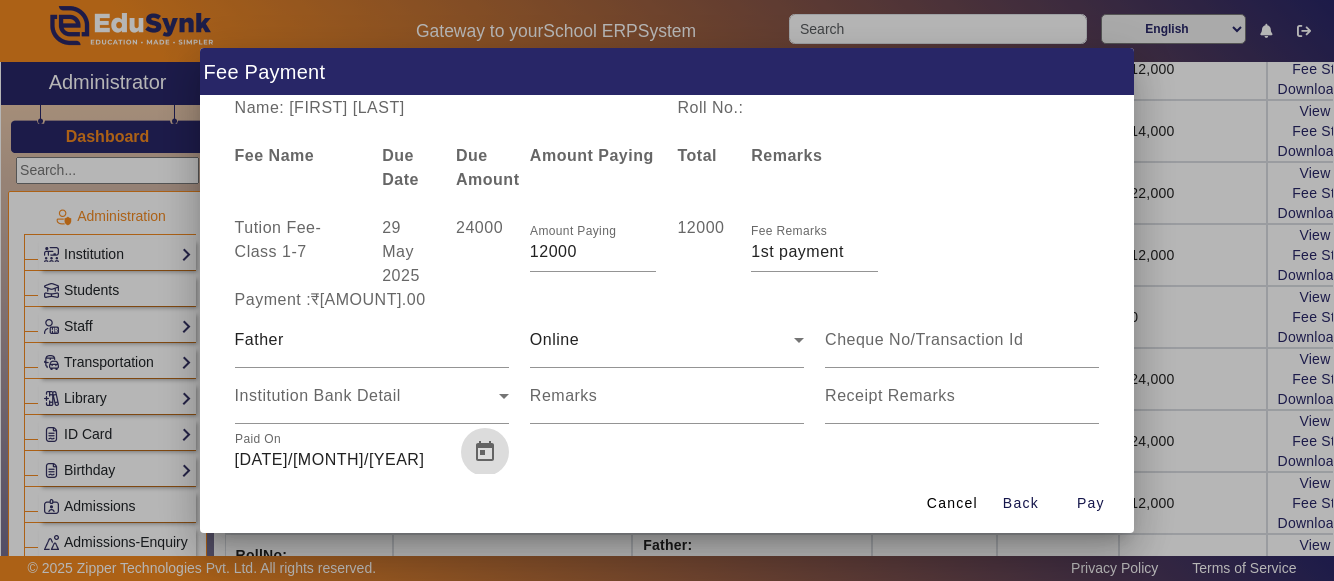 click at bounding box center (485, 452) 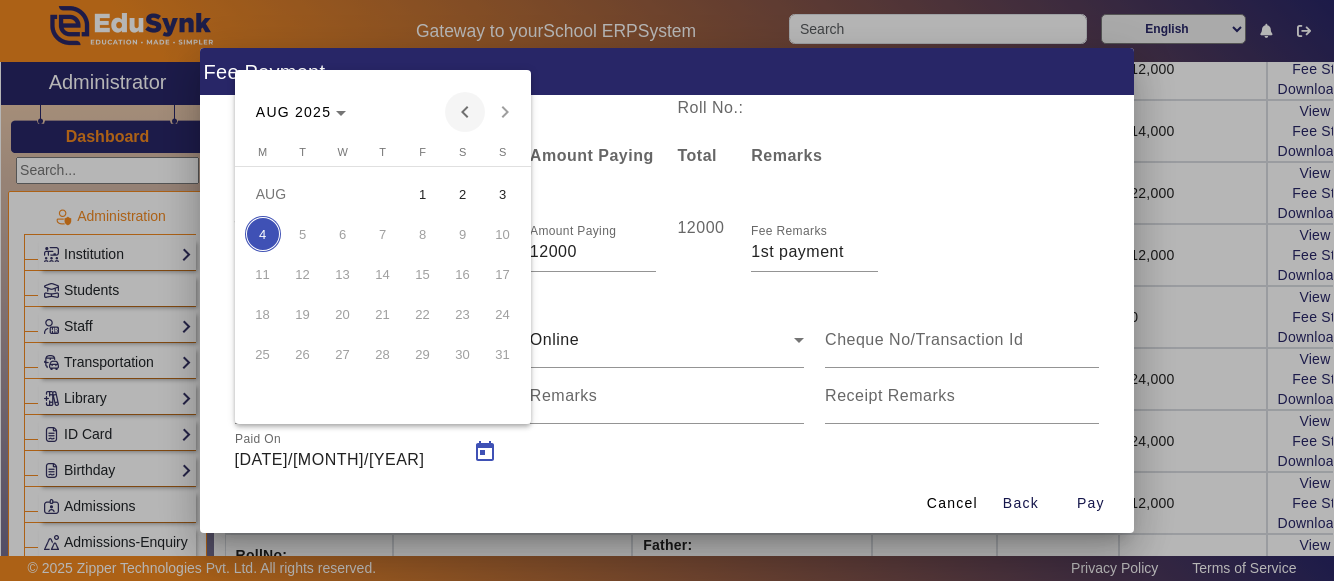 click at bounding box center (465, 112) 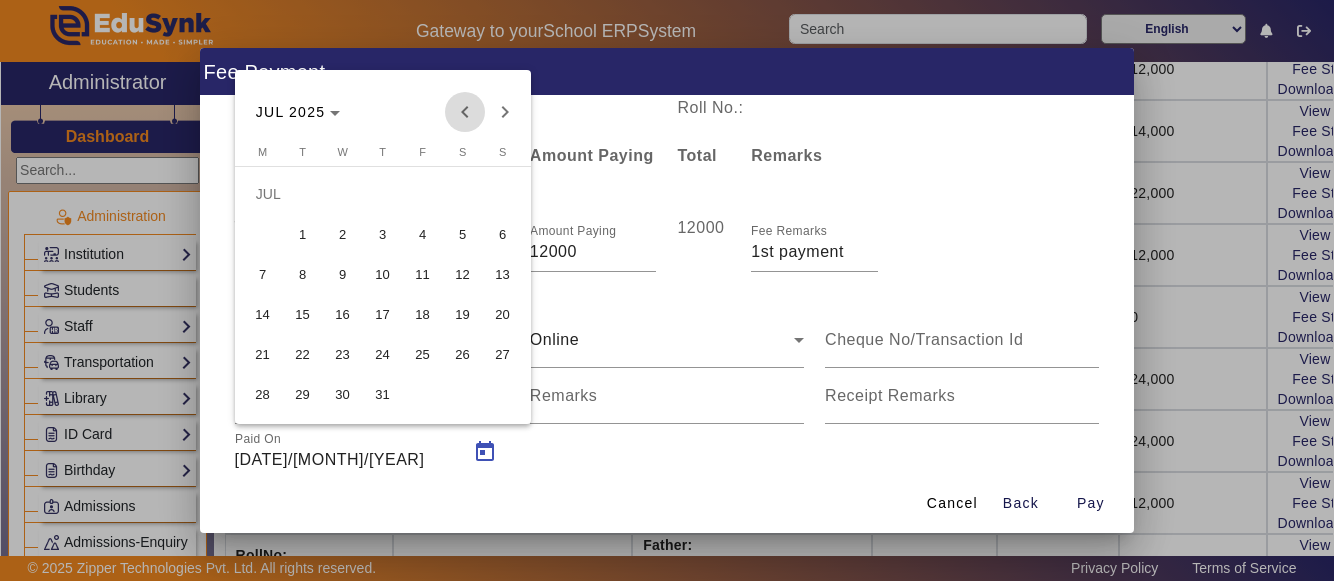 click at bounding box center (465, 112) 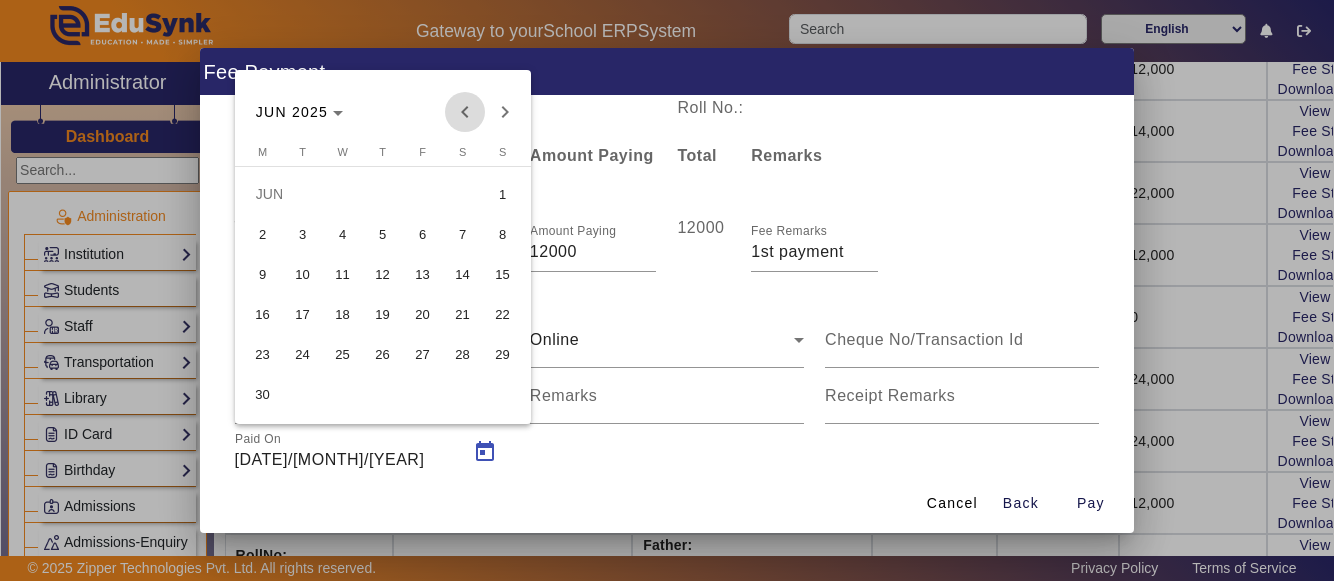 click at bounding box center [465, 112] 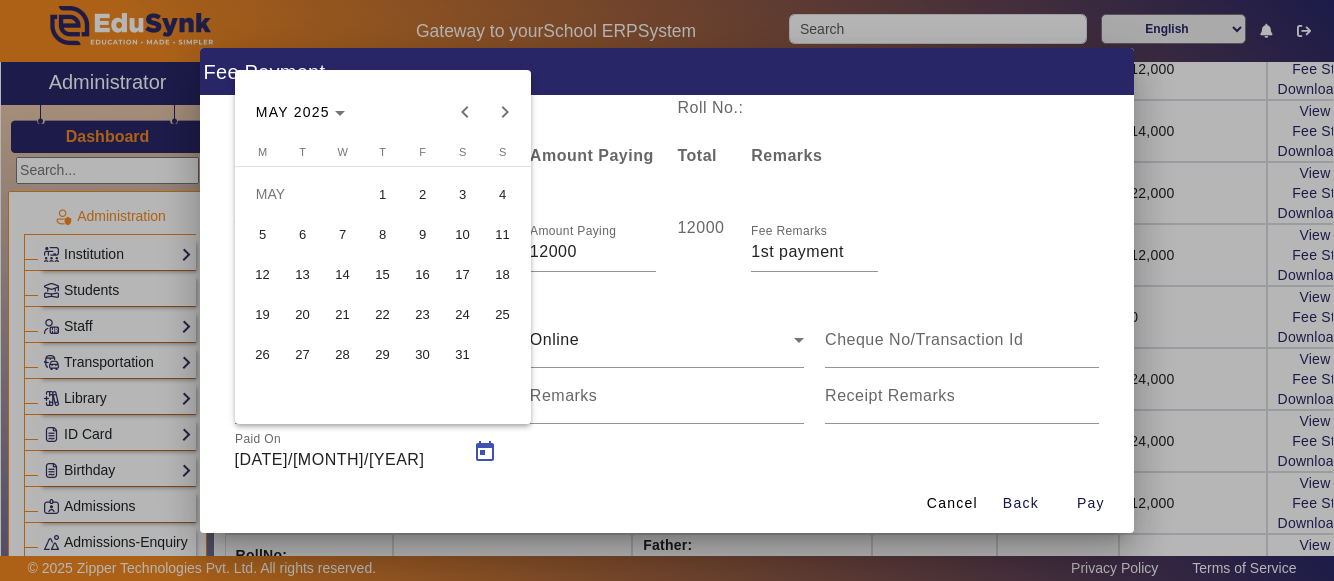 click on "20" at bounding box center [303, 314] 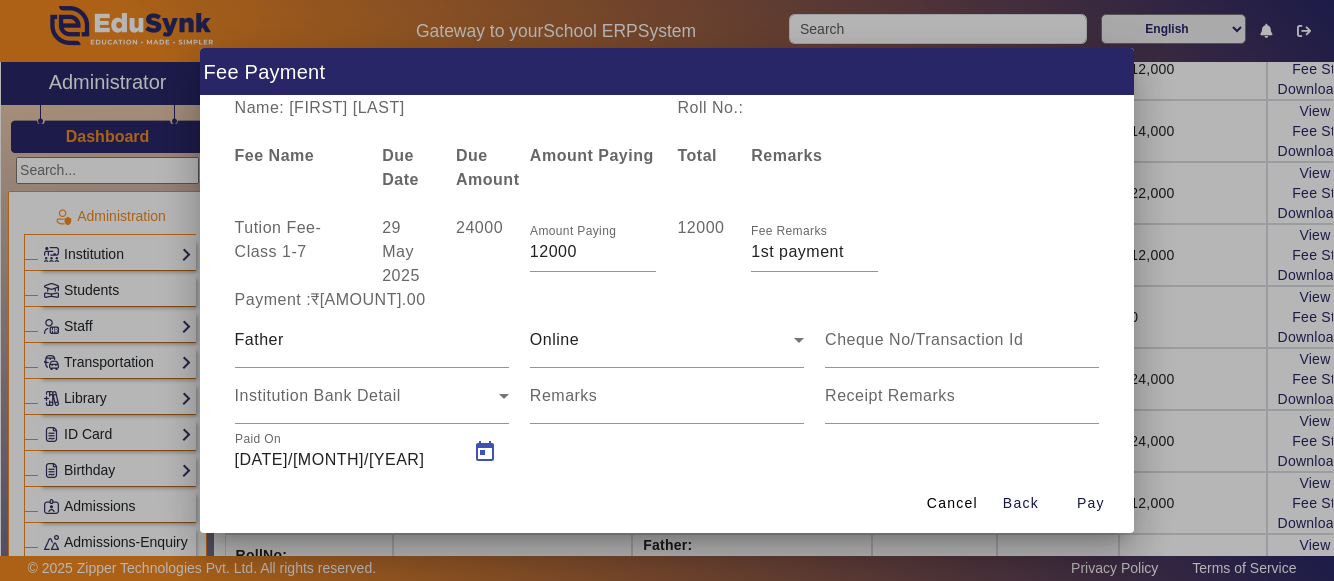 type on "20/05/2025" 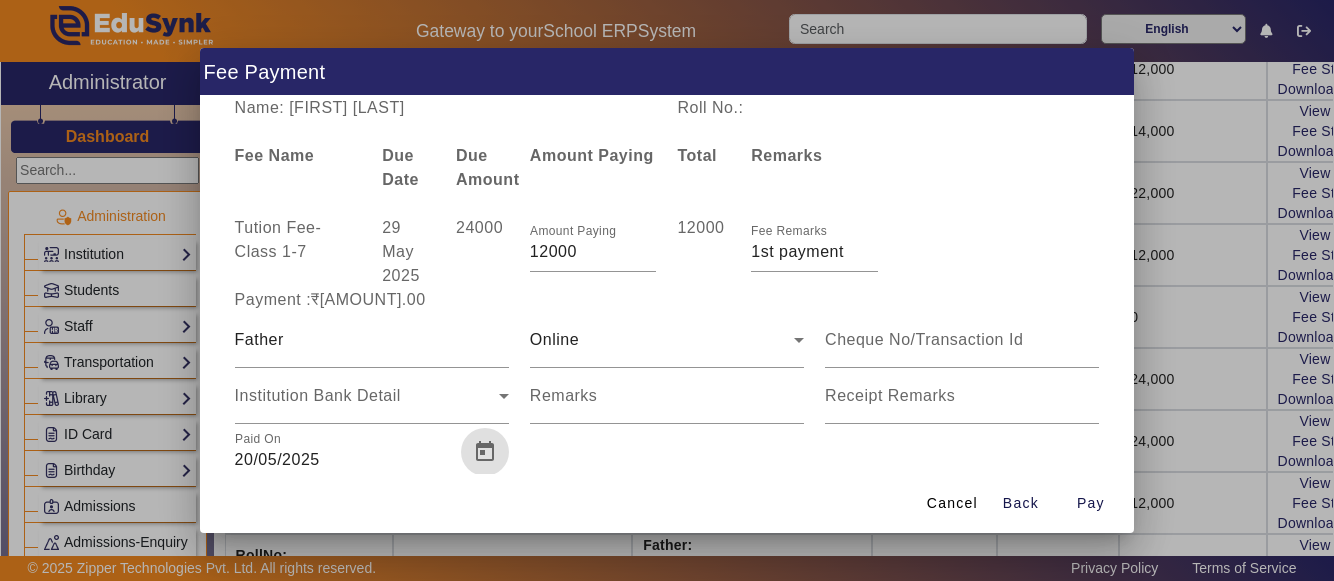 scroll, scrollTop: 2, scrollLeft: 0, axis: vertical 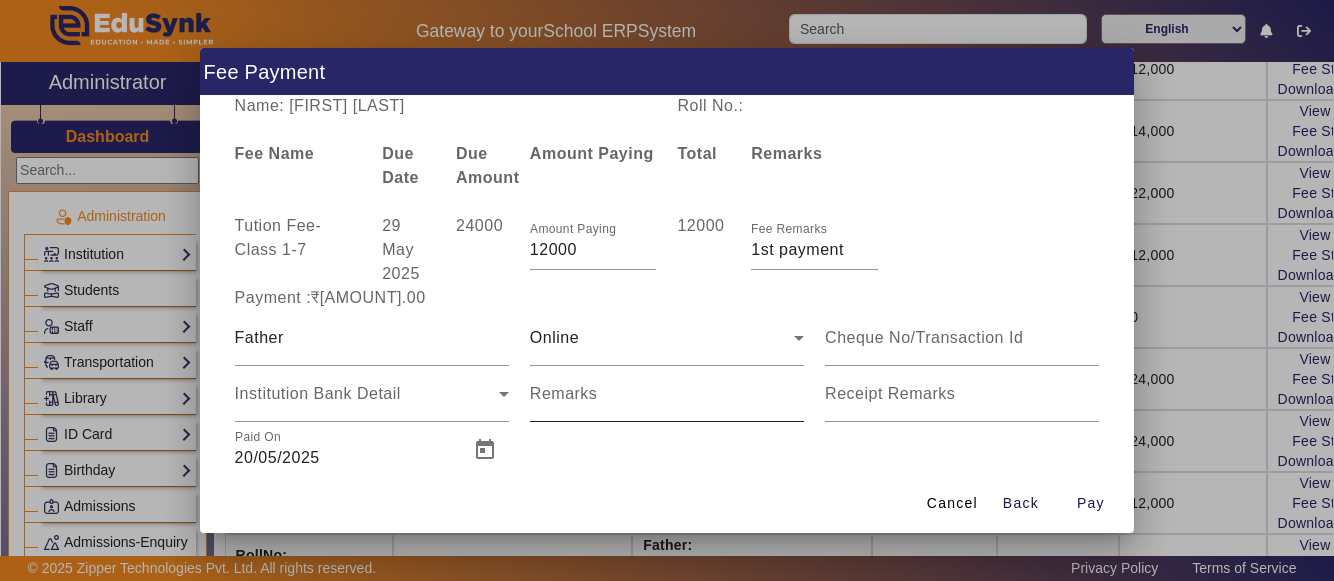 click on "Remarks" at bounding box center (564, 393) 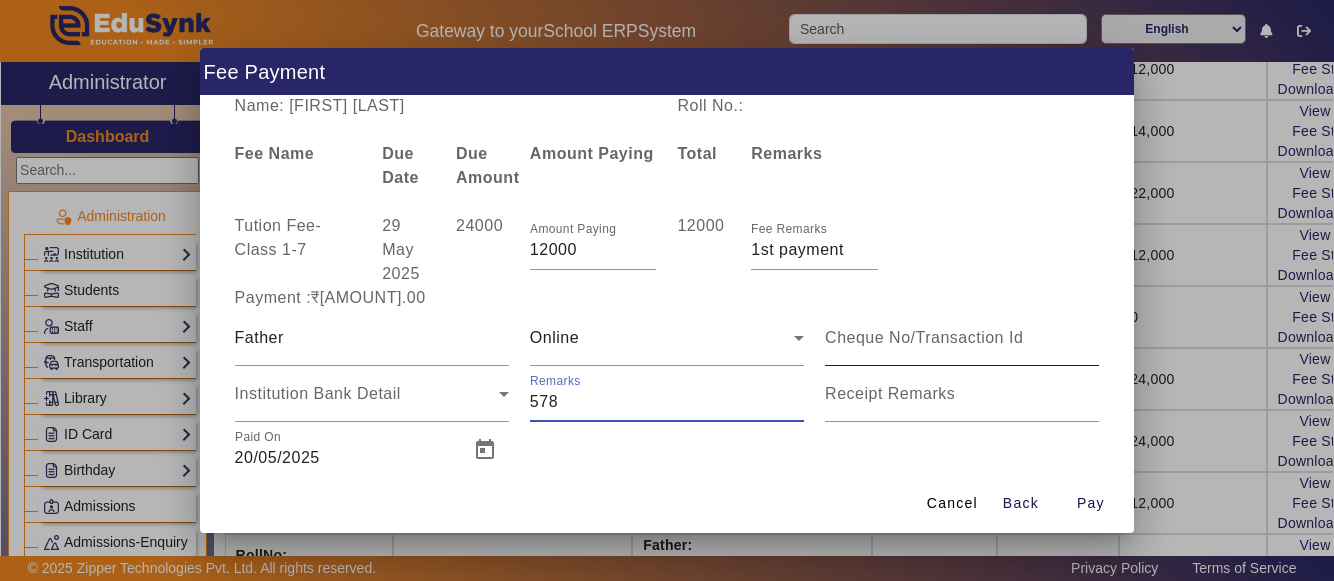 type on "578" 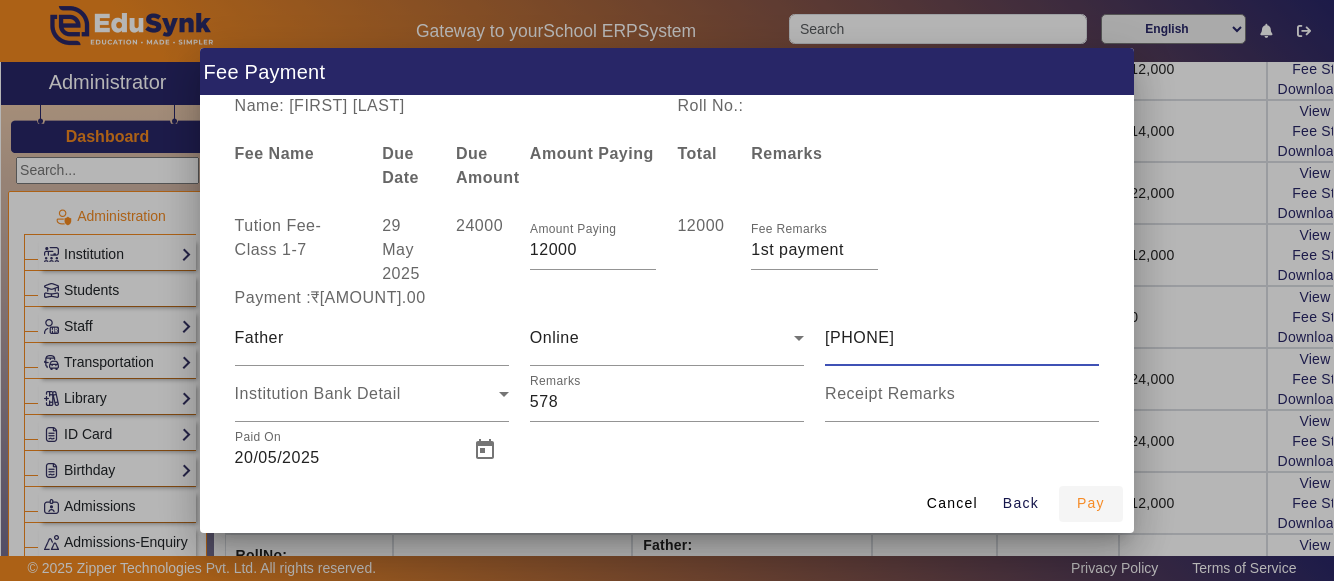 type on "[PHONE]" 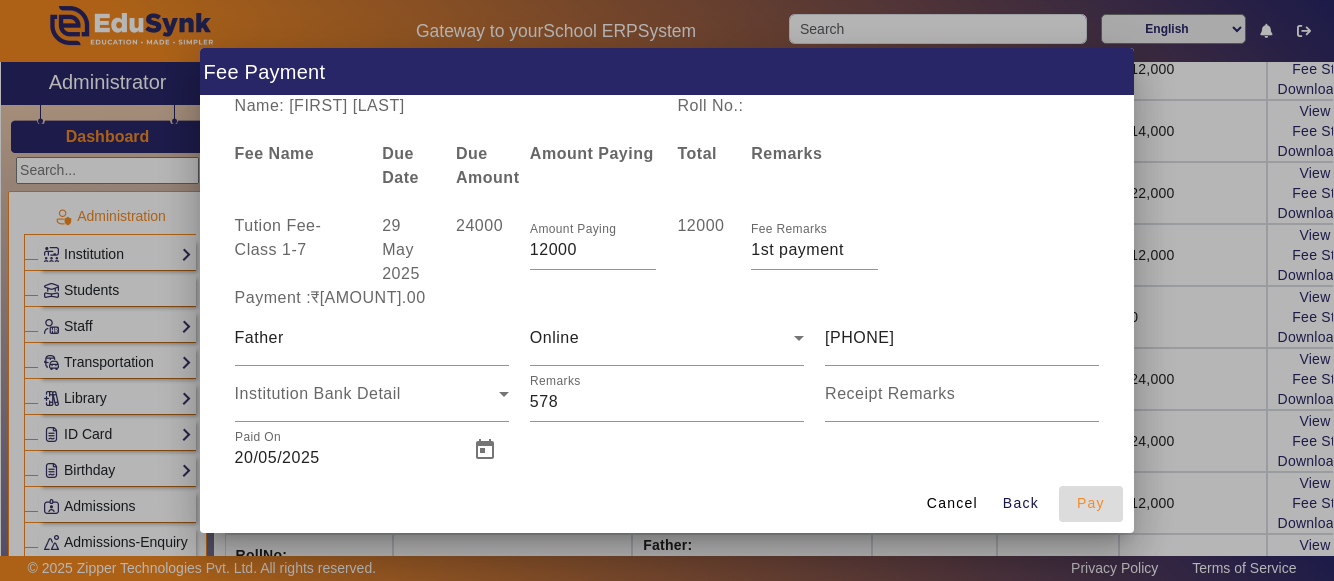 click on "Pay" at bounding box center [1091, 503] 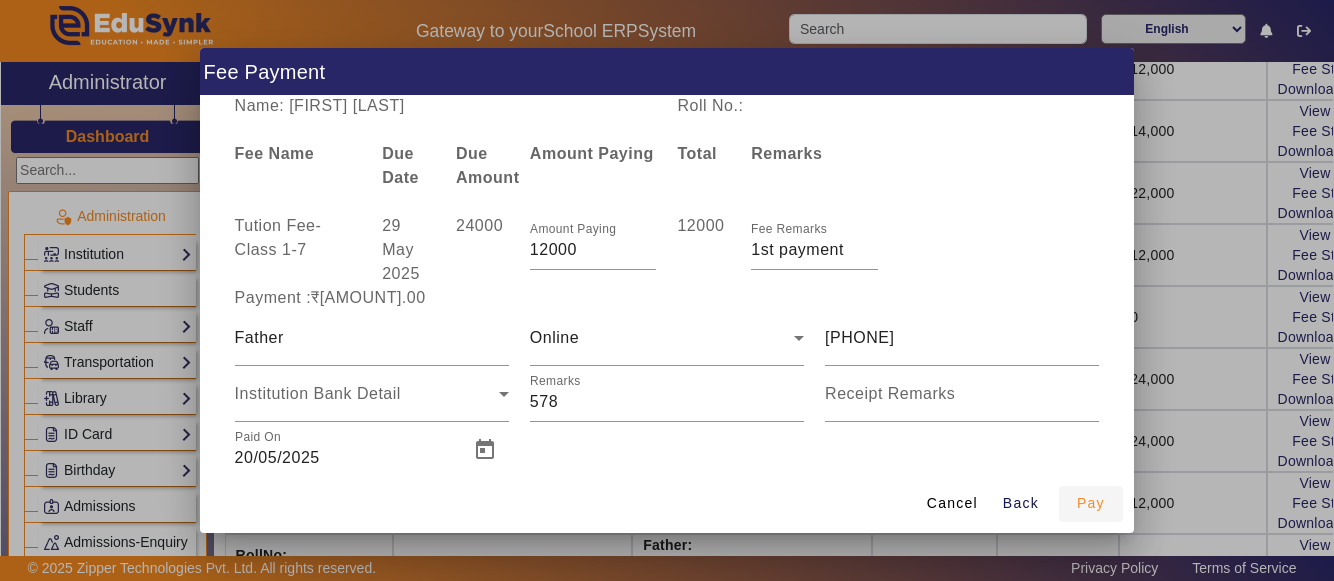 scroll, scrollTop: 0, scrollLeft: 0, axis: both 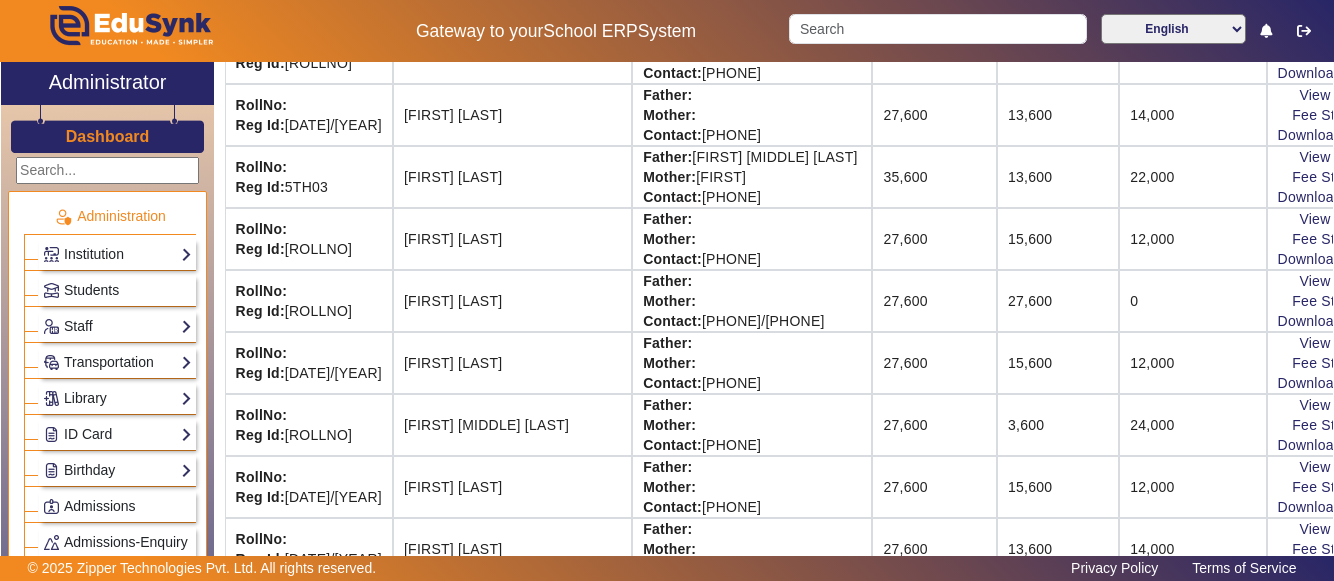 click on "View & Pay   Fee Structure  Download Receipt" 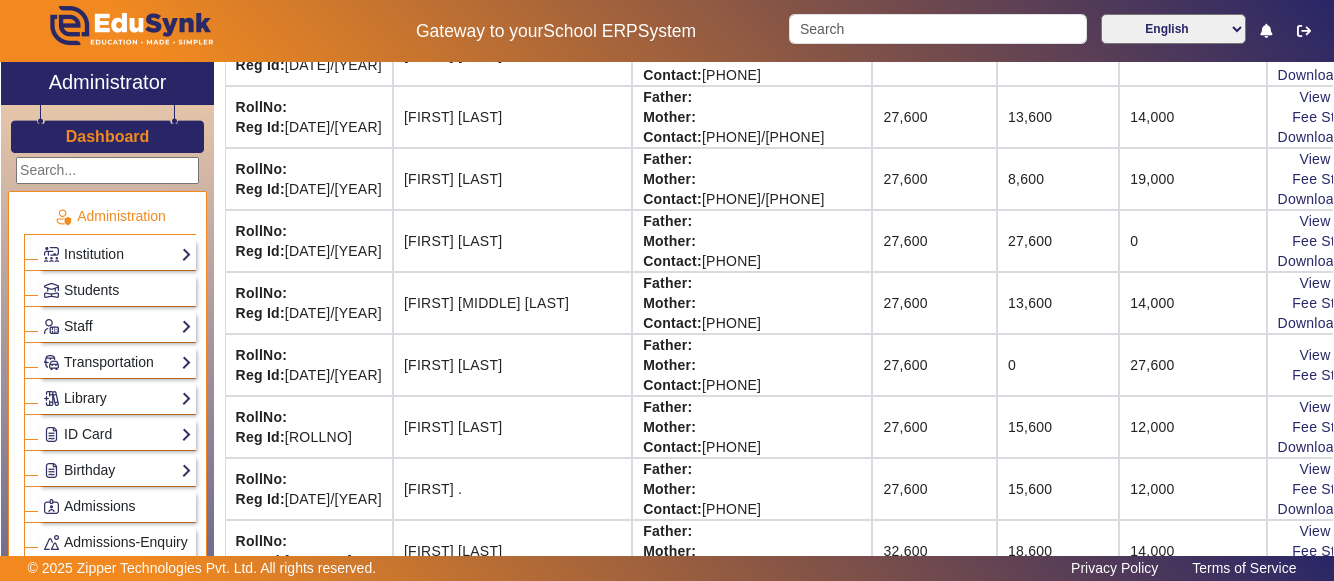 scroll, scrollTop: 1760, scrollLeft: 0, axis: vertical 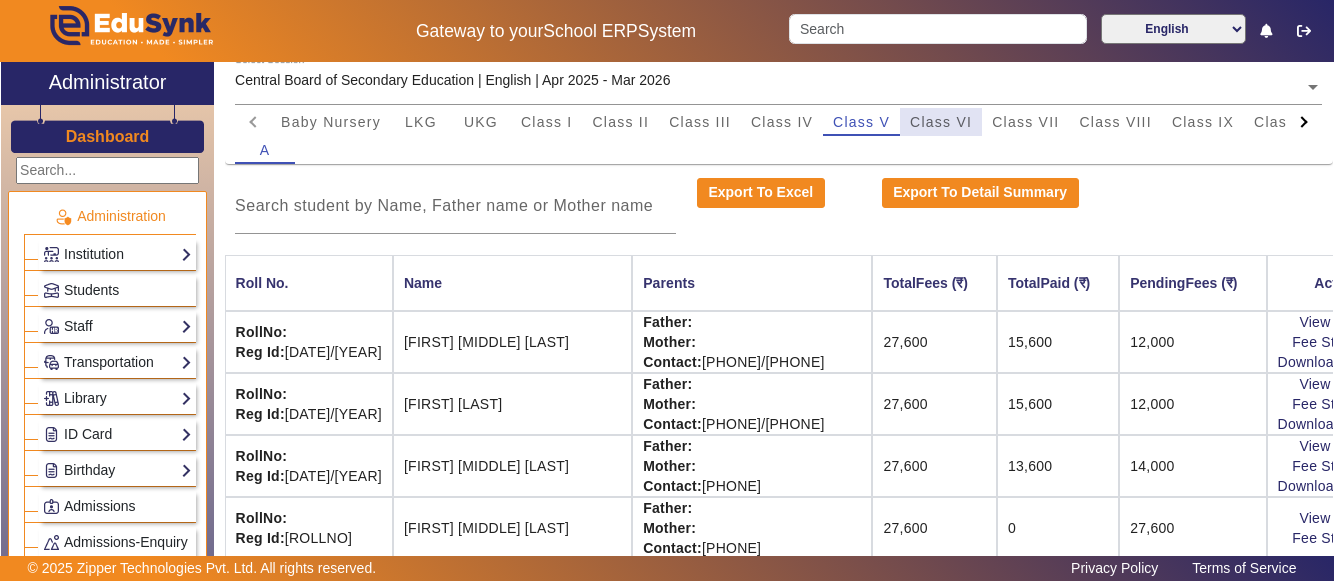 click on "Class VI" at bounding box center [941, 122] 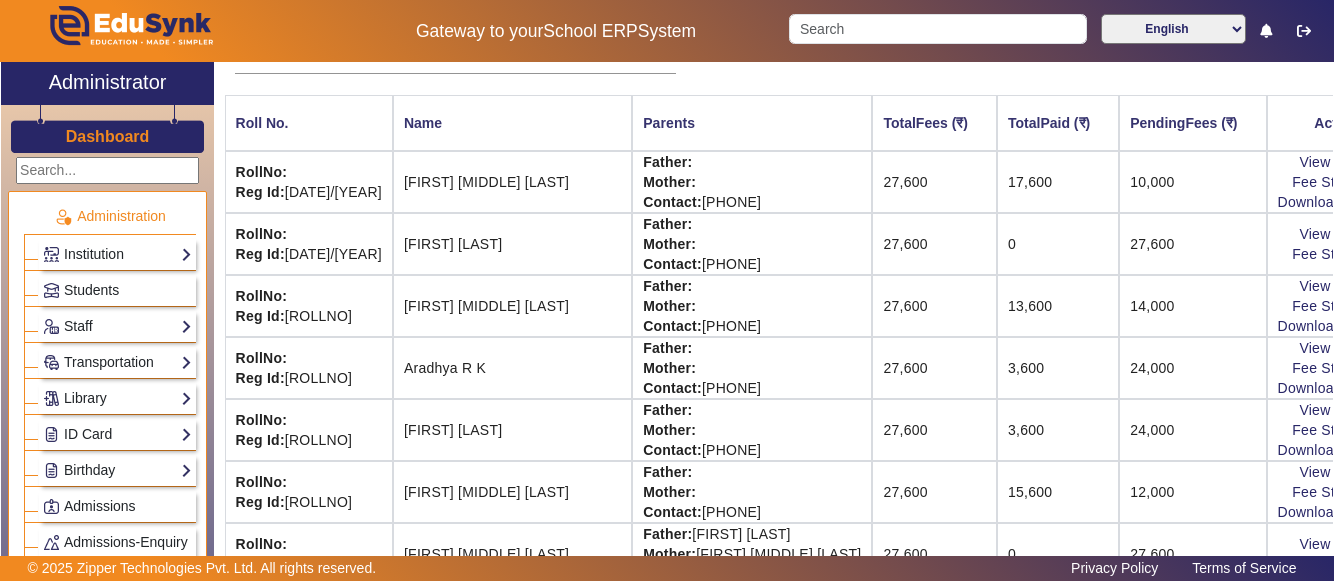 scroll, scrollTop: 373, scrollLeft: 0, axis: vertical 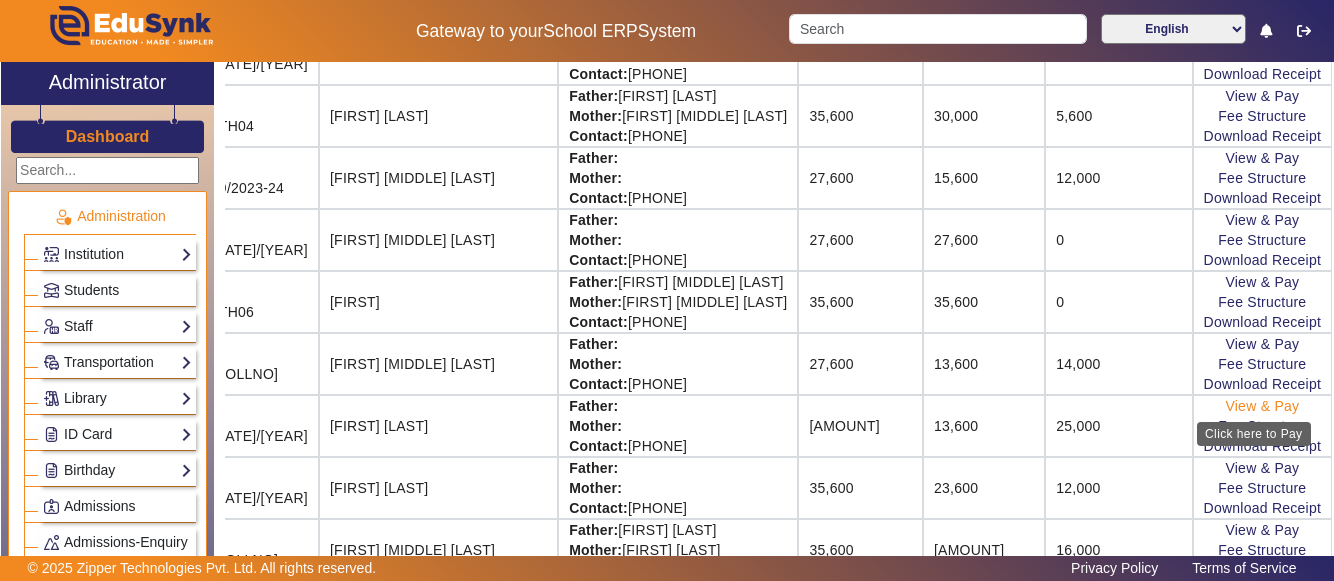 click on "View & Pay" 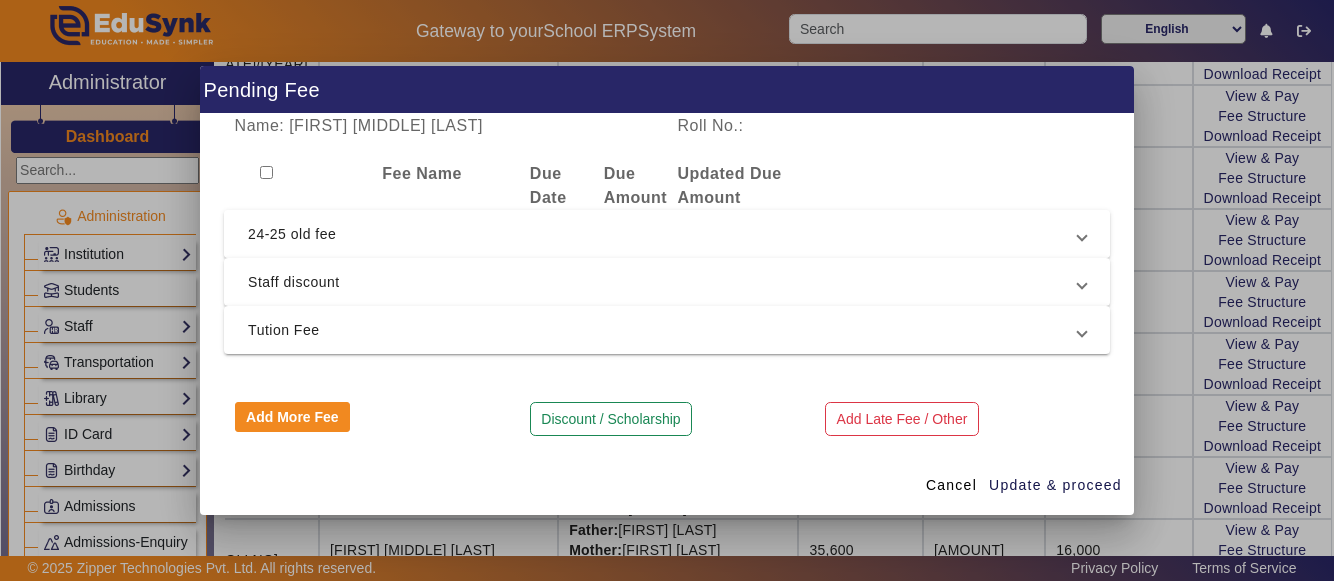 click on "24-25 old fee" at bounding box center (663, 234) 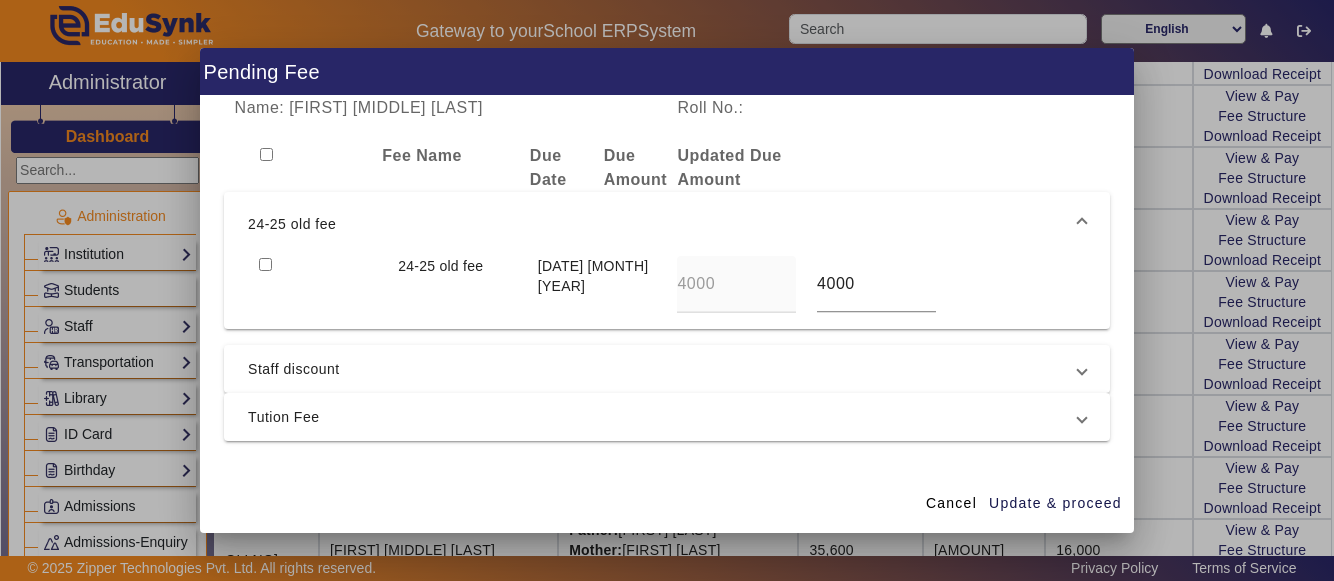 click at bounding box center [667, 290] 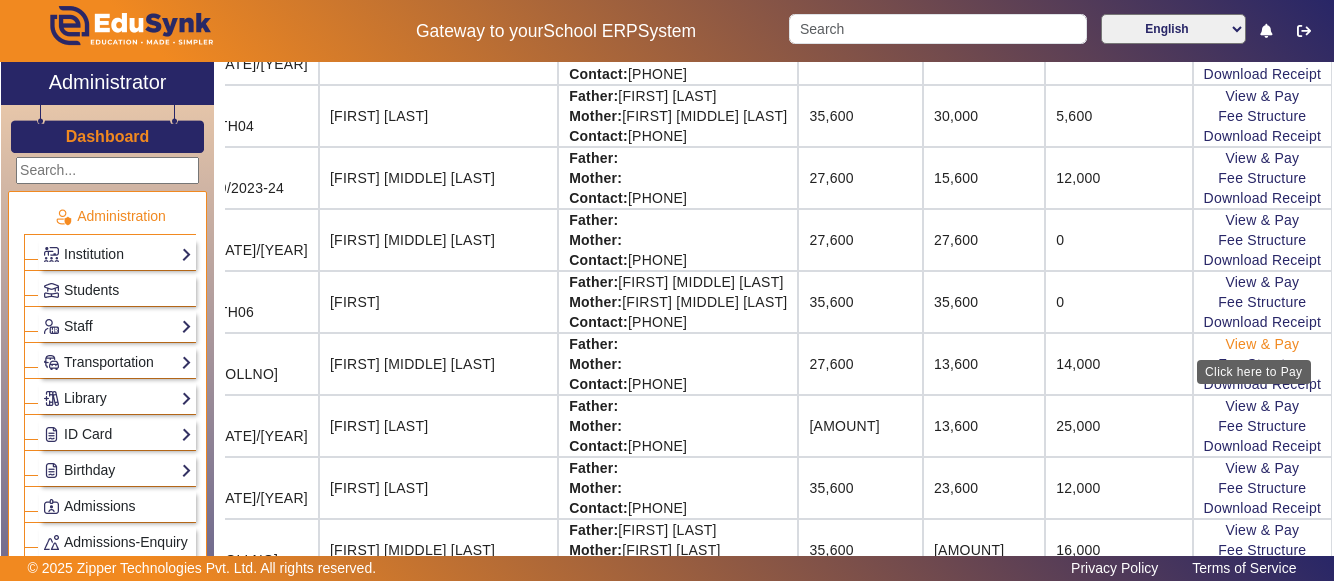 click on "View & Pay" 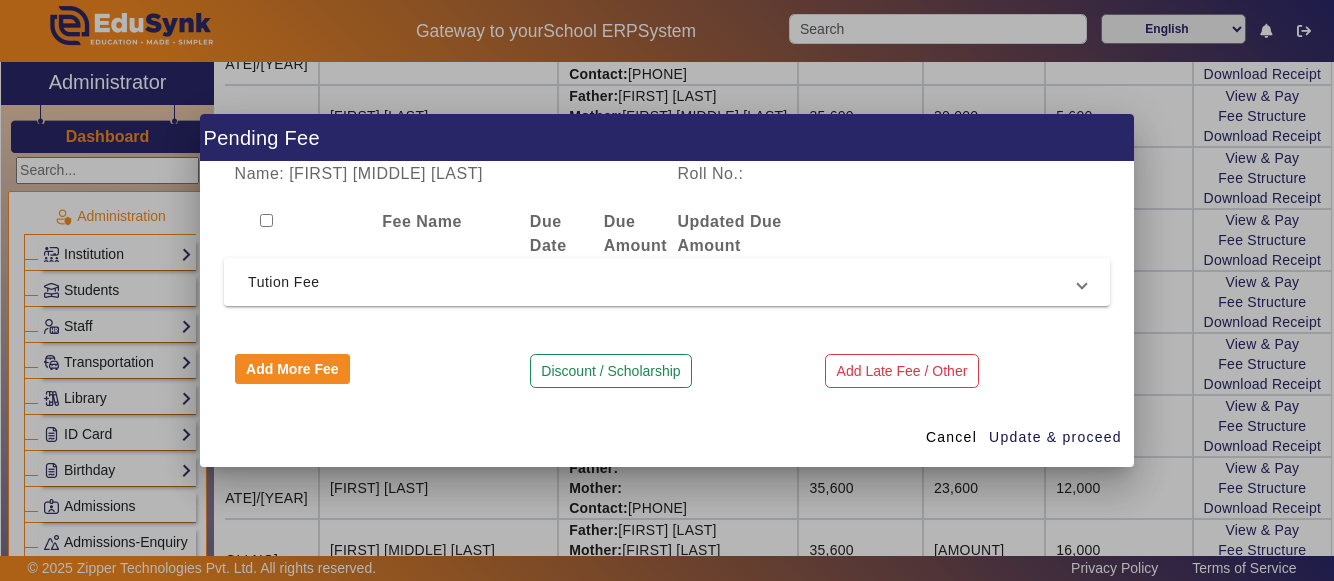 click at bounding box center (667, 290) 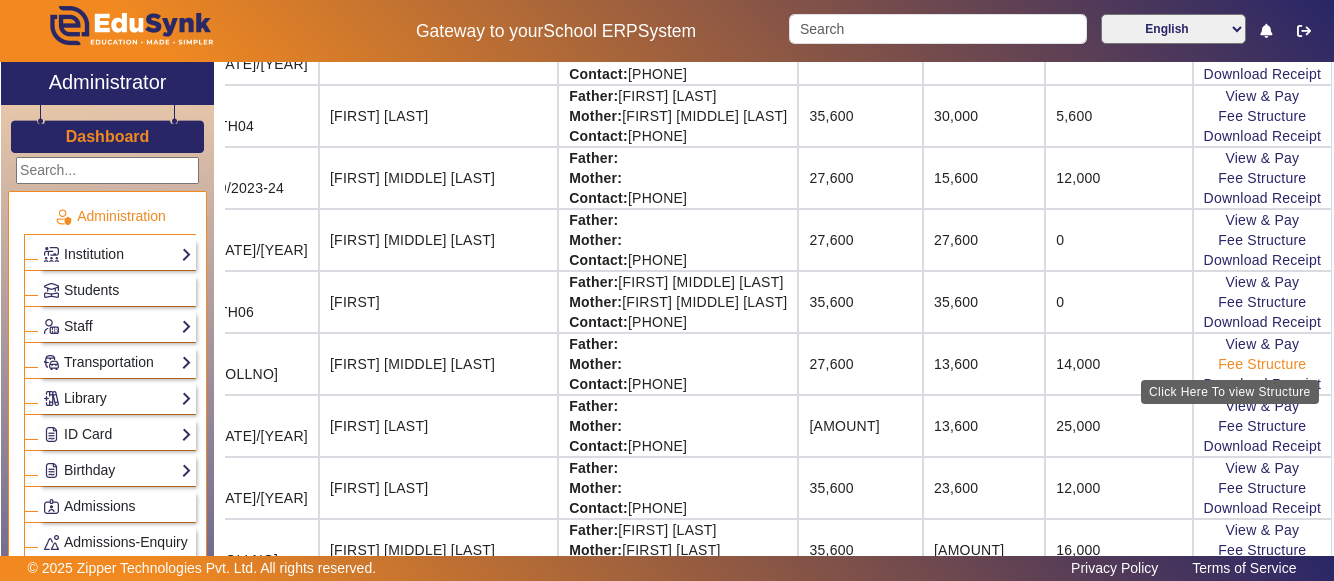 click on "Fee Structure" 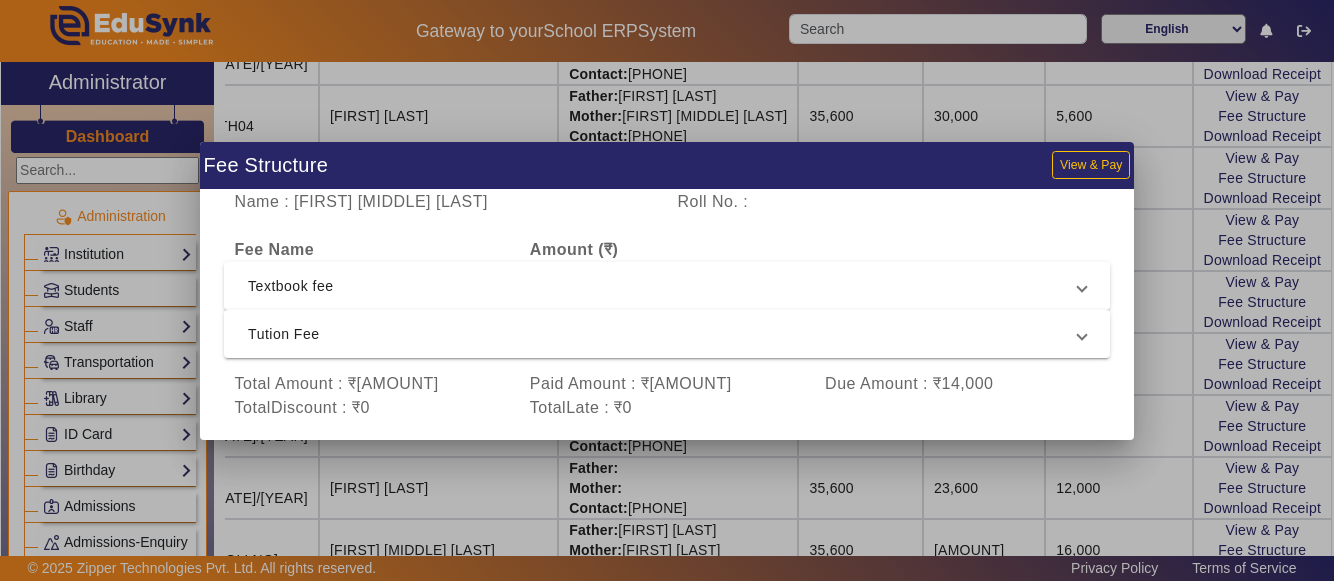 click at bounding box center (667, 290) 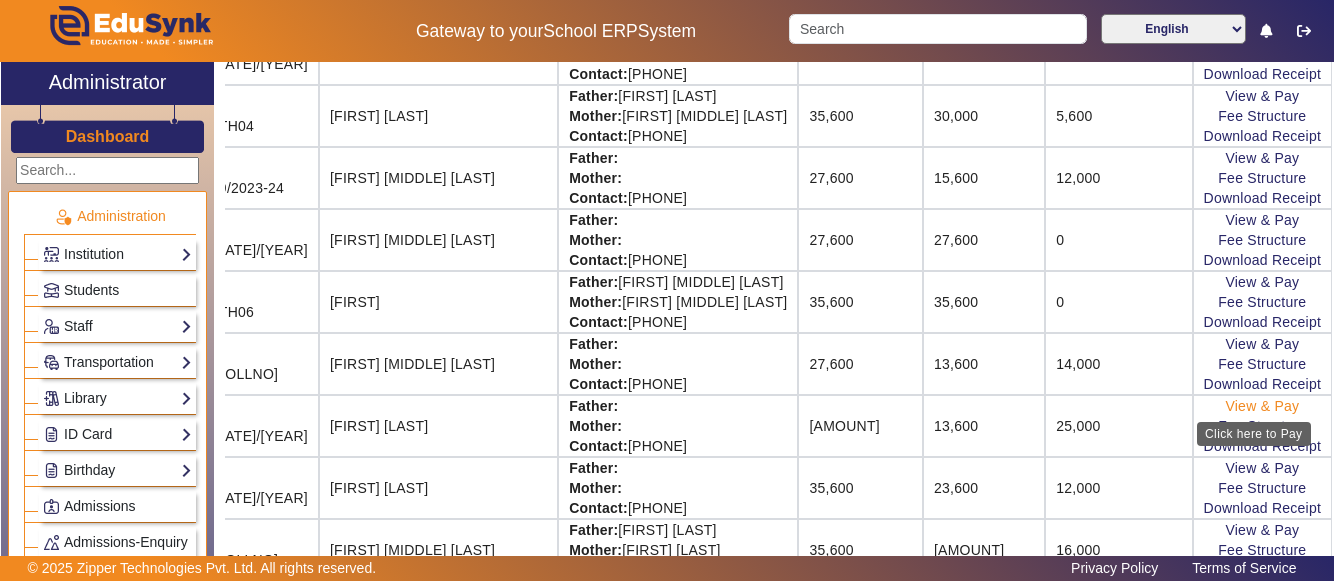 click on "View & Pay" 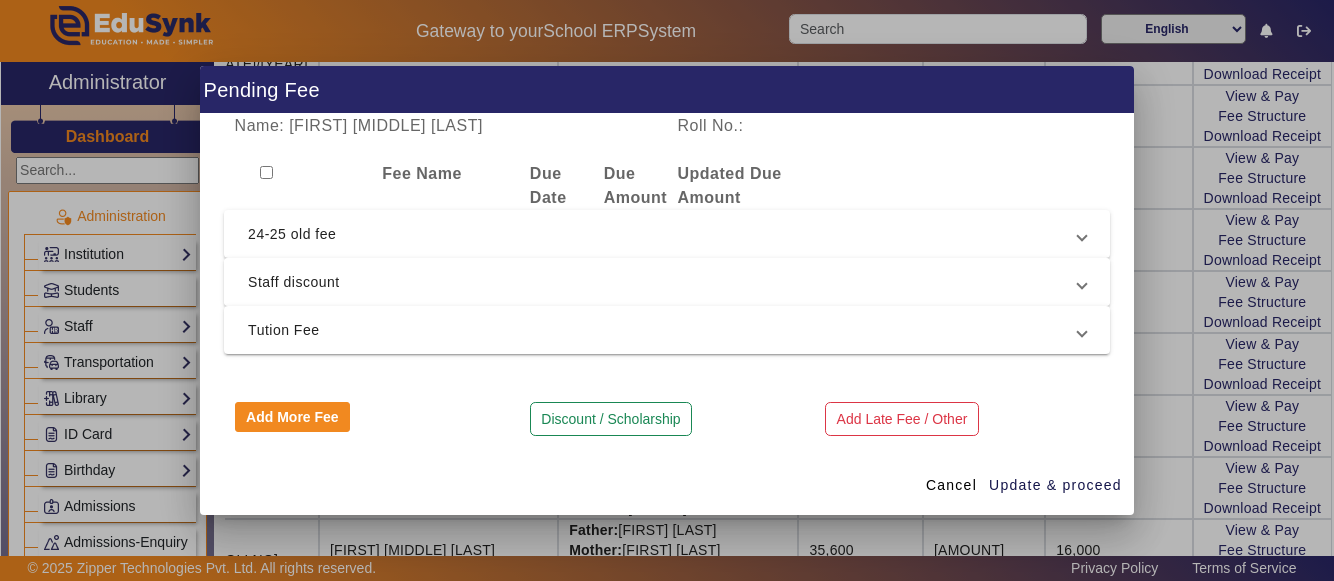 click on "Staff discount" at bounding box center (663, 282) 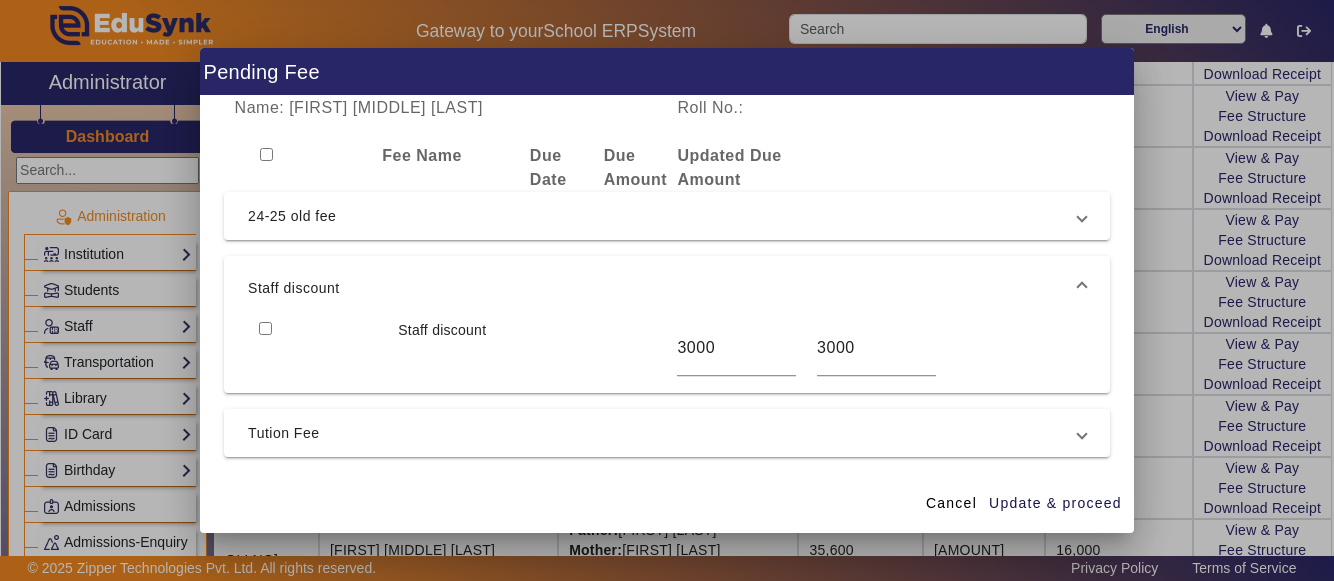 click at bounding box center (667, 290) 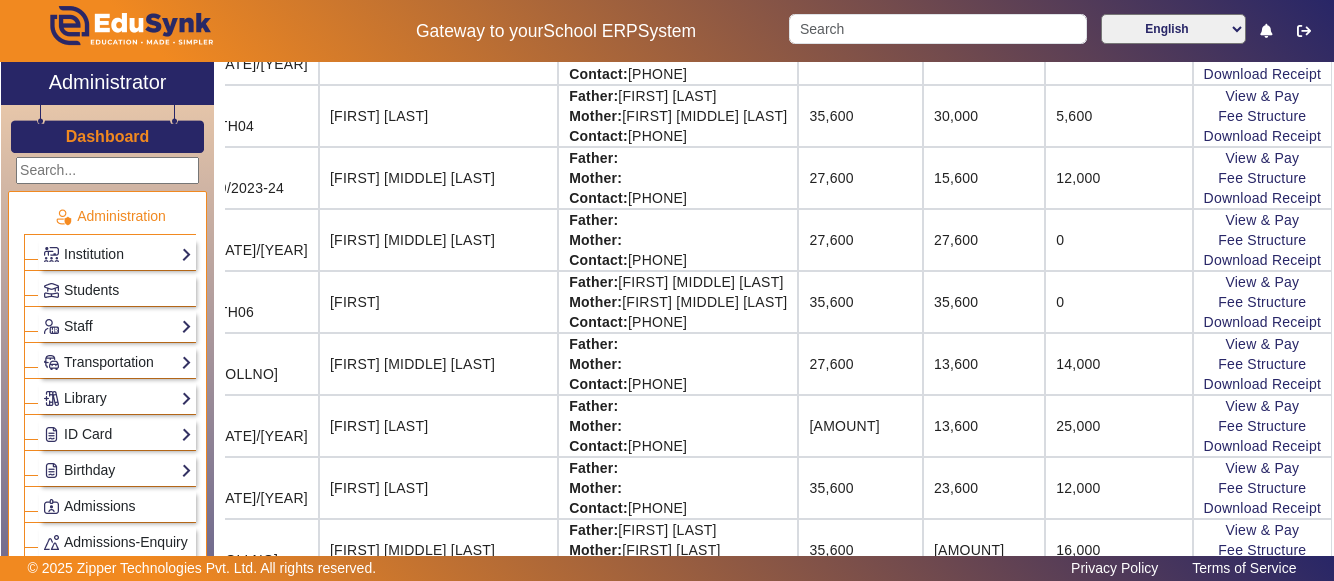 click on "12,000" 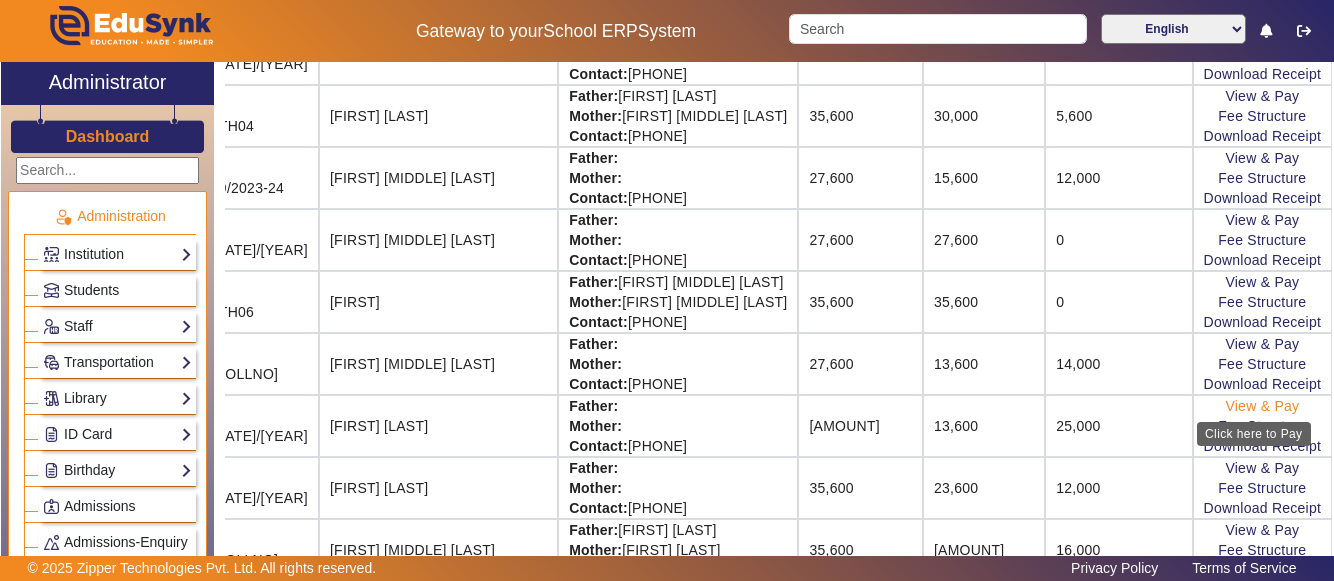 click on "View & Pay" 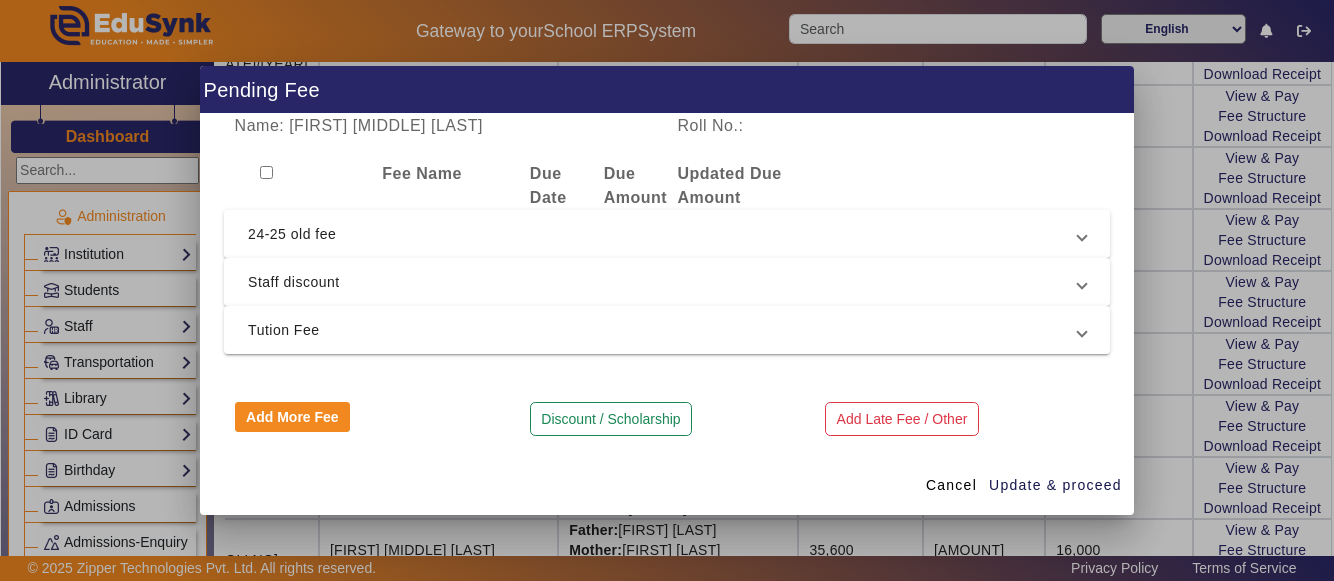 click at bounding box center [667, 290] 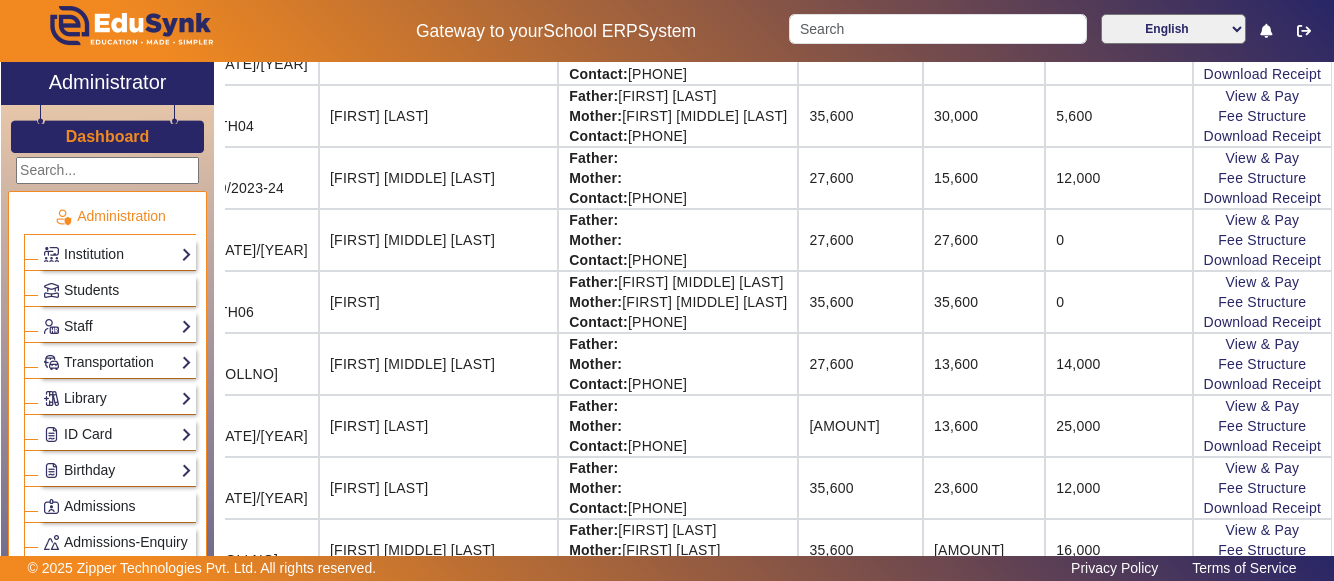 click on "Father:    Mother:    Contact: [PHONE]" 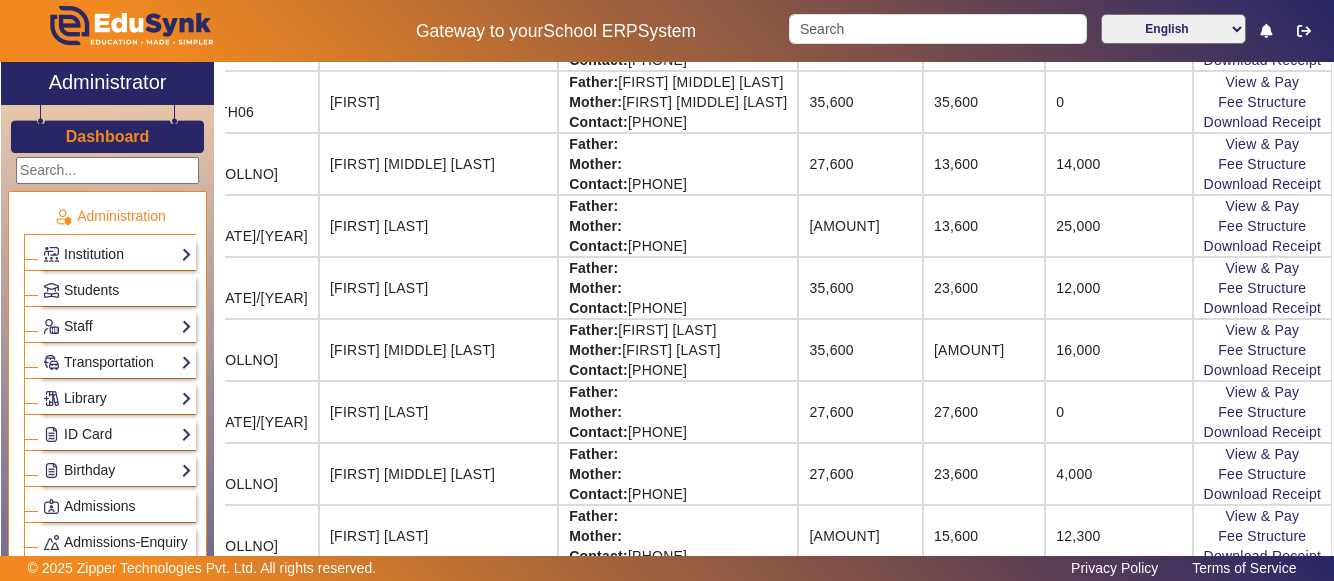 scroll, scrollTop: 1693, scrollLeft: 96, axis: both 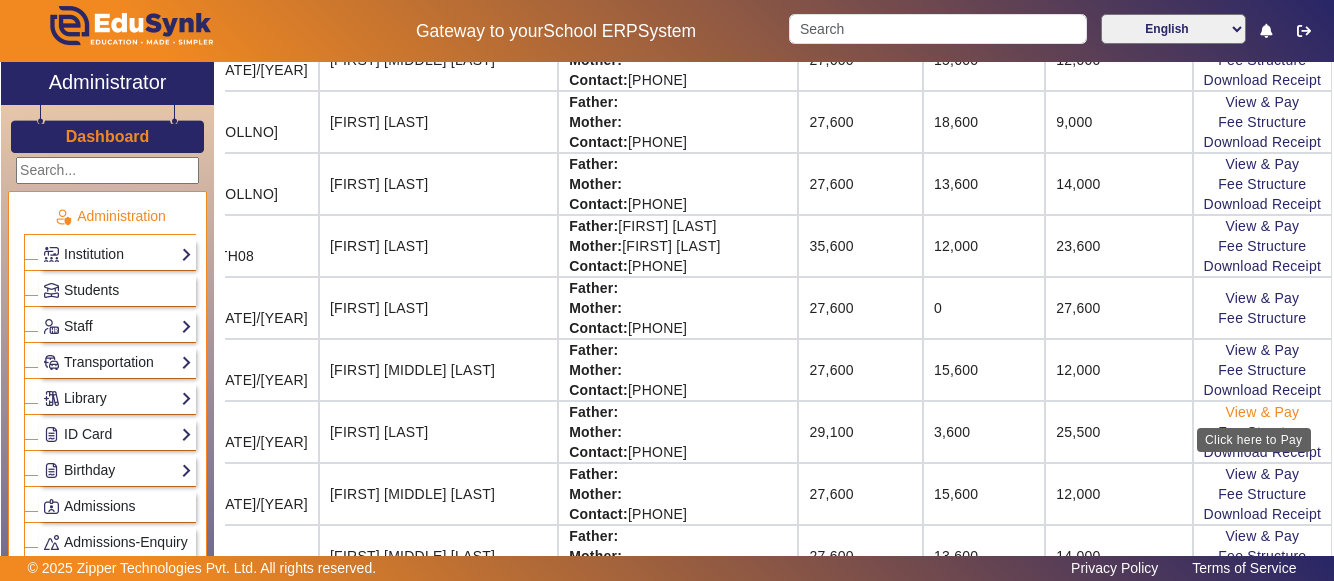click on "View & Pay" 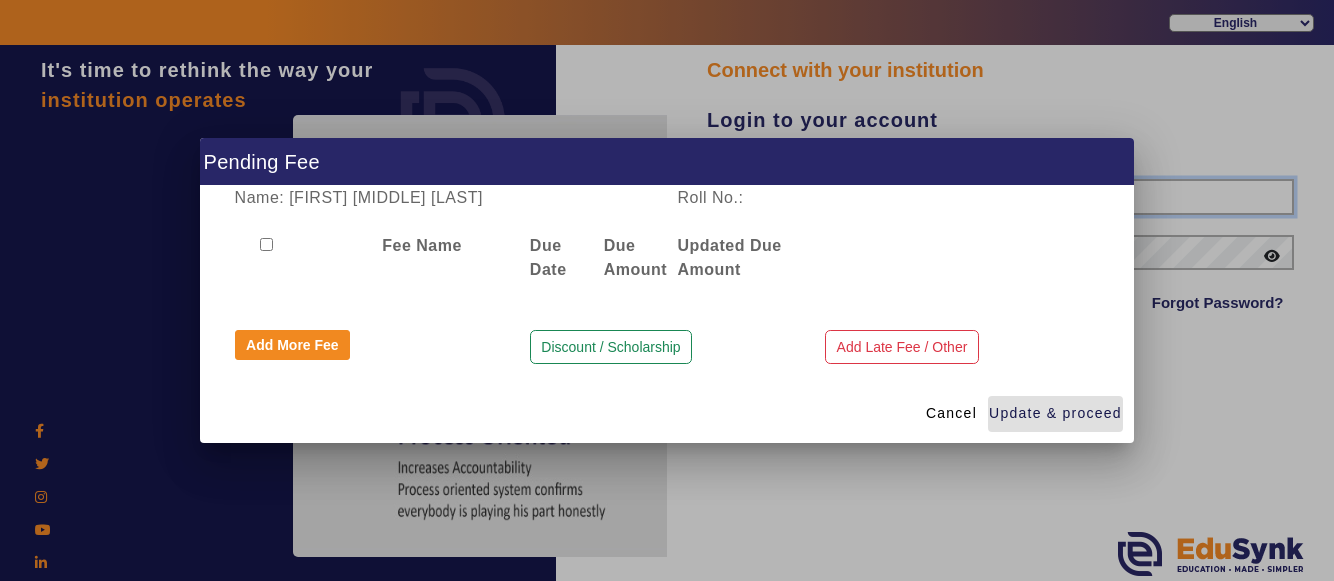type 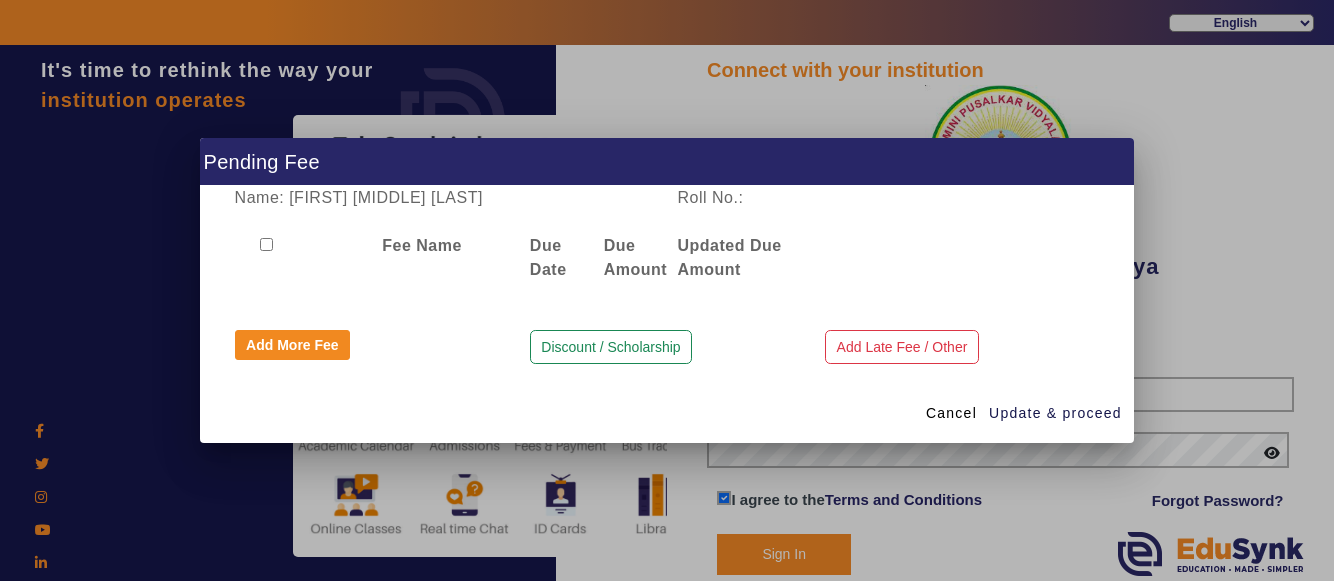 click on "Name: [FIRST] [LAST]   Roll No.:   Fee Name Due Date Due Amount Updated Due Amount Add More Fee Discount / Scholarship Add Late Fee / Other" at bounding box center (667, 285) 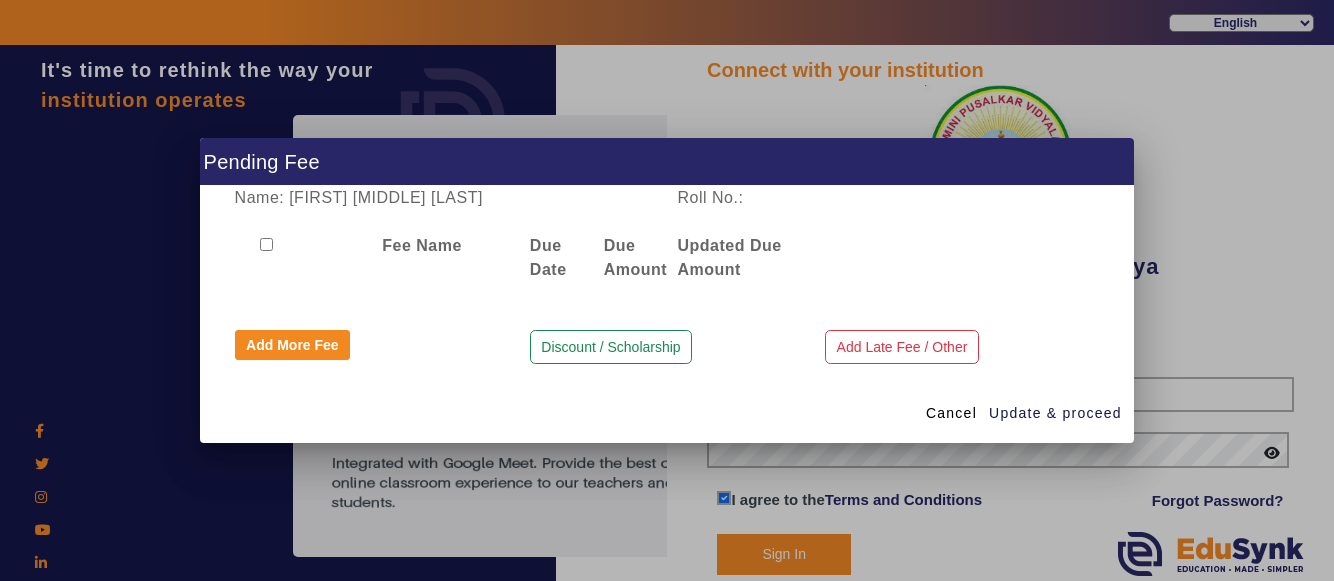 click at bounding box center [667, 290] 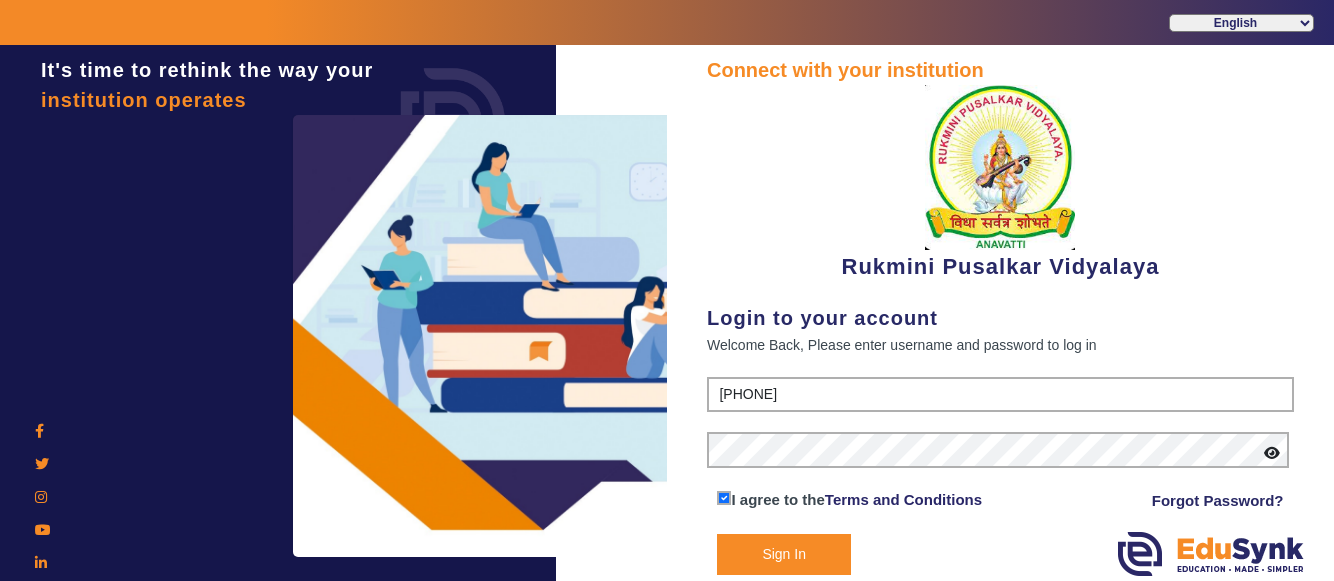 click on "Sign In" 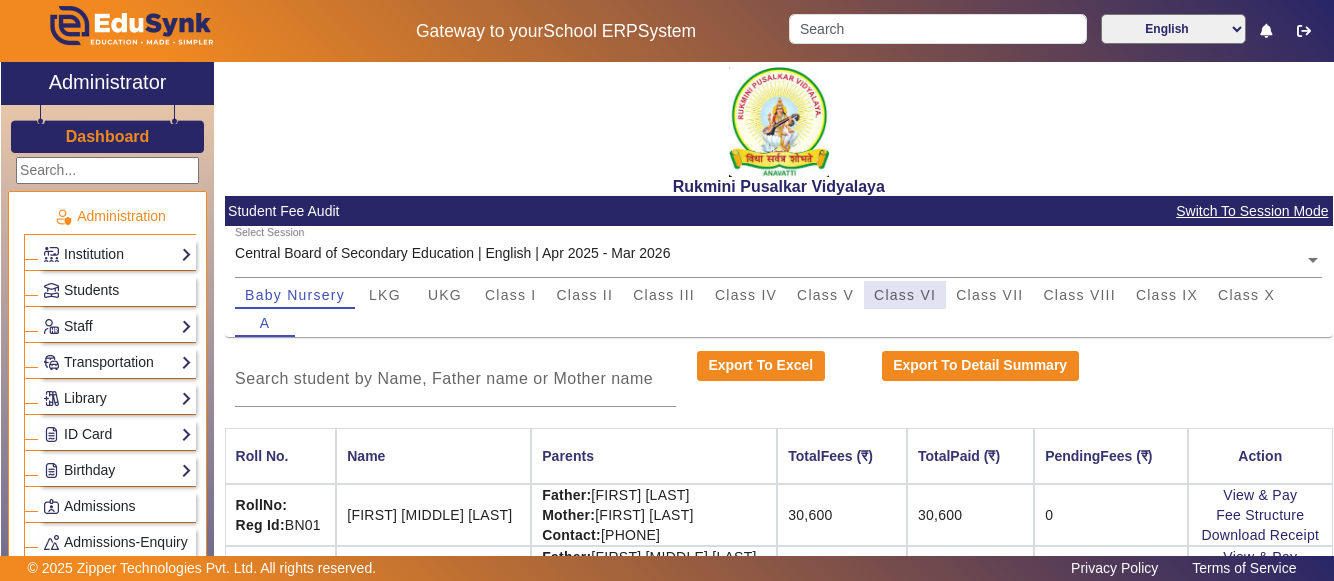 click on "Class VI" at bounding box center [905, 295] 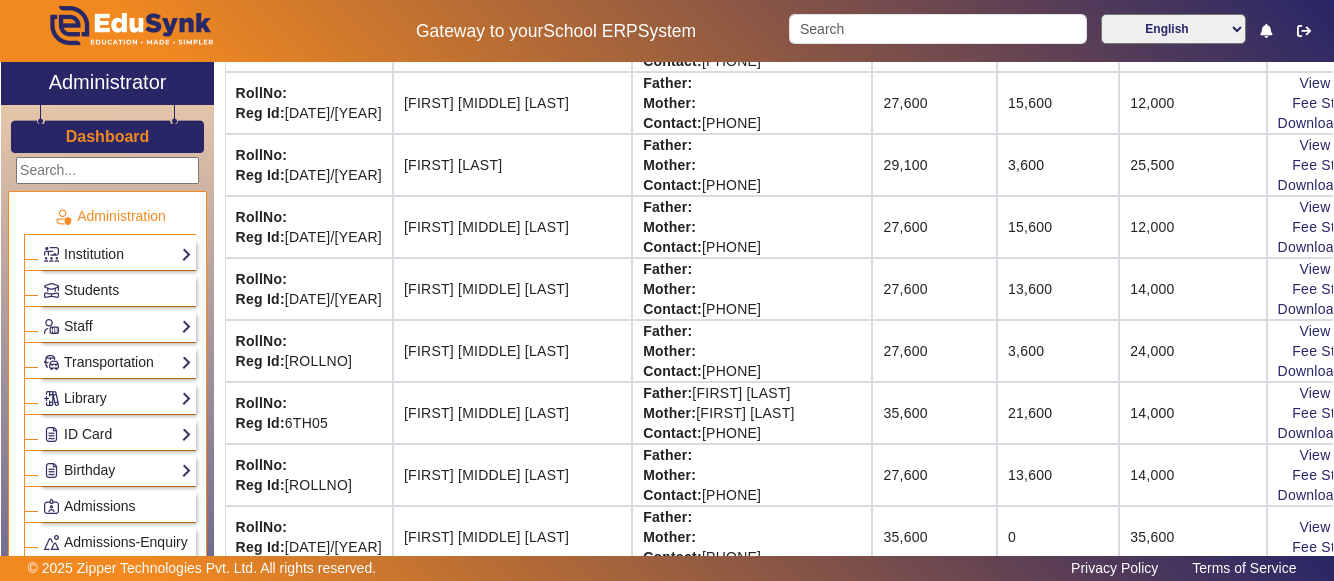 scroll, scrollTop: 2520, scrollLeft: 40, axis: both 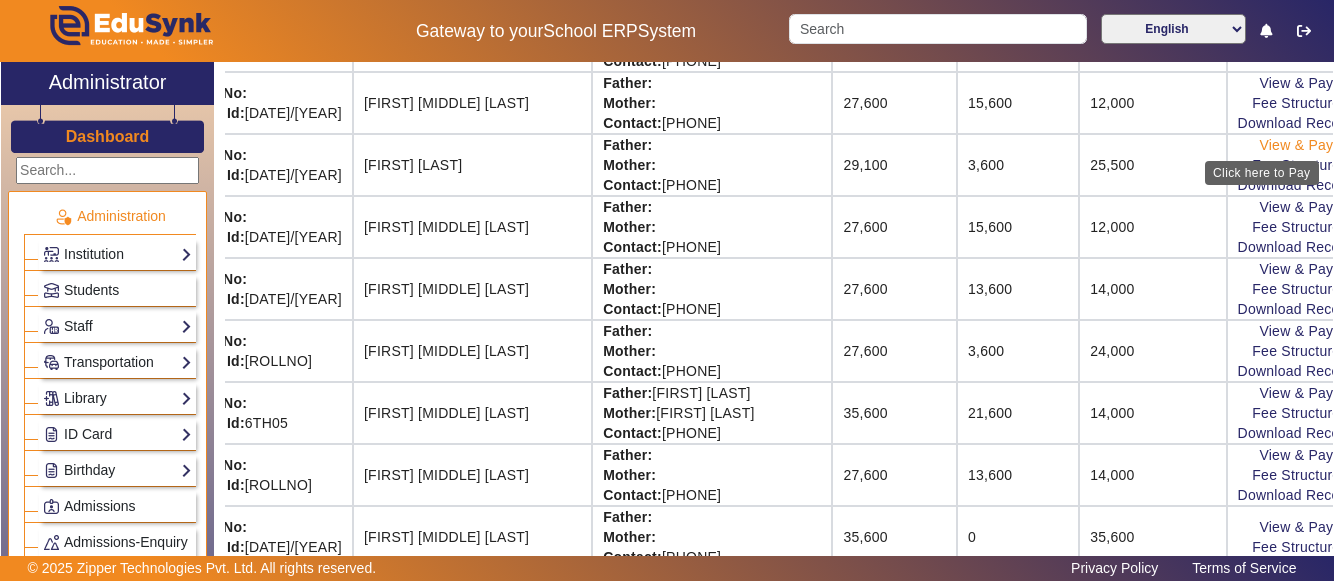 click on "View & Pay" 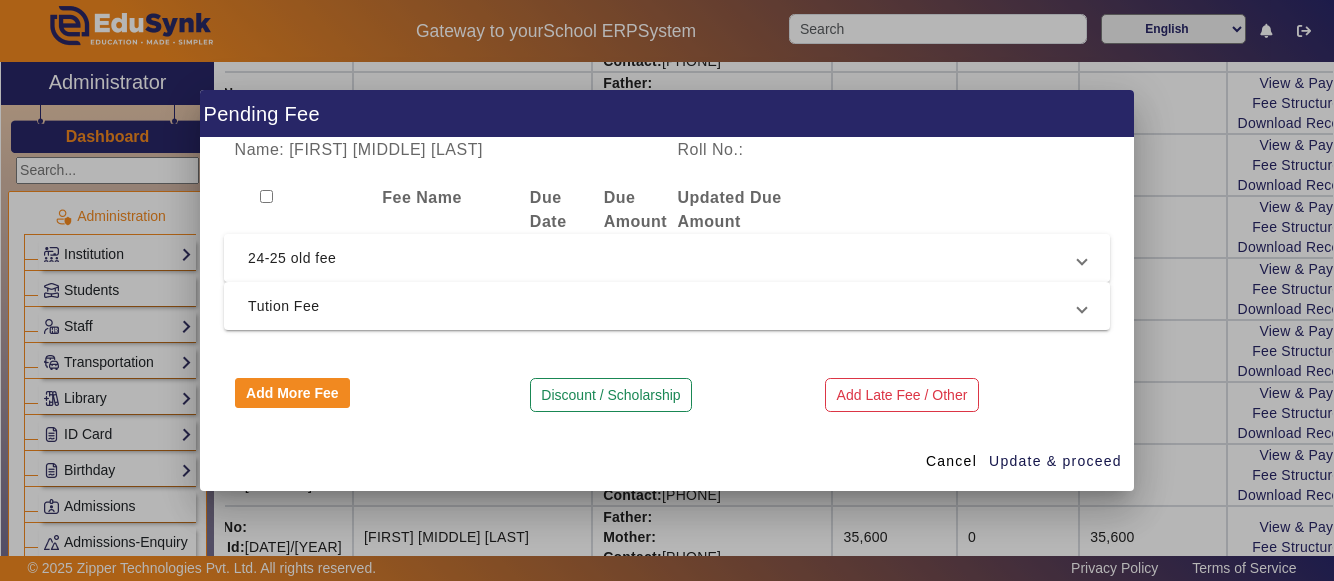 click on "24-25 old fee" at bounding box center [663, 258] 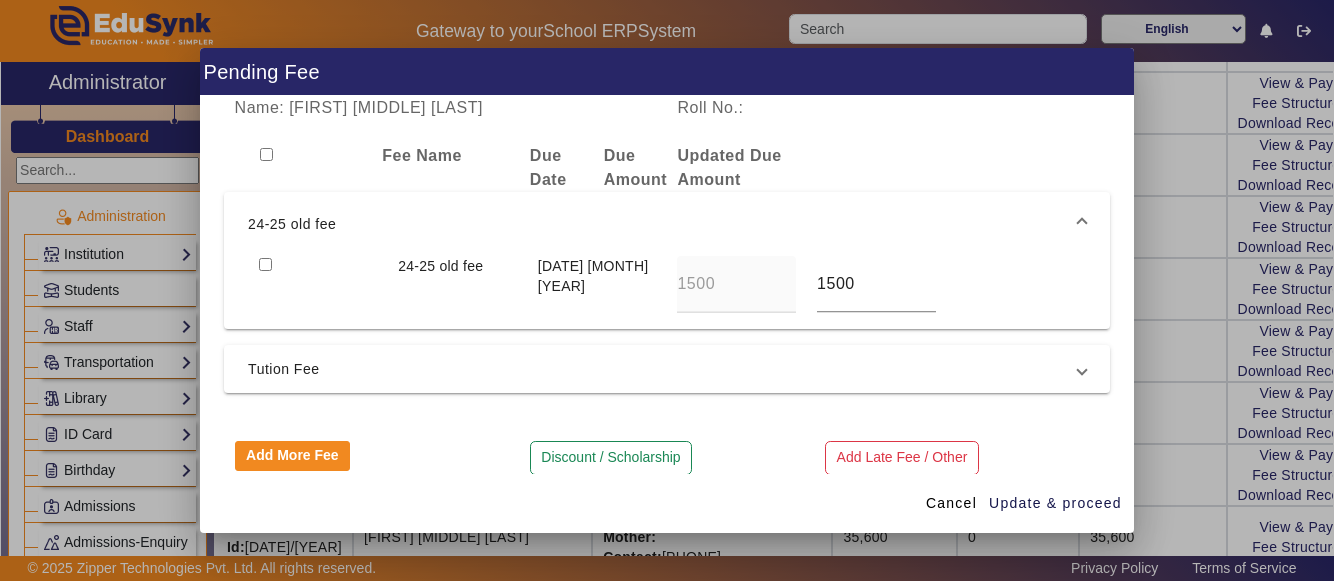 click at bounding box center (265, 264) 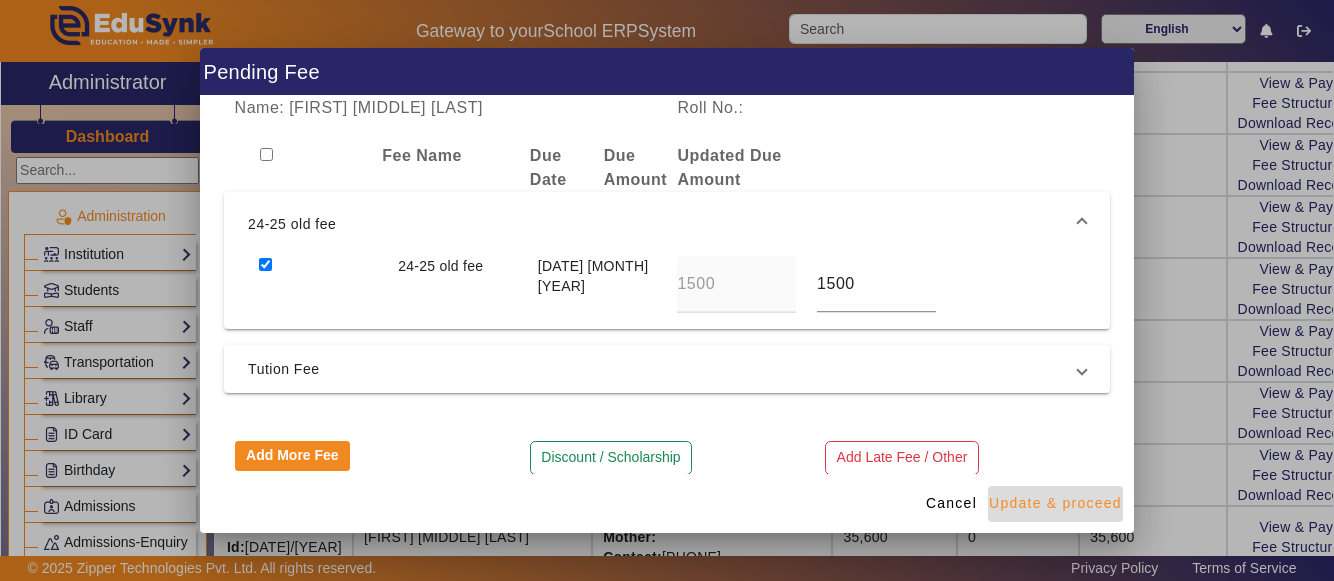 click on "Update & proceed" at bounding box center (1055, 503) 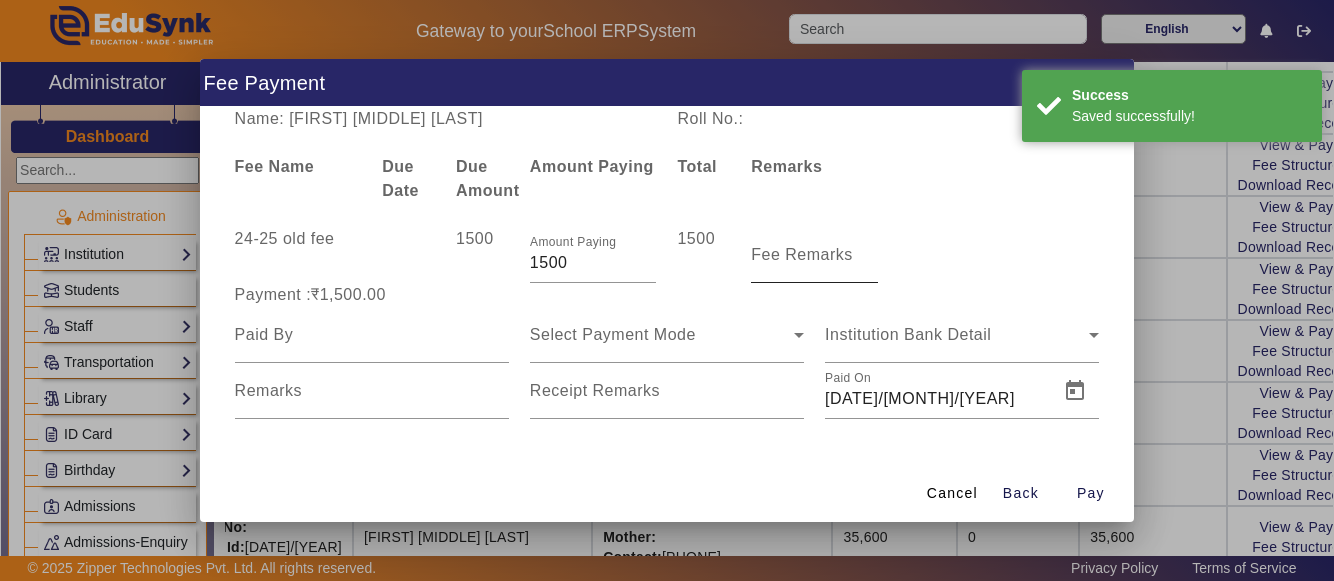 click on "Fee Remarks" at bounding box center [802, 254] 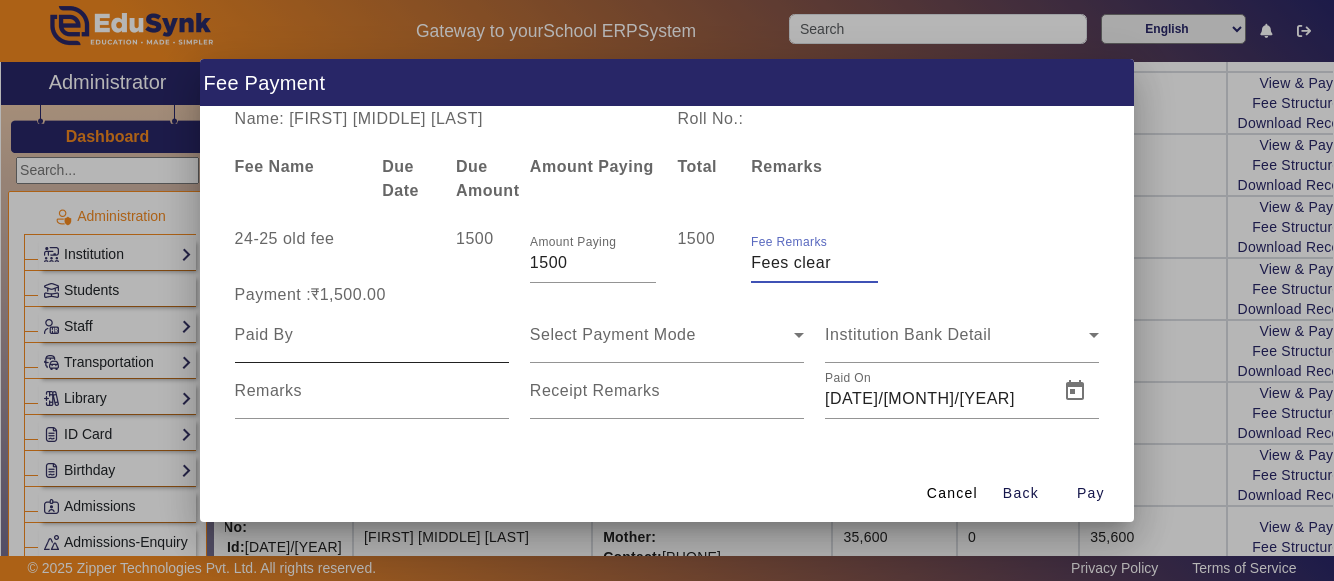 type on "Fees clear" 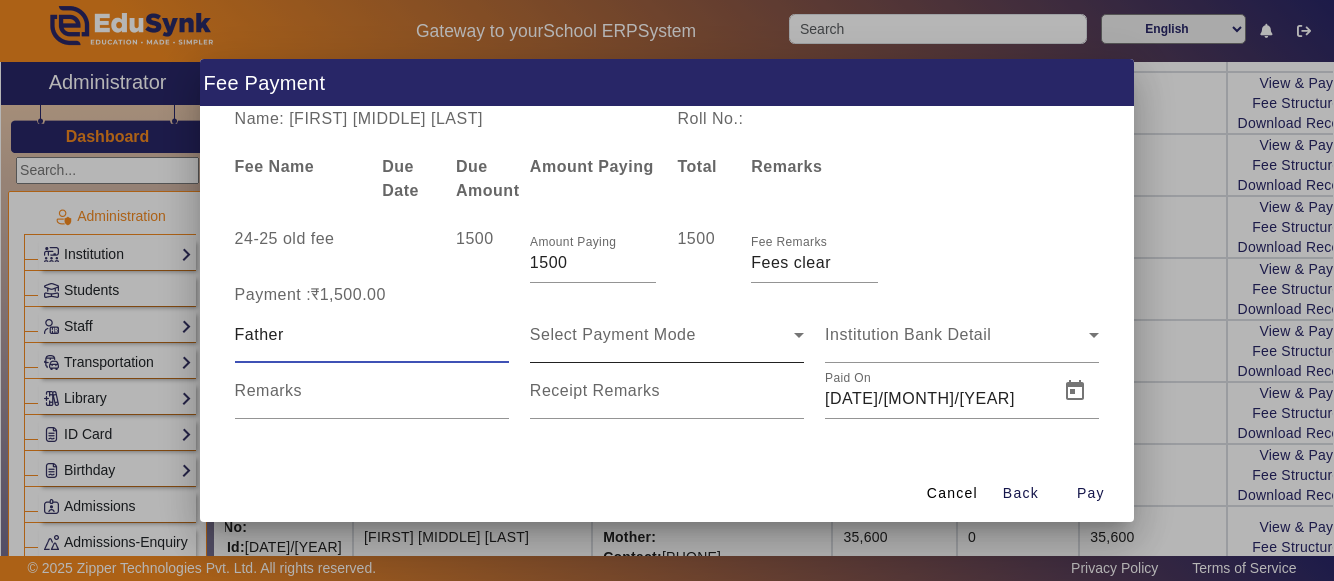 type on "Father" 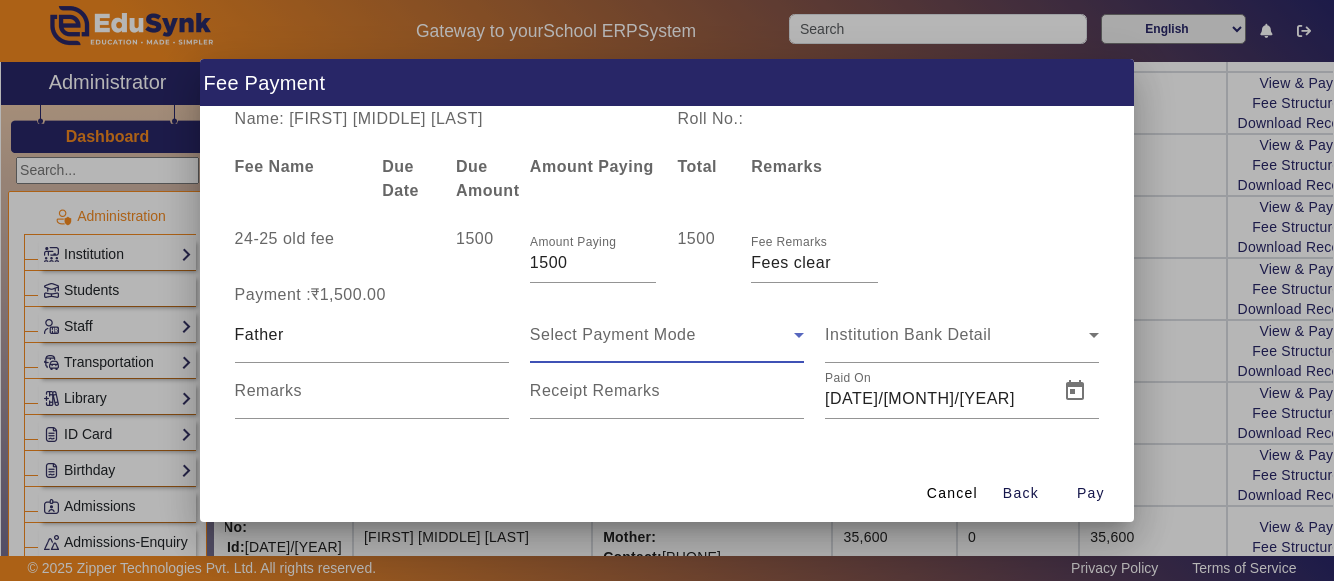 click on "Select Payment Mode" at bounding box center [613, 334] 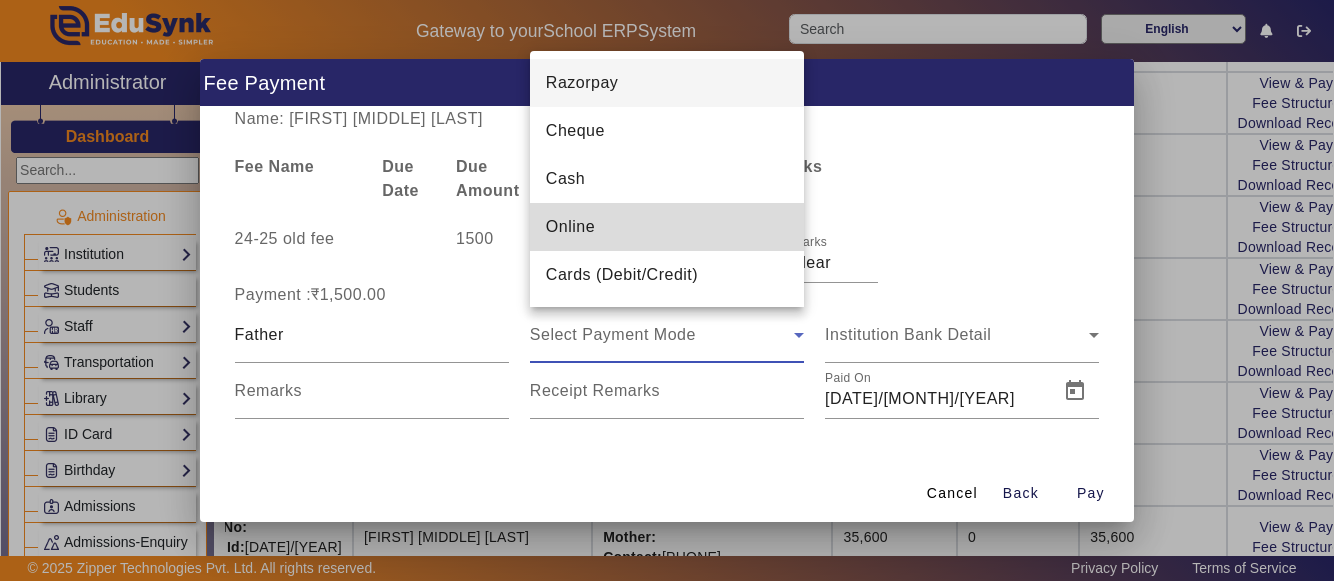 click on "Online" at bounding box center [667, 227] 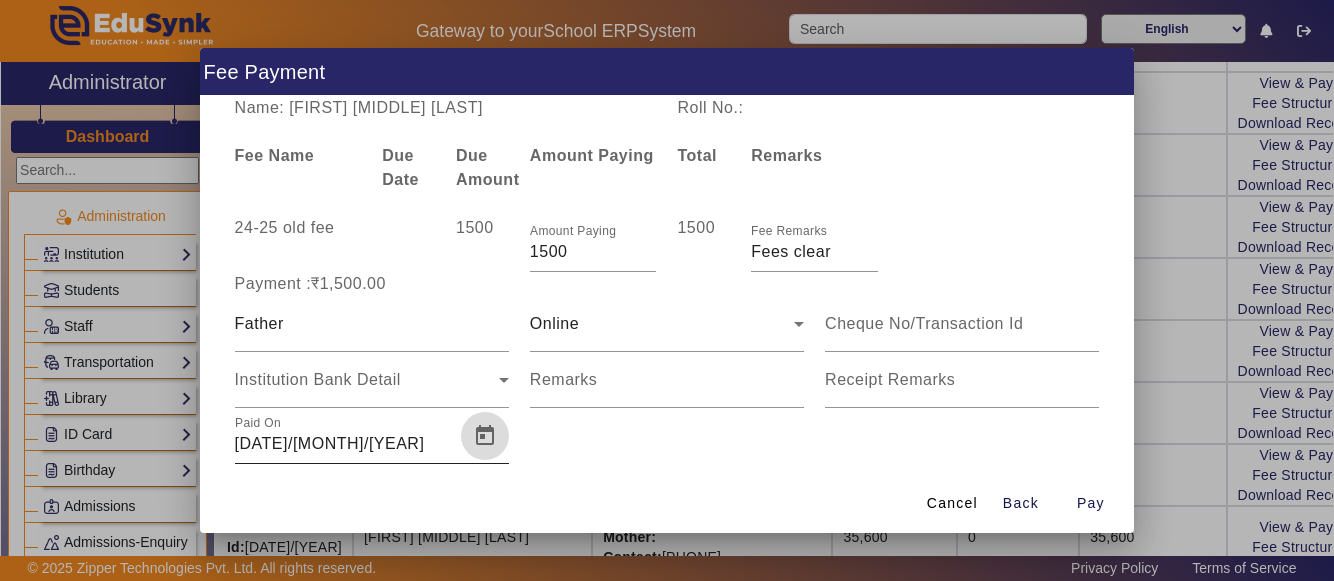 click at bounding box center (485, 436) 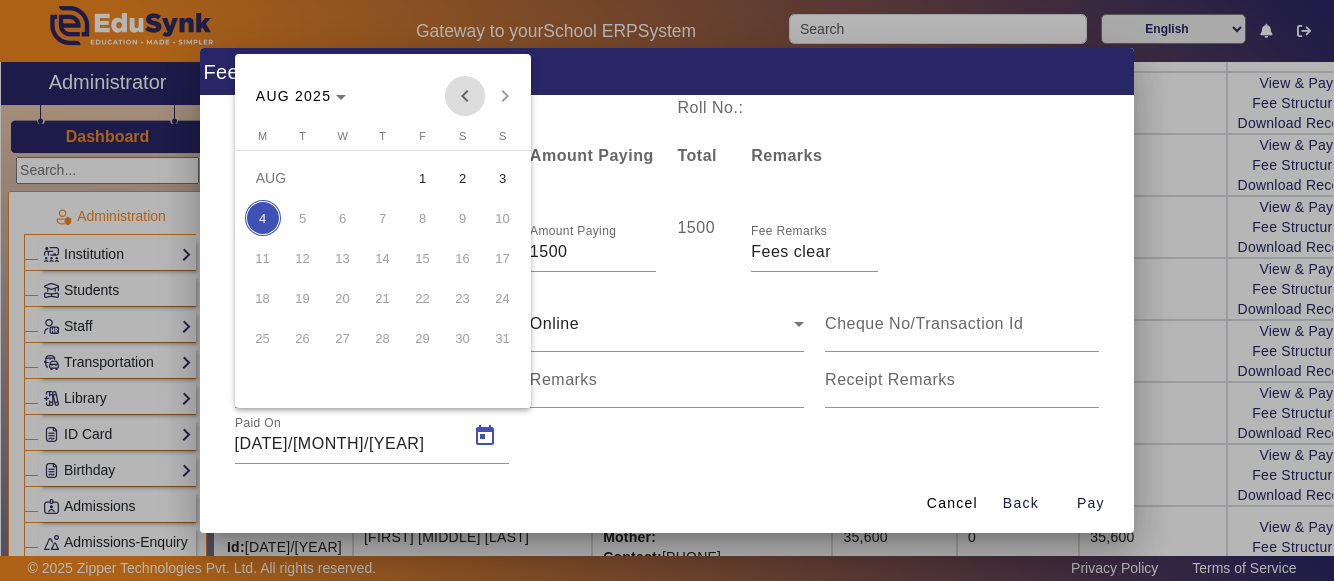click at bounding box center [465, 96] 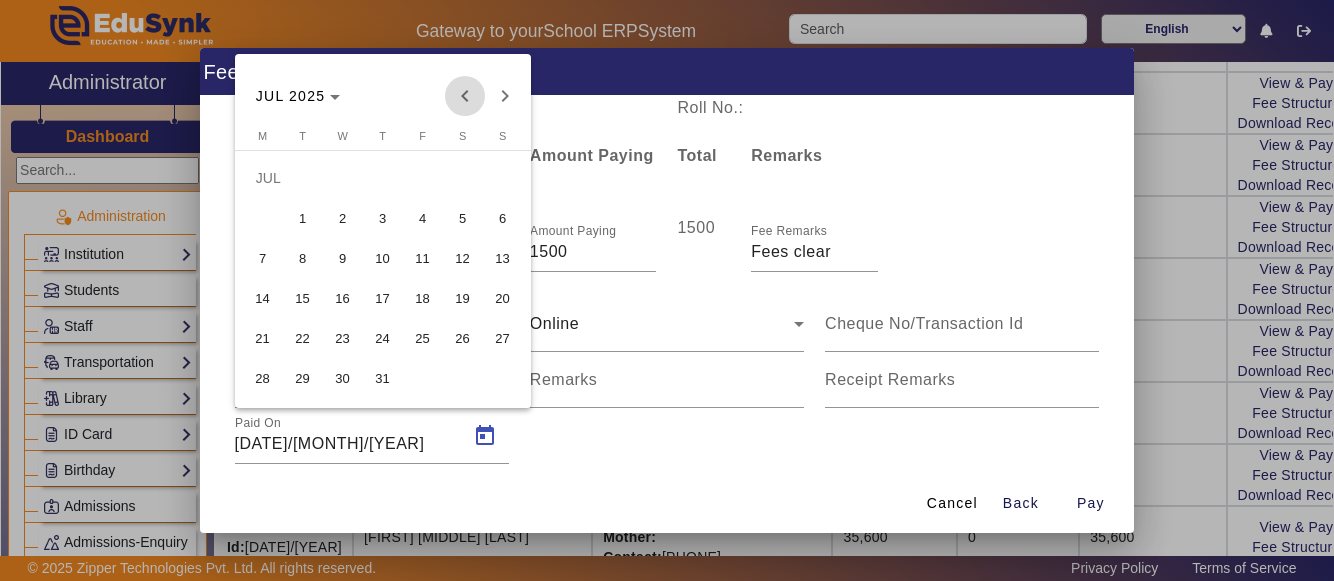 click at bounding box center [465, 96] 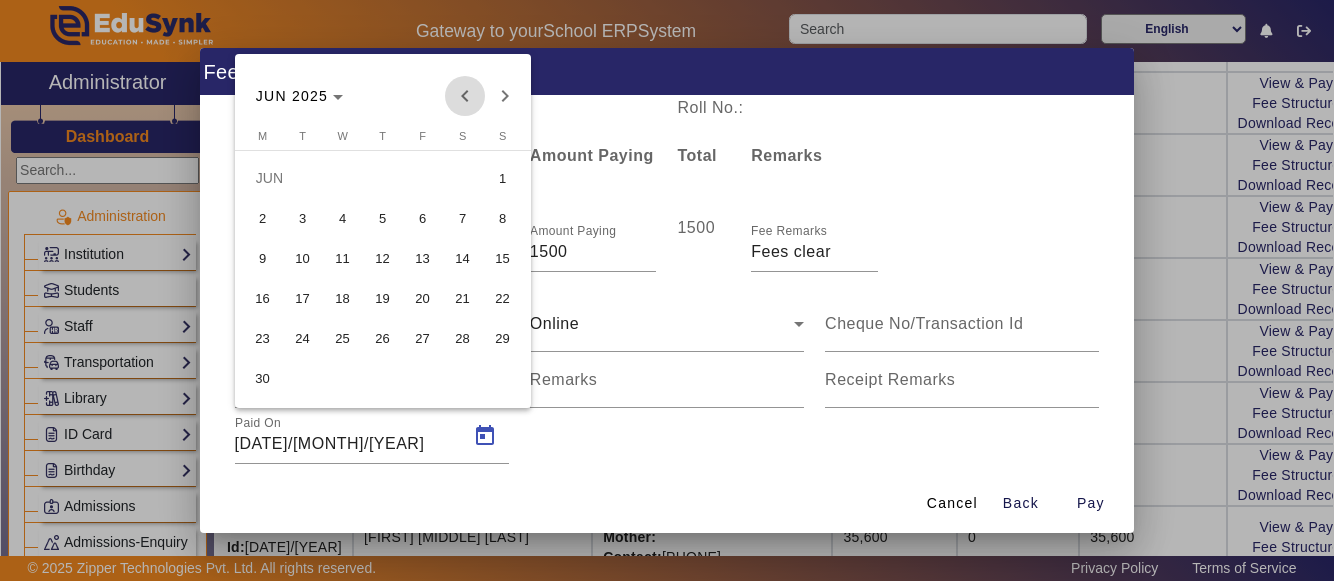 click at bounding box center (465, 96) 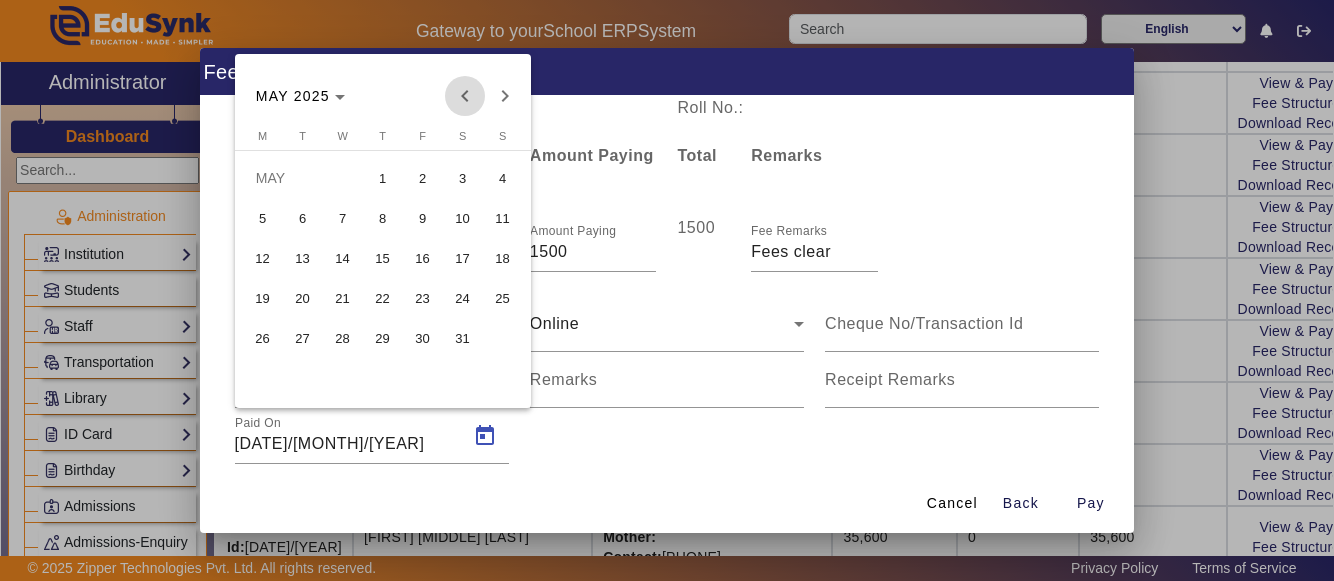 click at bounding box center (465, 96) 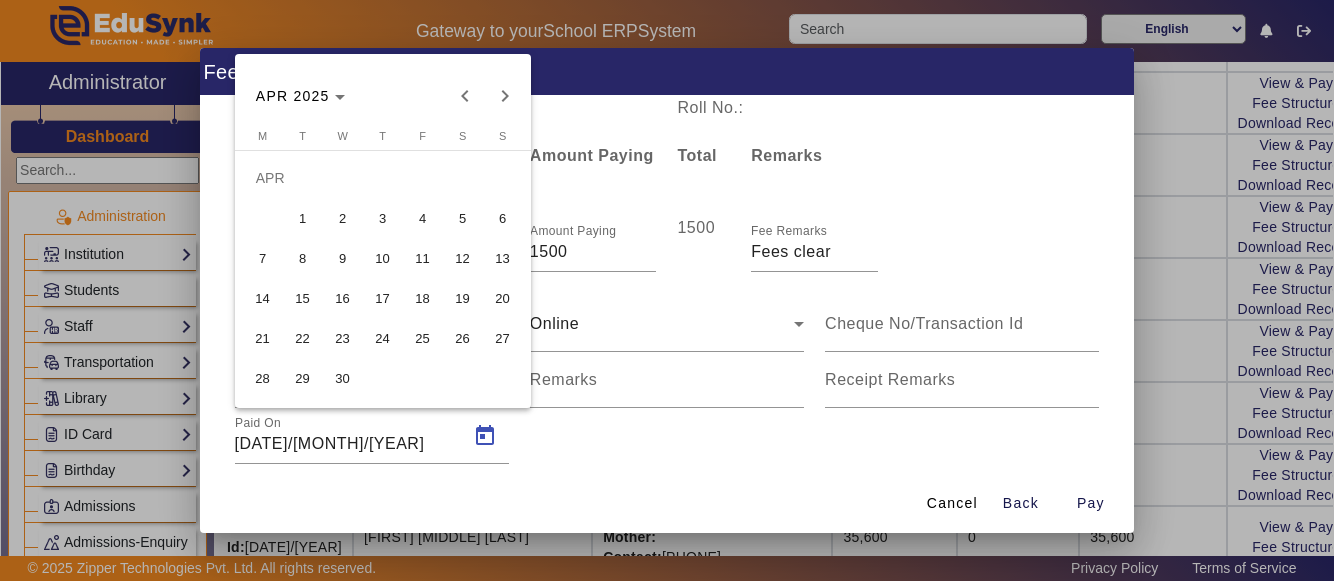 click on "15" at bounding box center [303, 298] 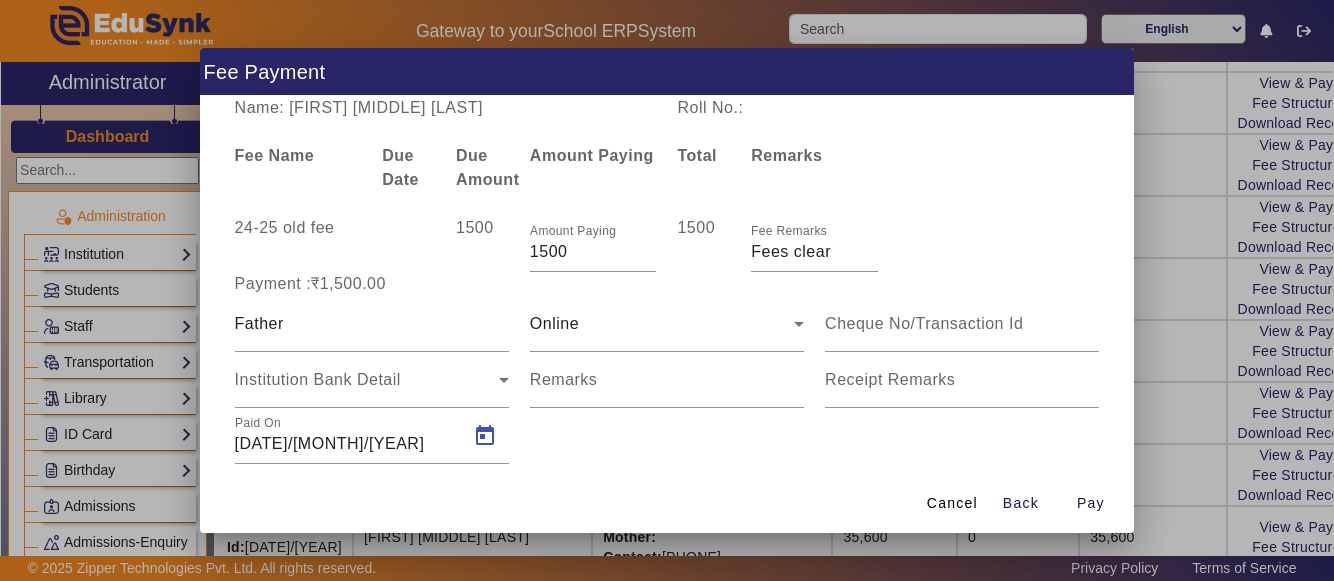 type on "[DATE]/[MONTH]/[YEAR]" 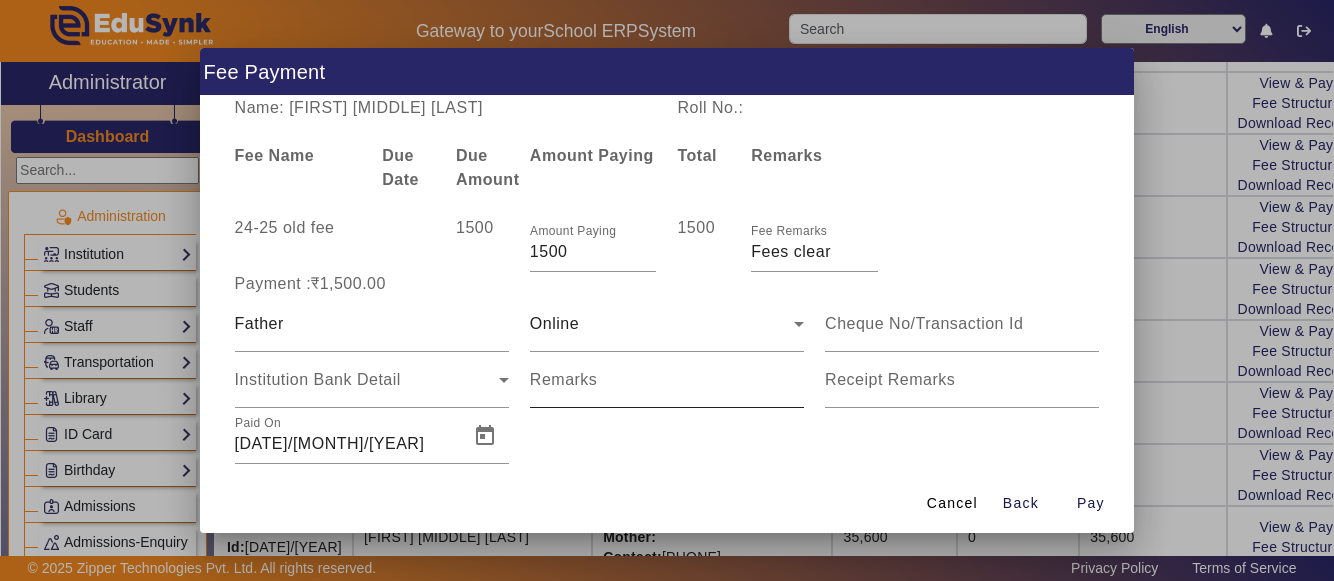 click on "Remarks" at bounding box center (564, 379) 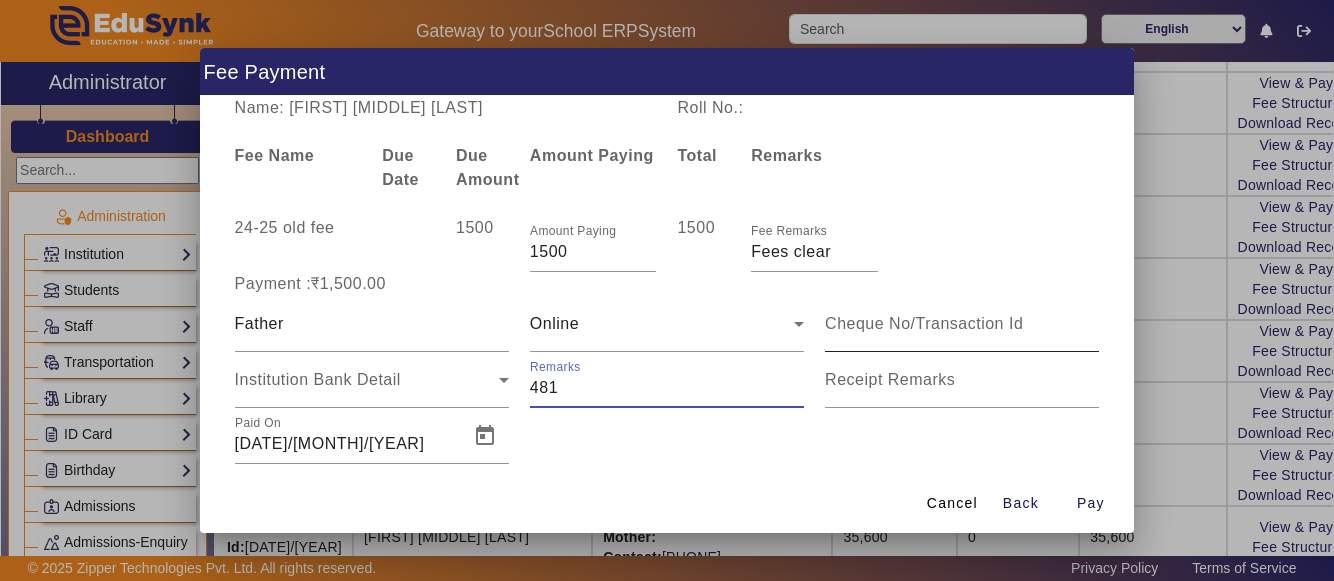 type on "481" 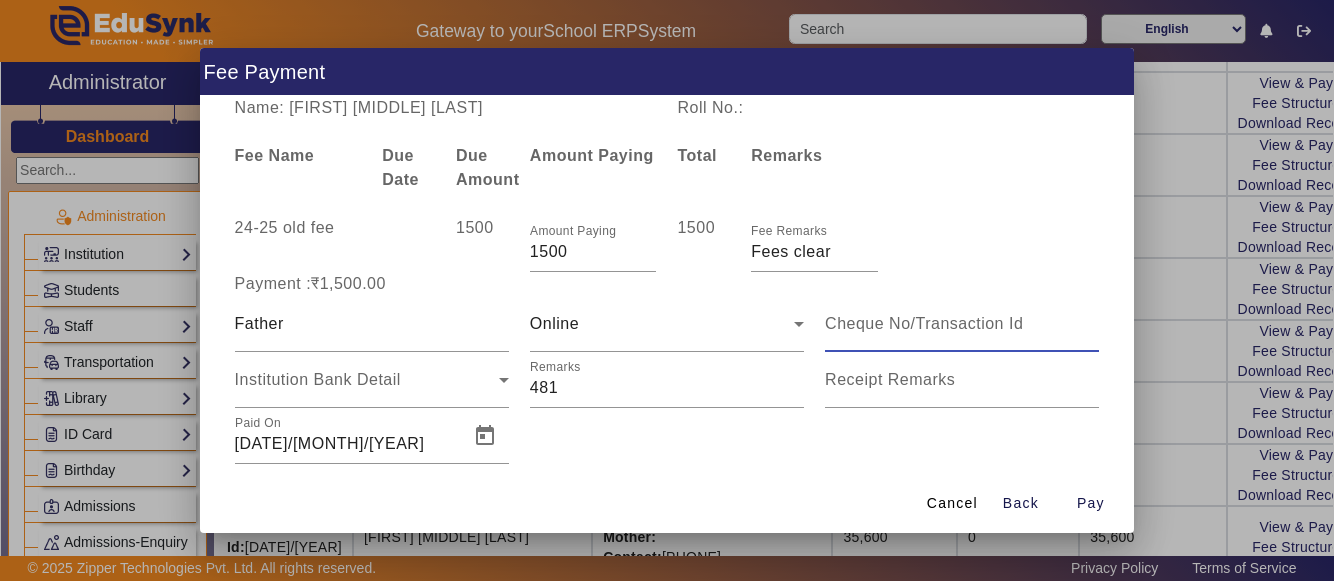 click at bounding box center (962, 324) 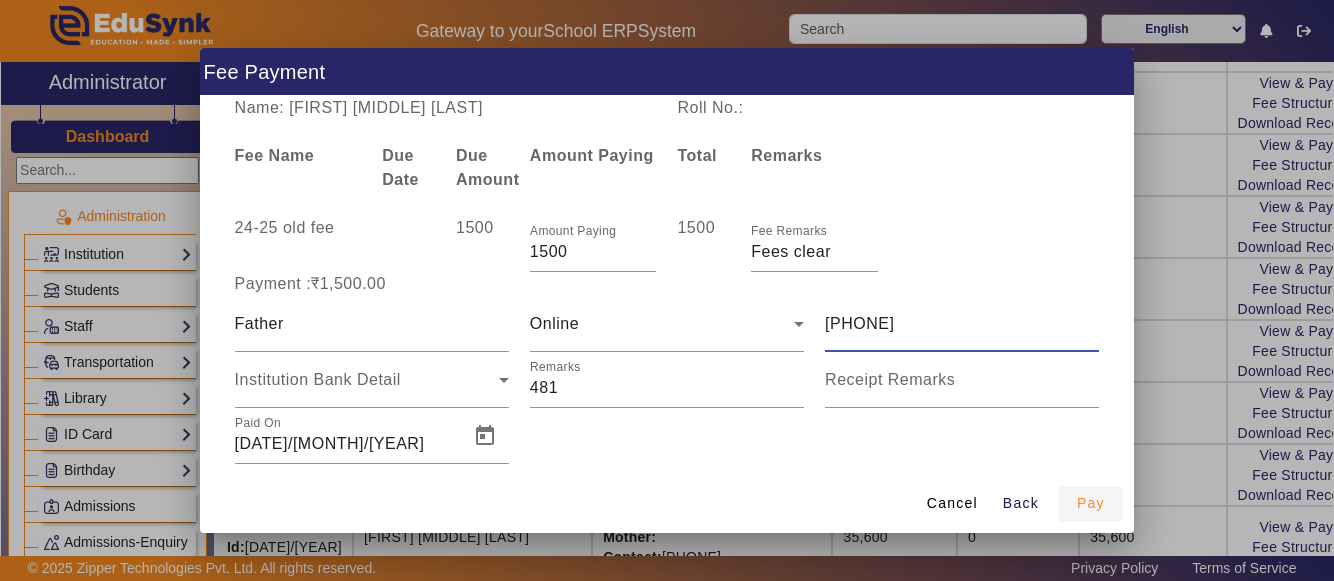 type on "[PHONE]" 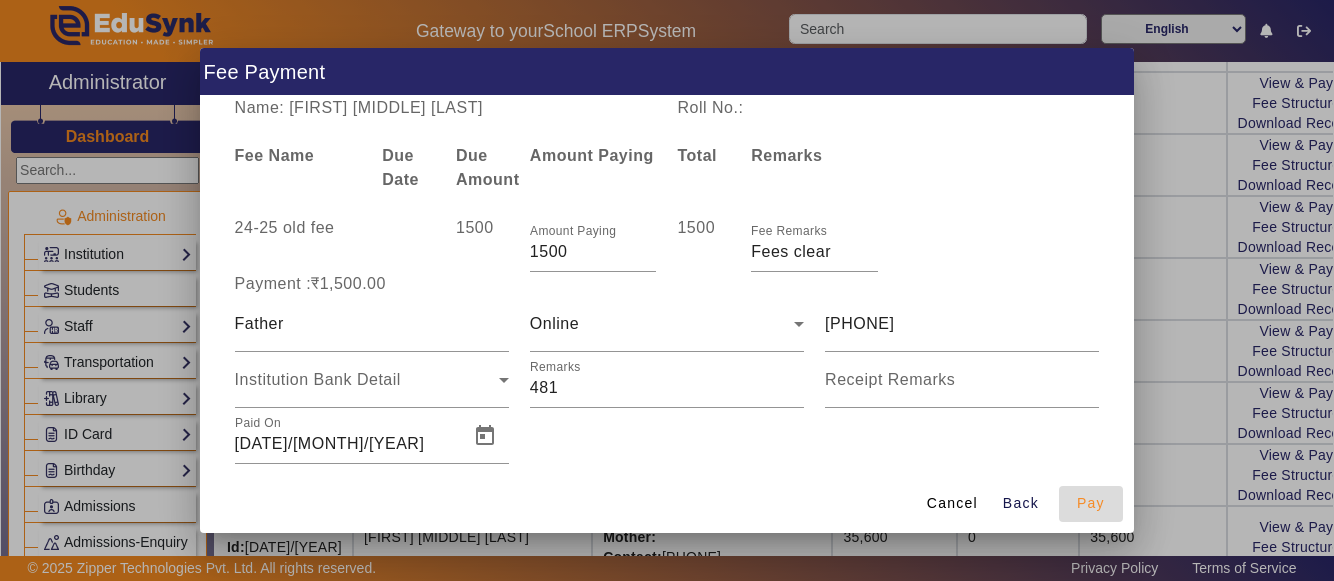 click on "Pay" at bounding box center (1091, 503) 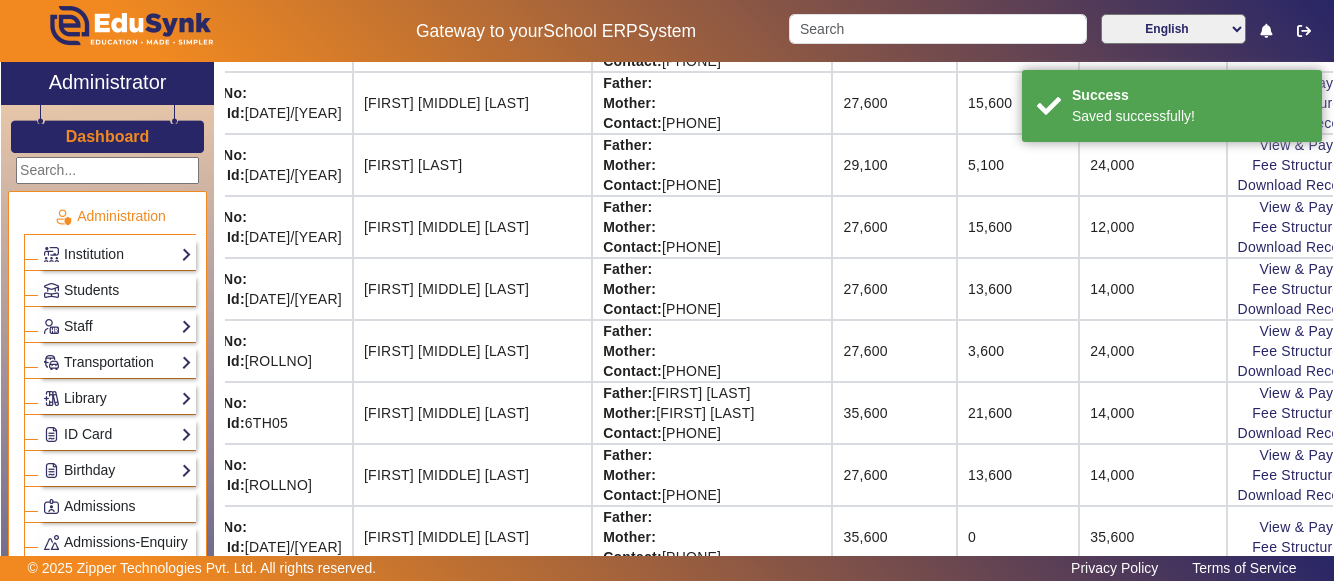 scroll, scrollTop: 350, scrollLeft: 40, axis: both 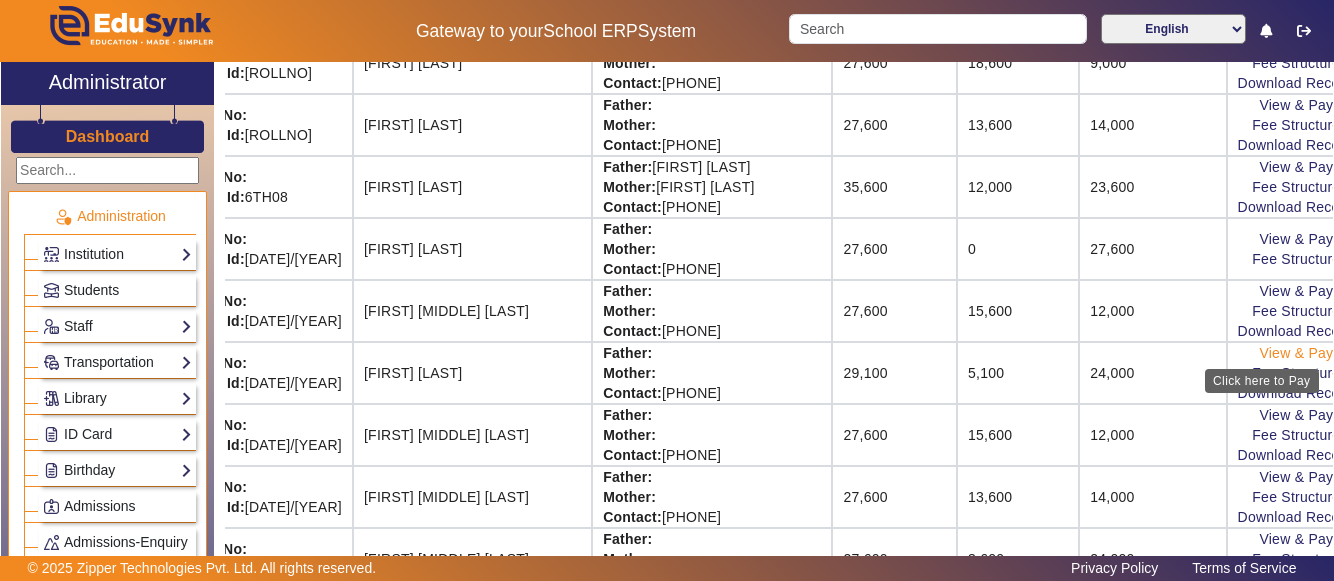 click on "View & Pay" 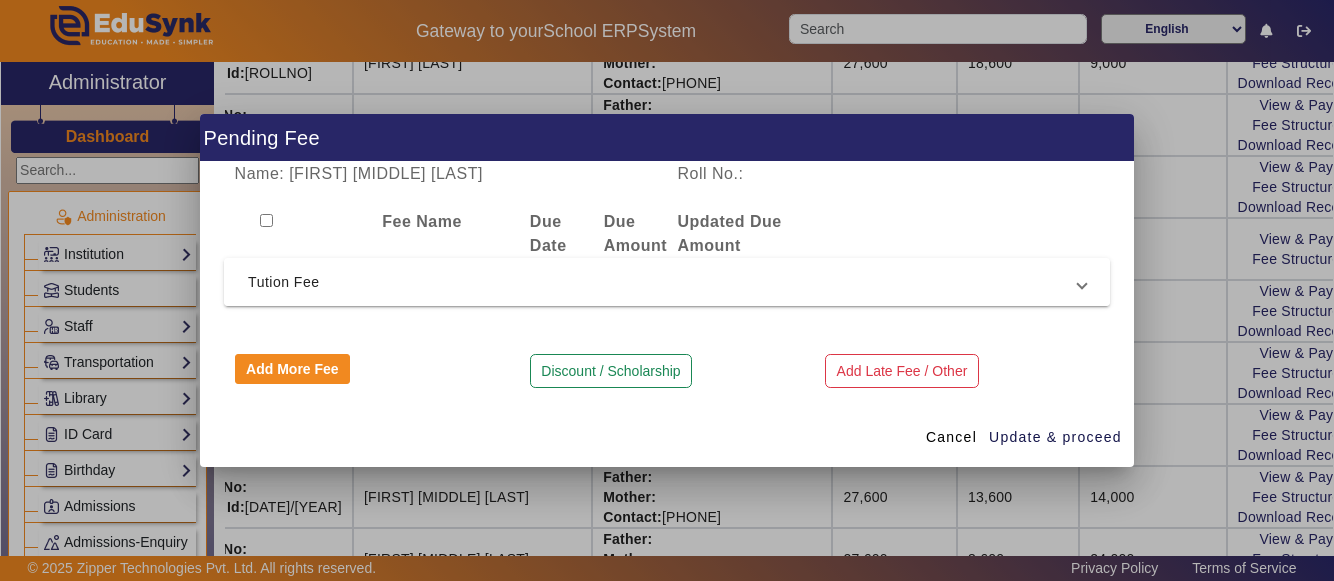 click on "Tution Fee" at bounding box center [663, 282] 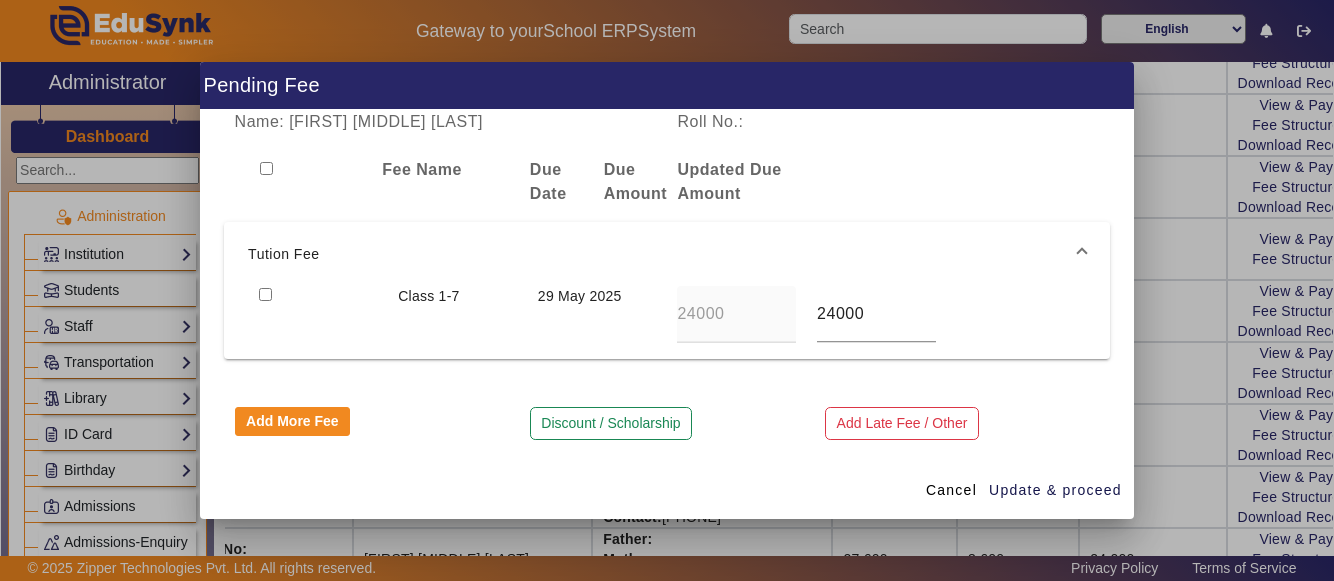 click at bounding box center (265, 294) 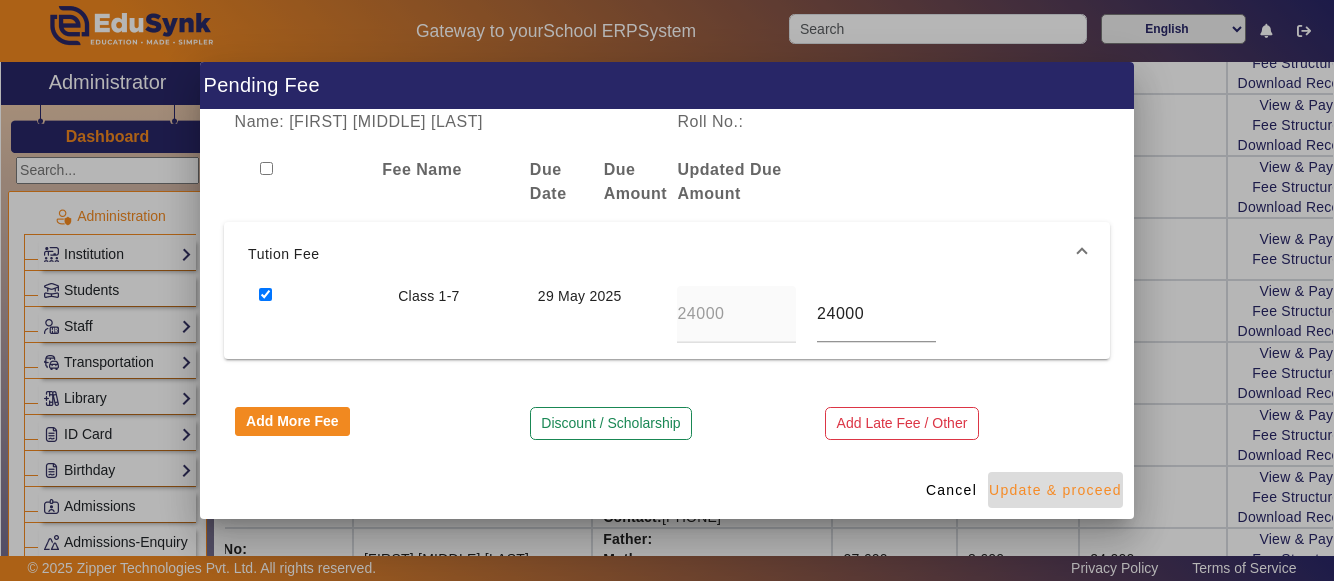 click on "Update & proceed" at bounding box center [1055, 490] 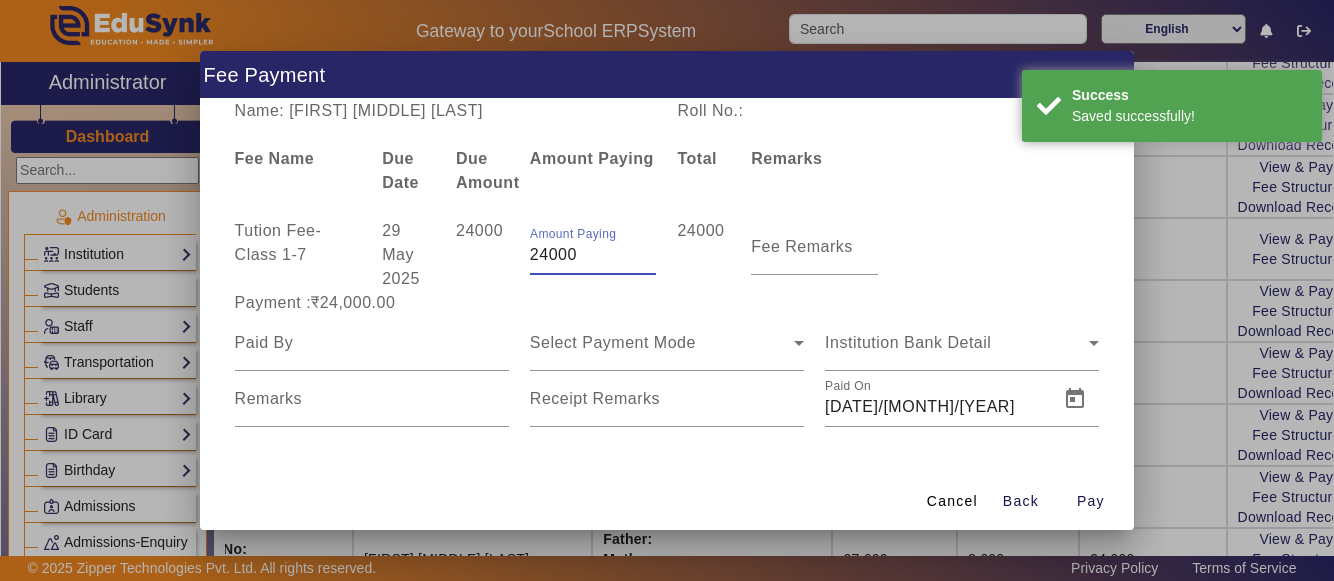 click on "24000" at bounding box center [593, 255] 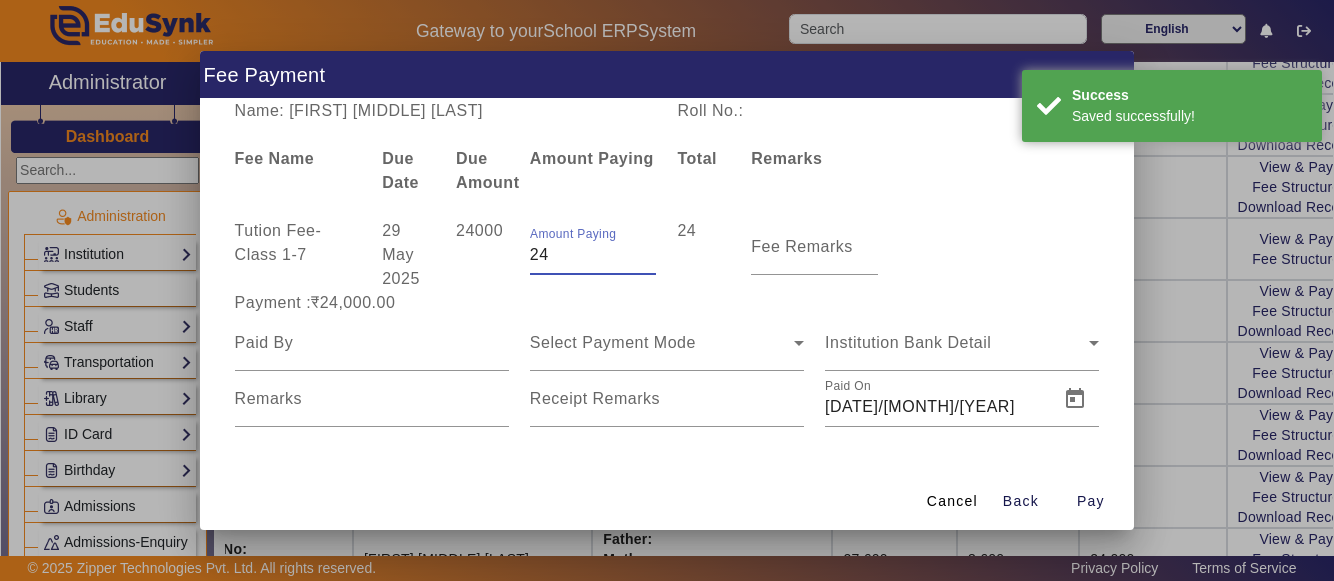 type on "2" 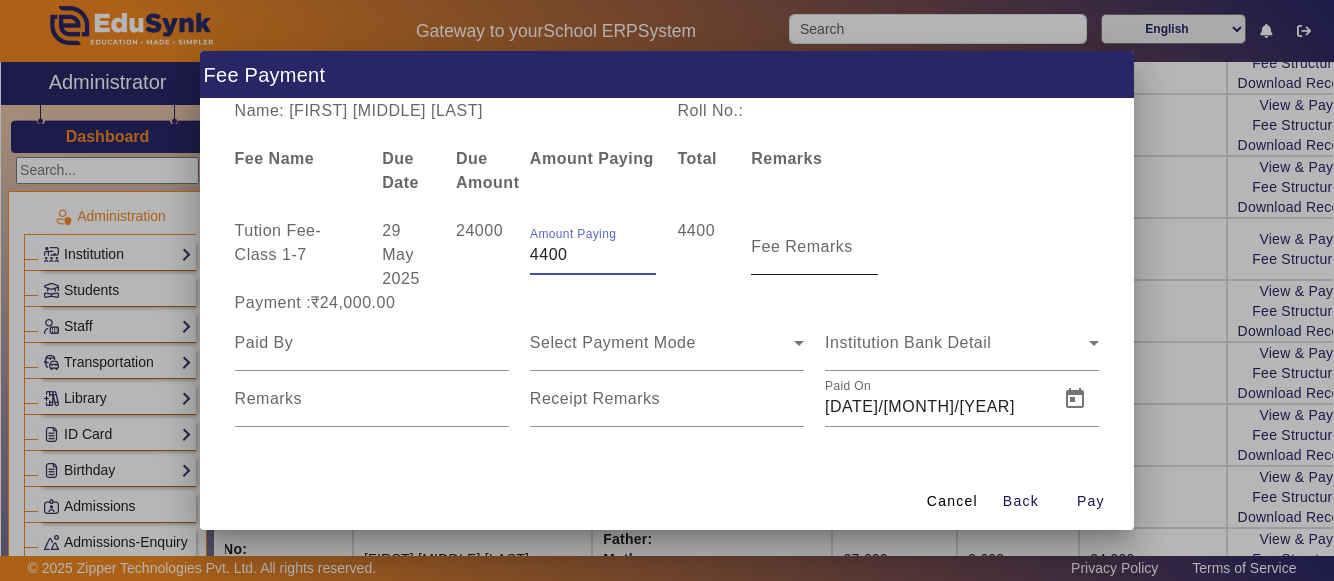 type on "4400" 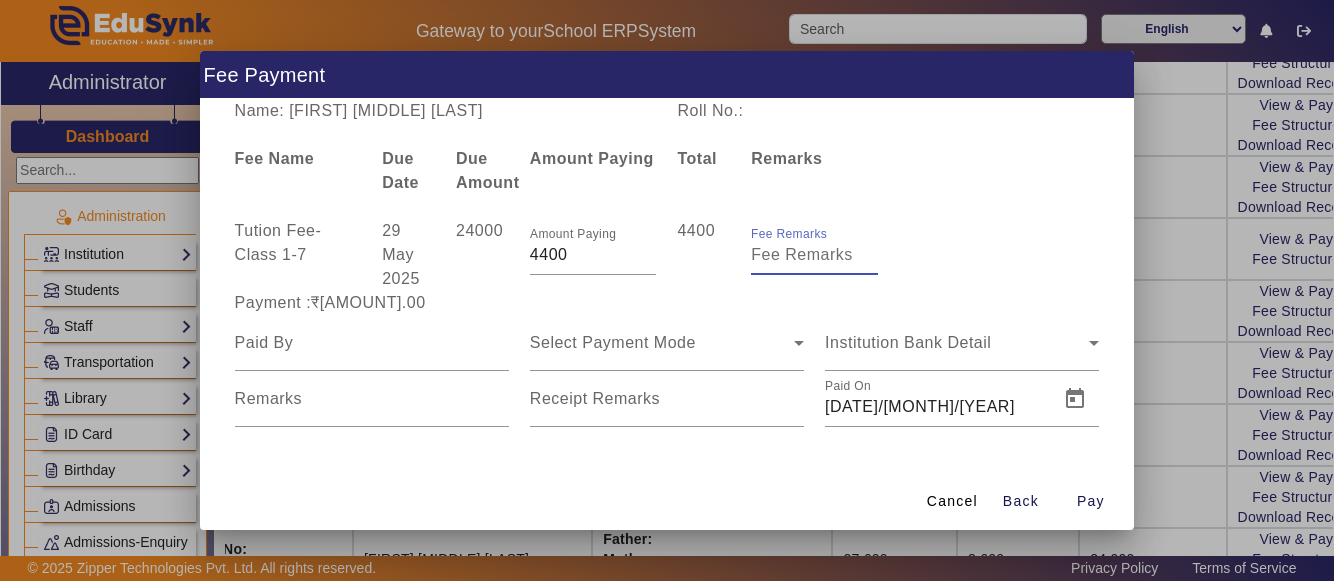 click on "Fee Remarks" at bounding box center [814, 255] 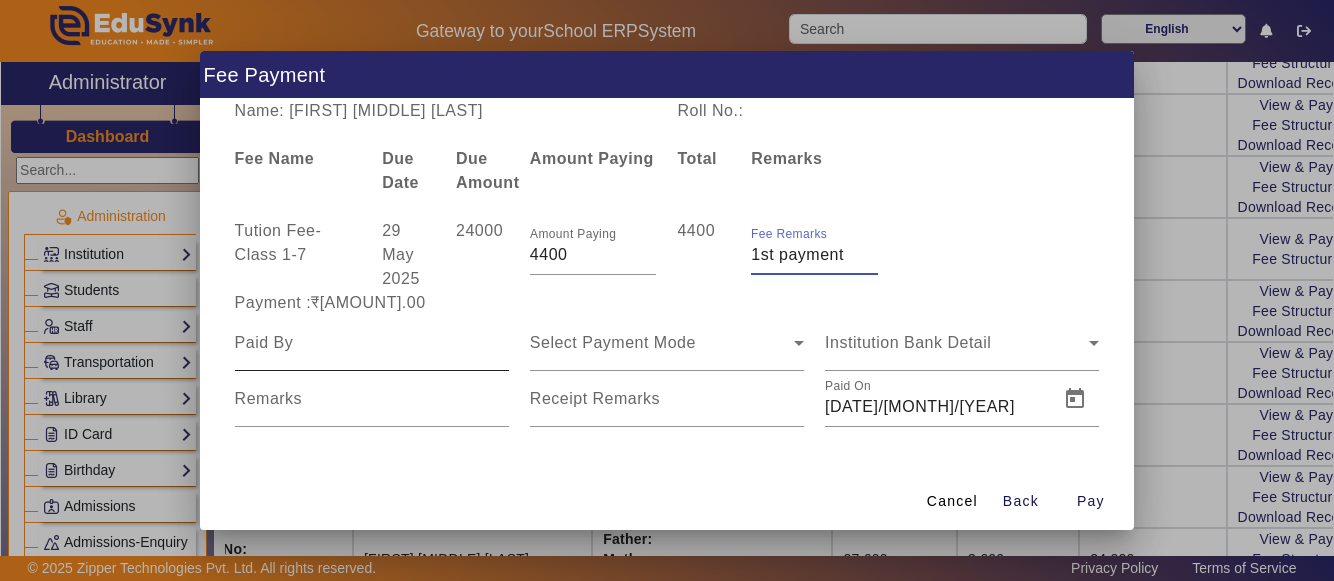 type on "1st payment" 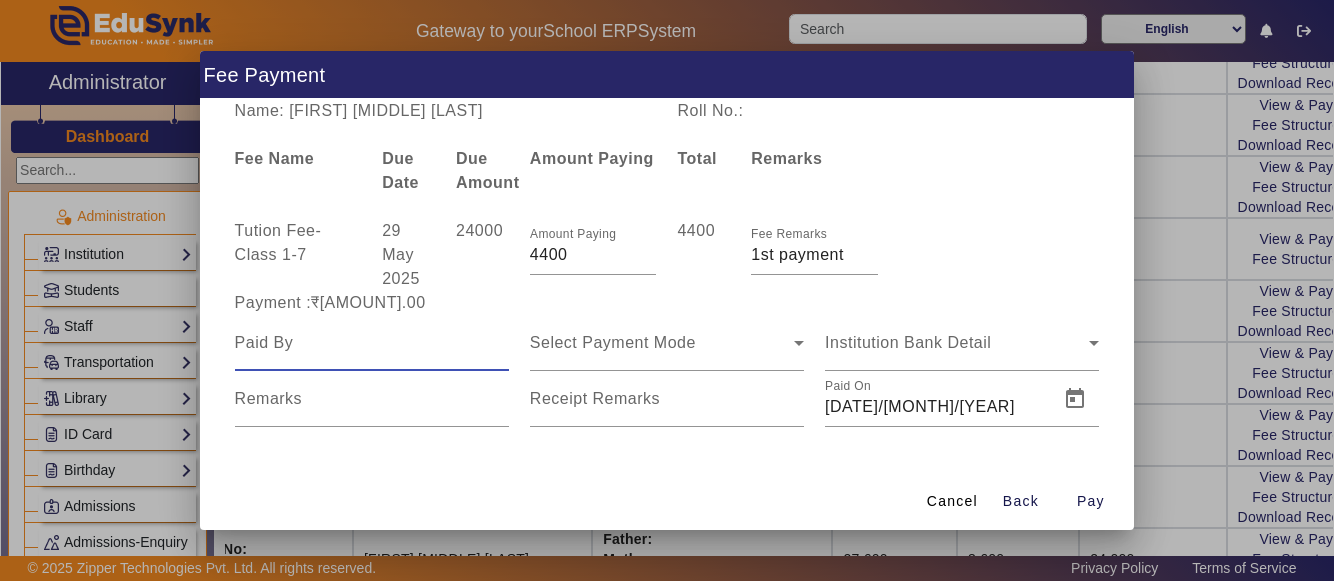 click at bounding box center (372, 343) 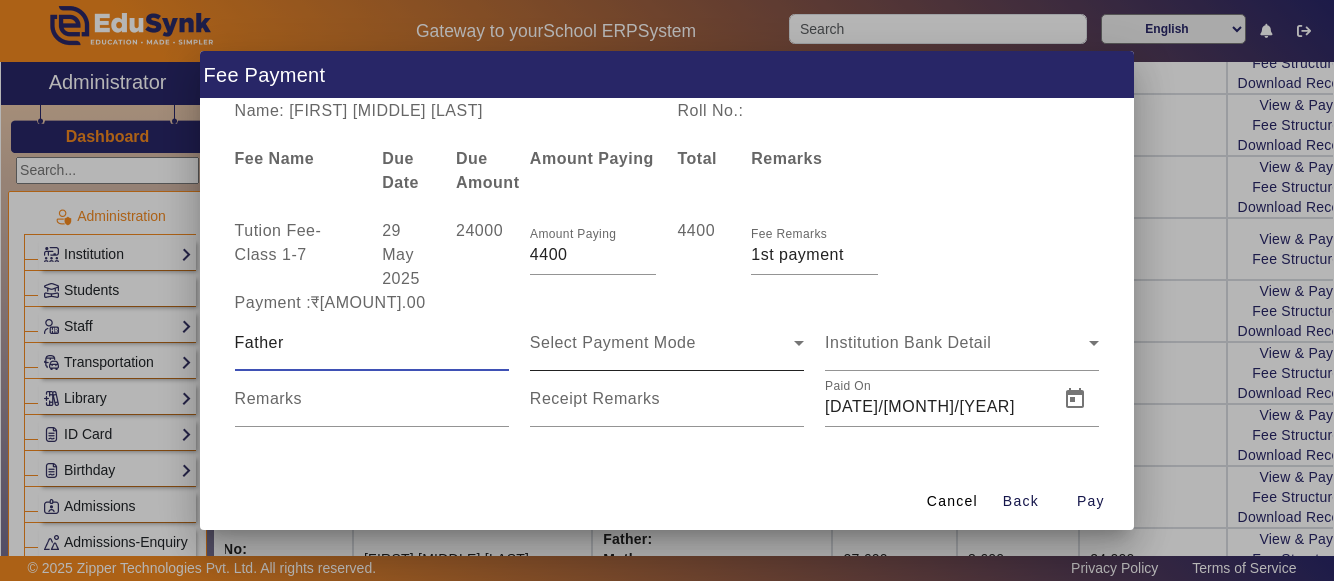 type on "Father" 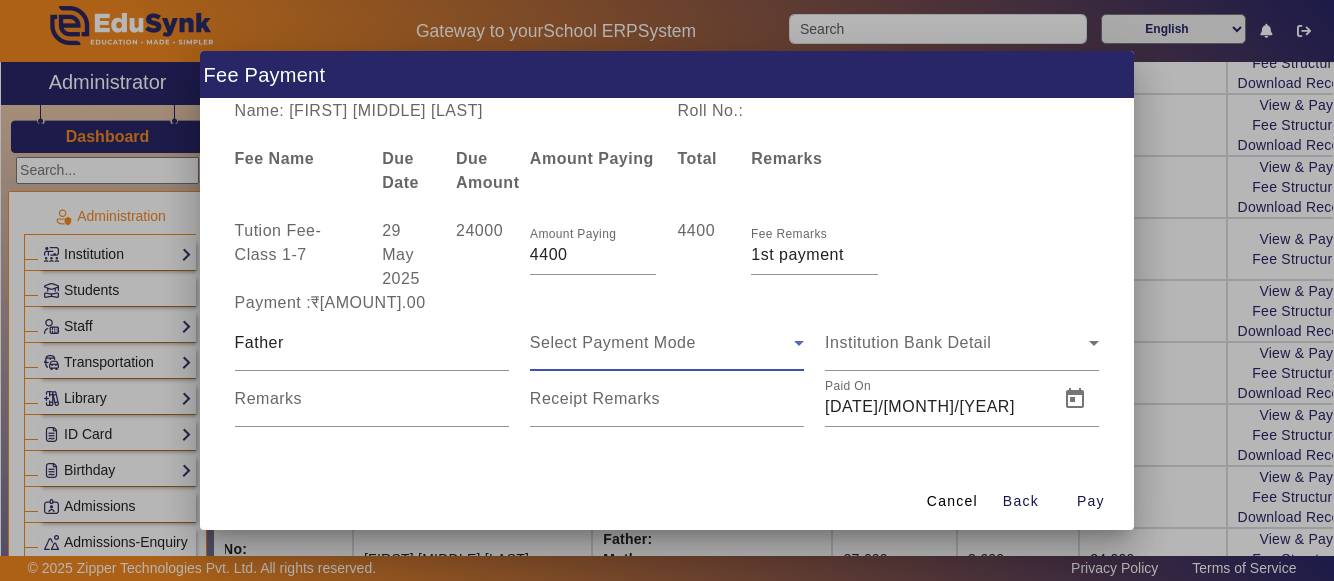 click on "Select Payment Mode" at bounding box center (613, 342) 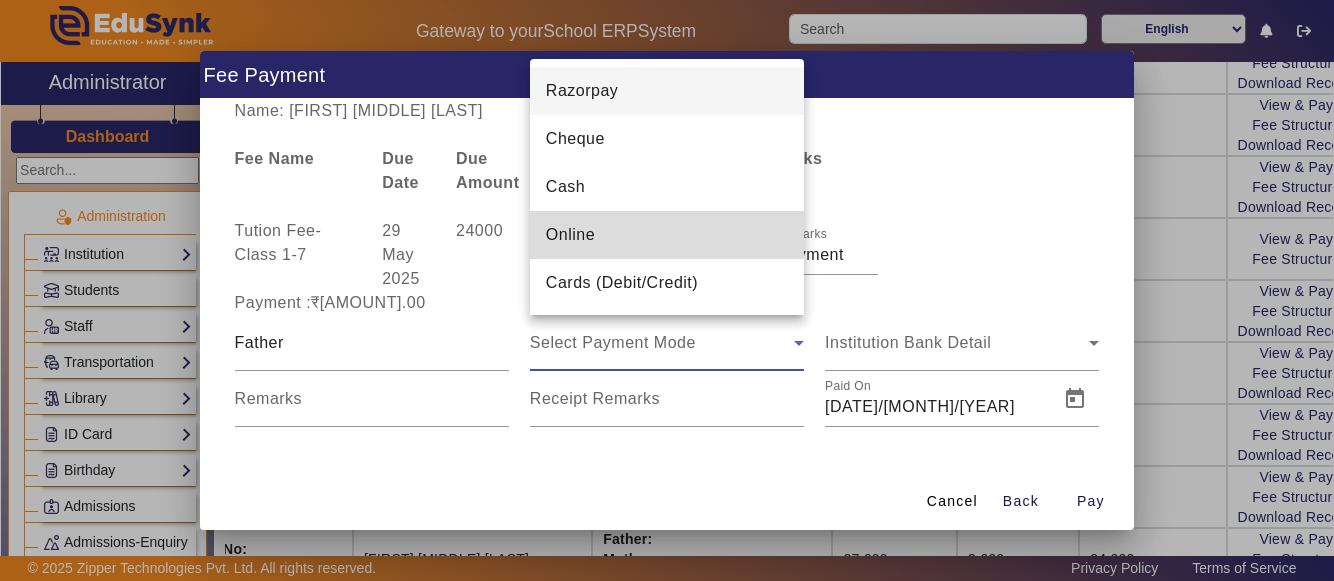 click on "Online" at bounding box center [570, 235] 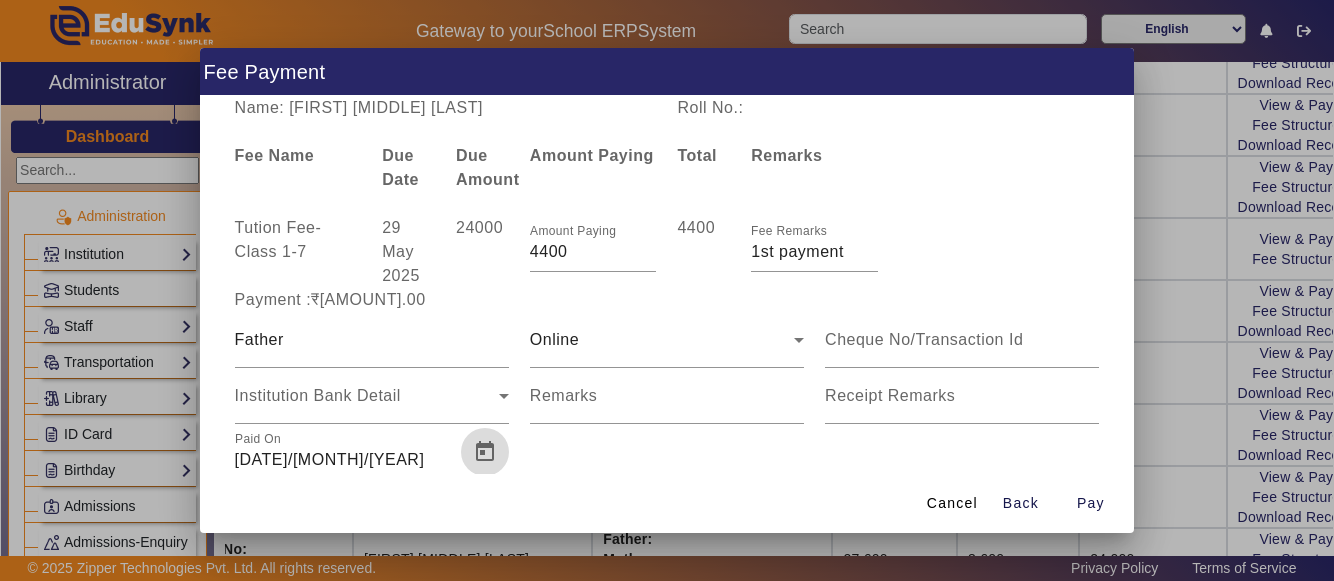 click at bounding box center [485, 452] 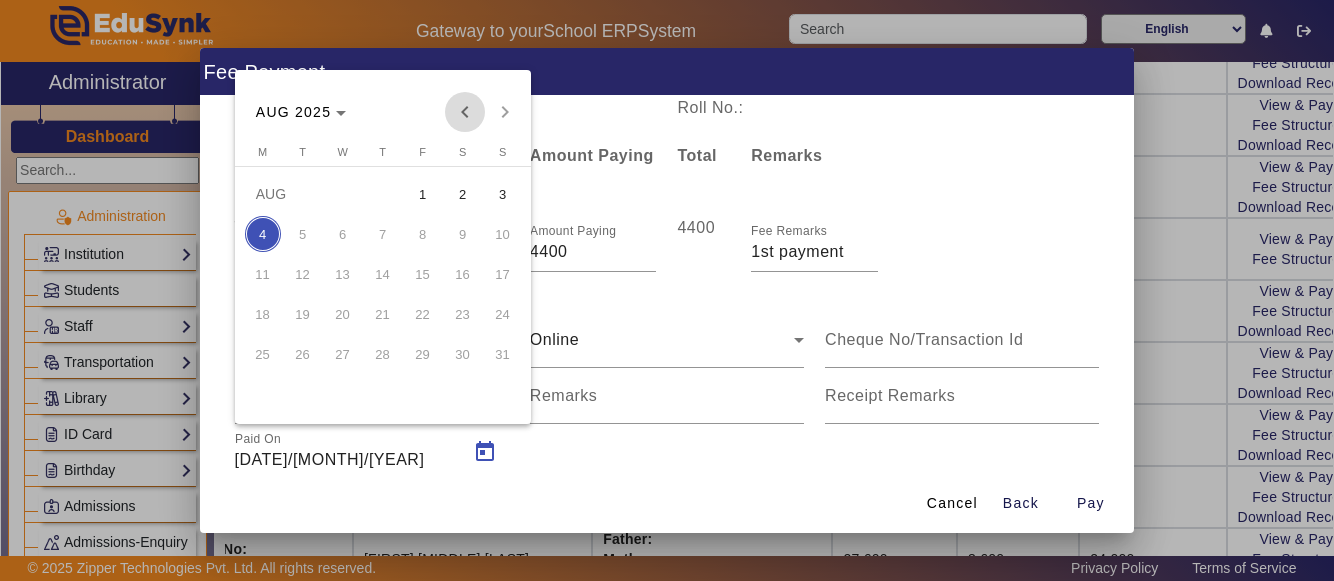 click at bounding box center [465, 112] 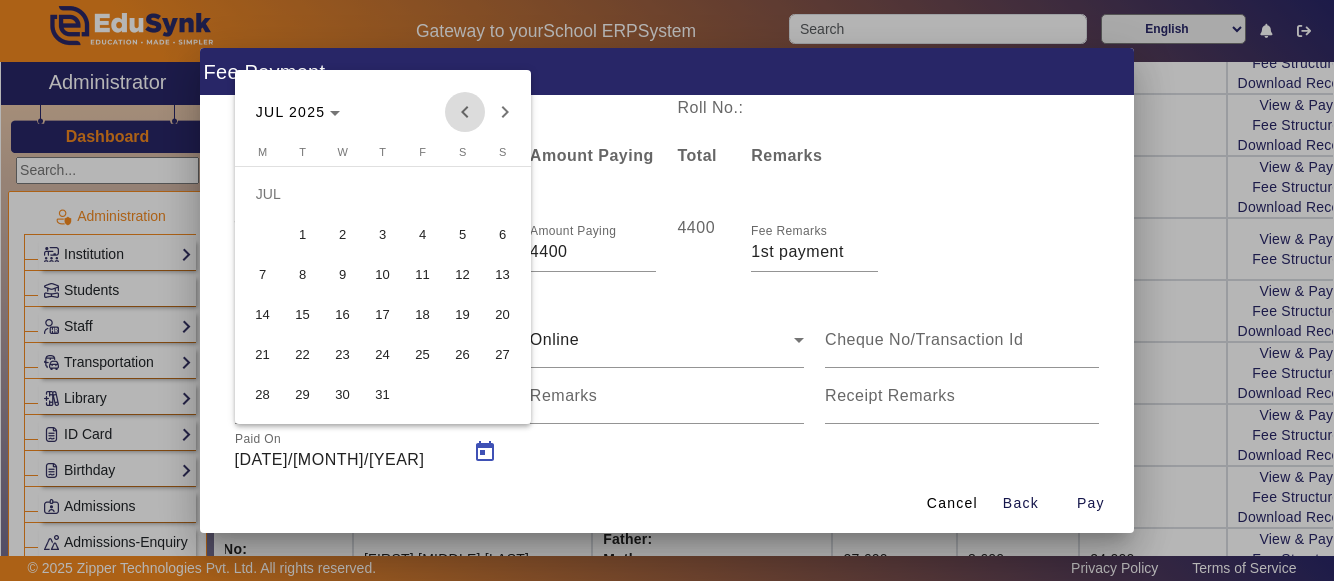 click at bounding box center [465, 112] 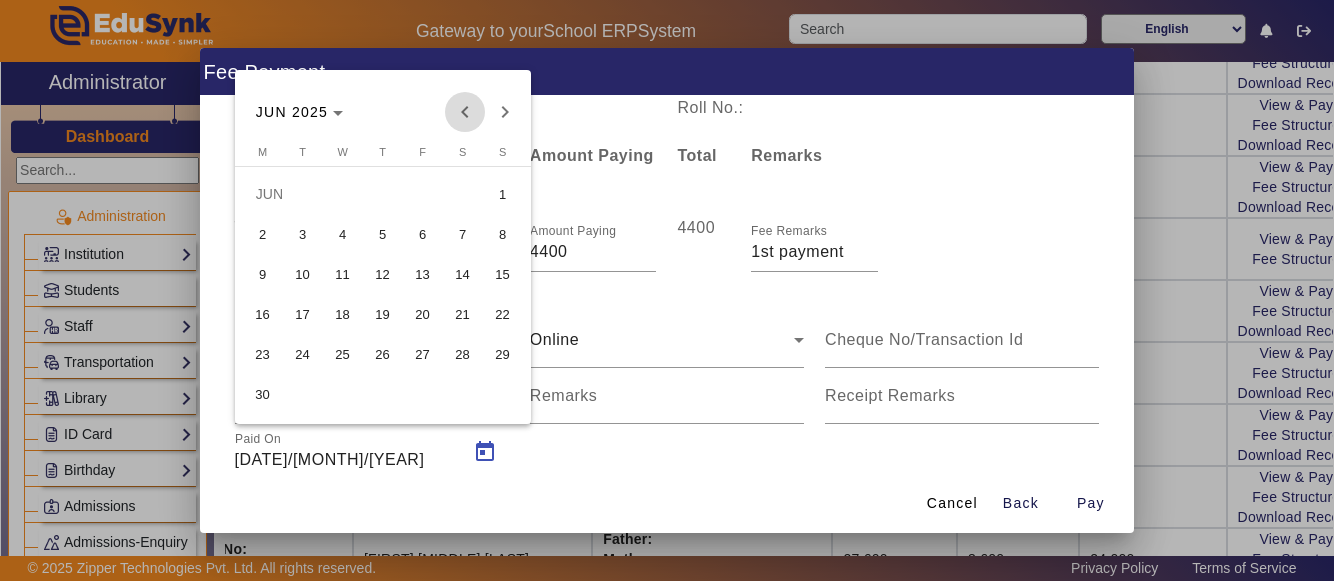 click at bounding box center [465, 112] 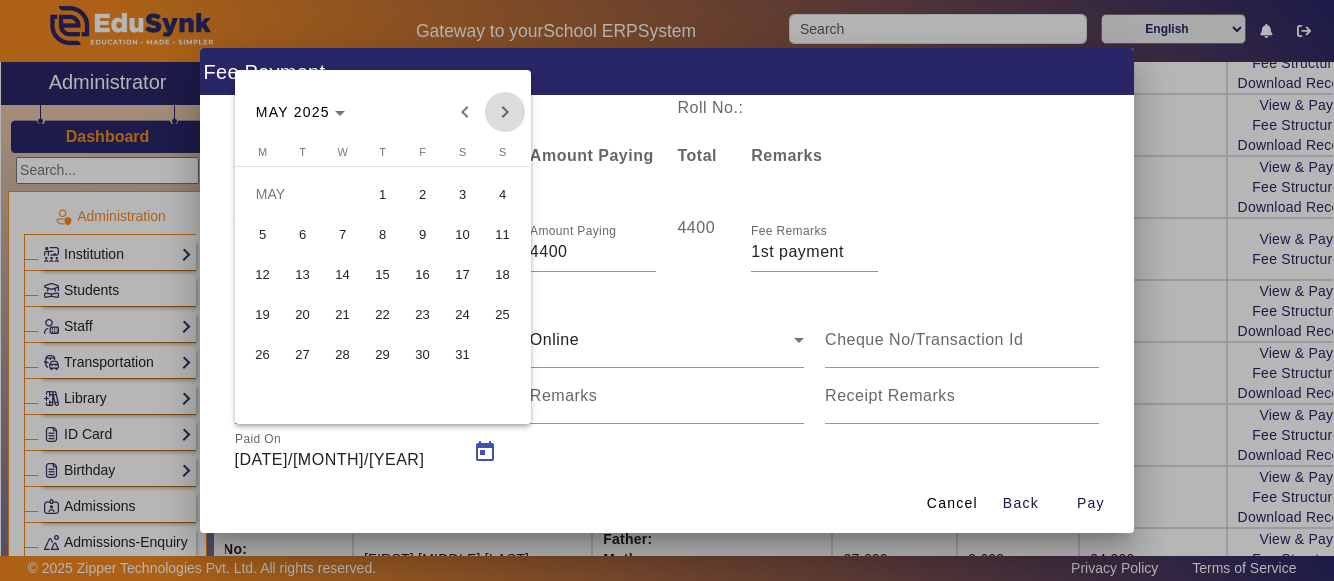 click at bounding box center [505, 112] 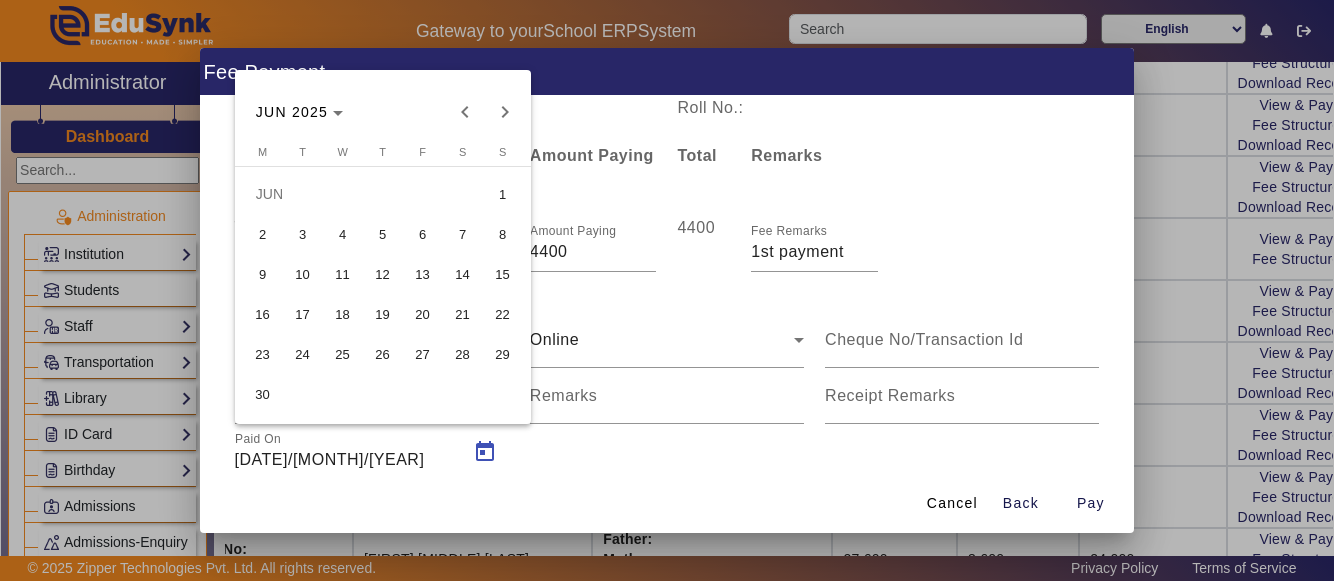 click on "4" at bounding box center [343, 234] 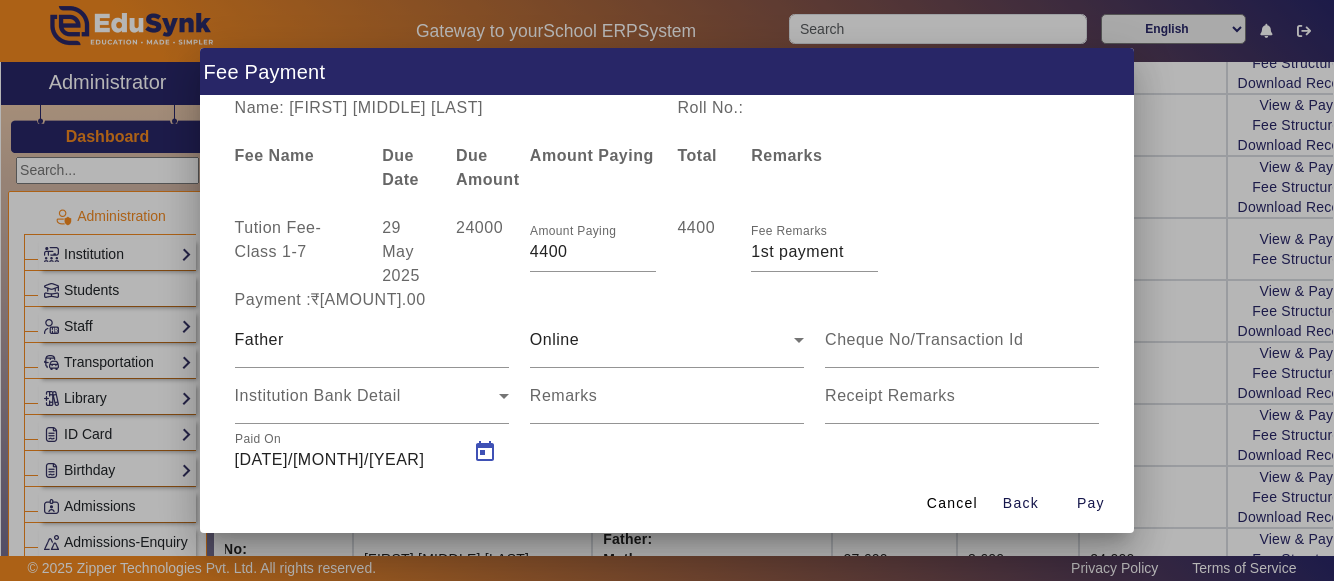 type on "[DATE]/[MONTH]/[YEAR]" 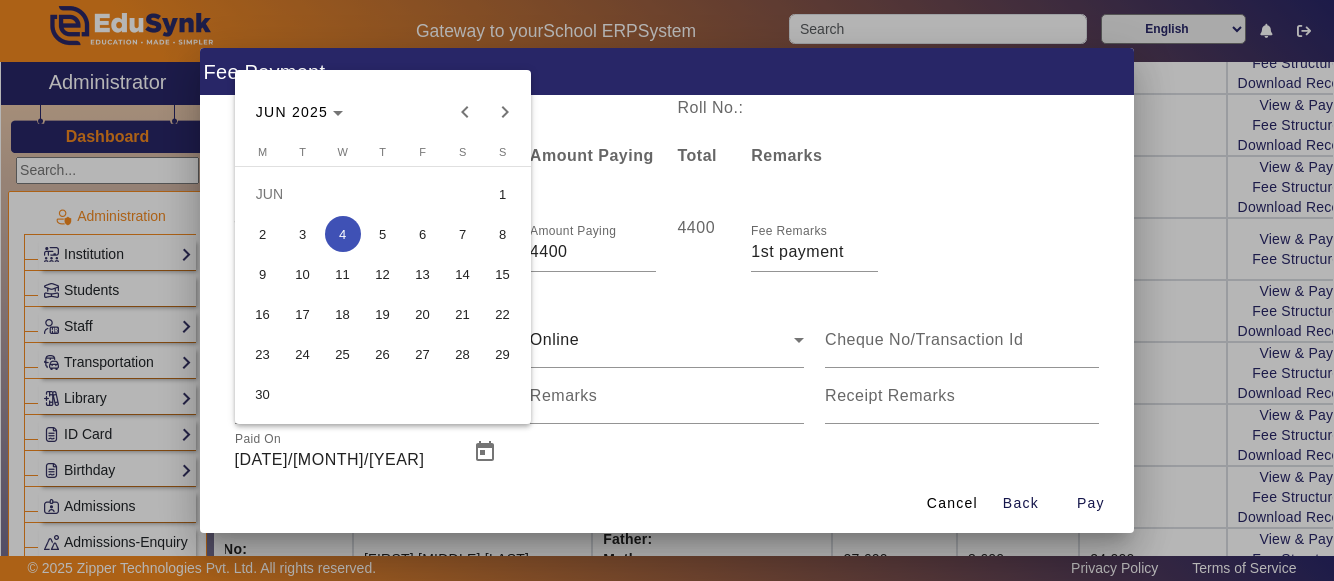 scroll, scrollTop: 2, scrollLeft: 0, axis: vertical 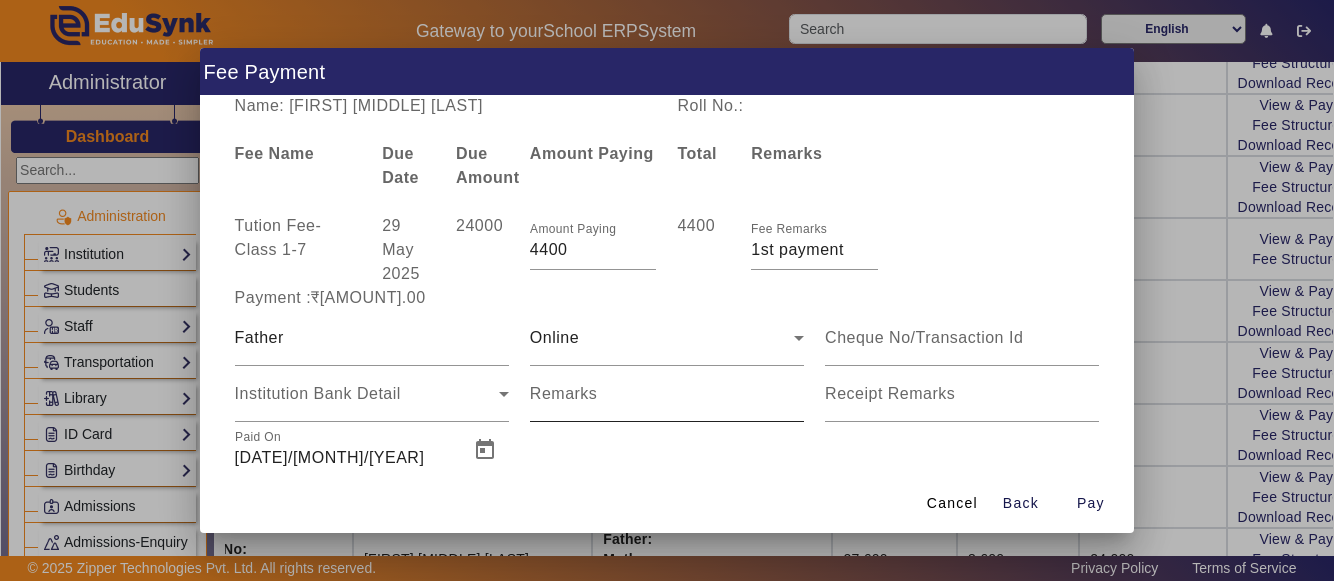 click on "Remarks" at bounding box center (564, 393) 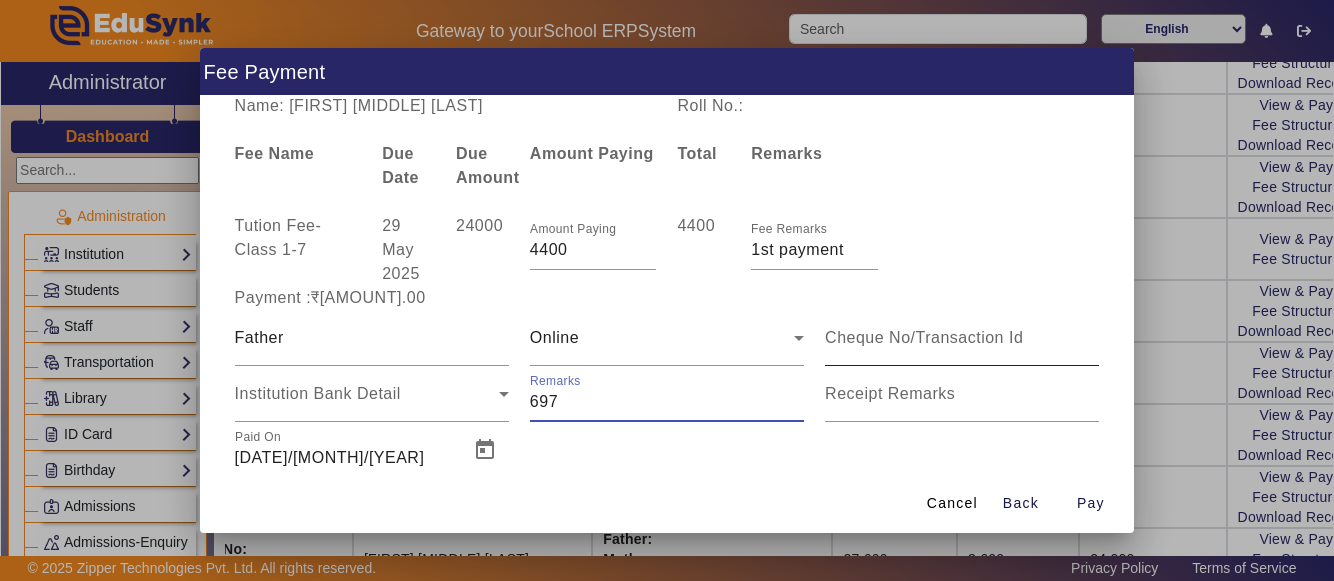 type on "697" 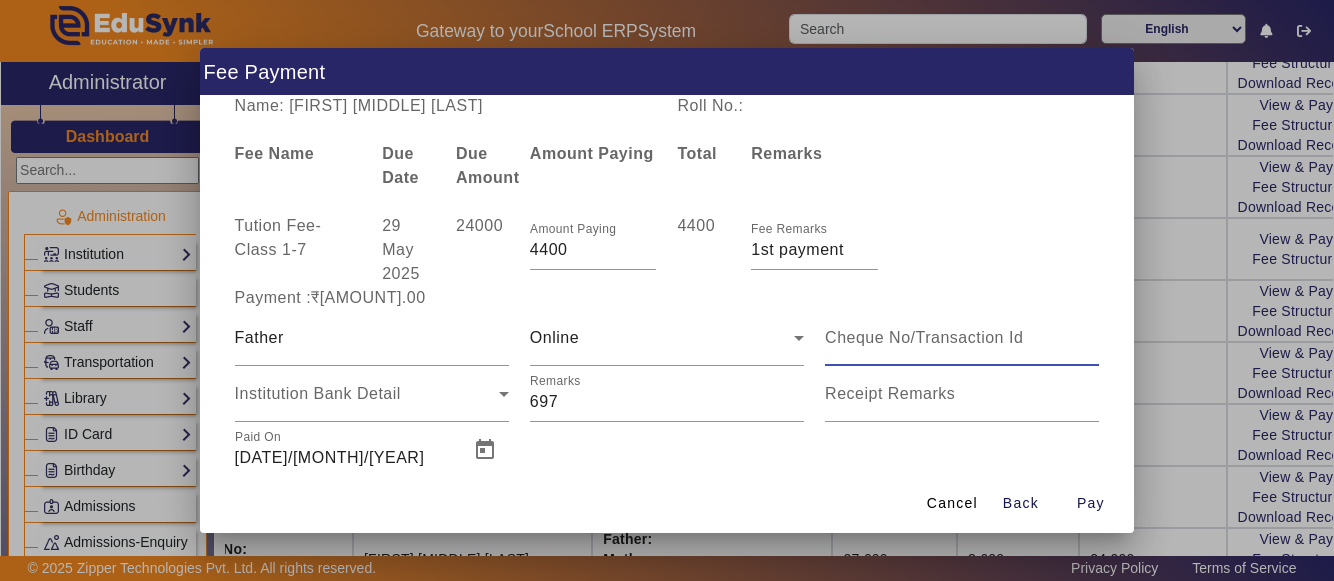 click at bounding box center (962, 338) 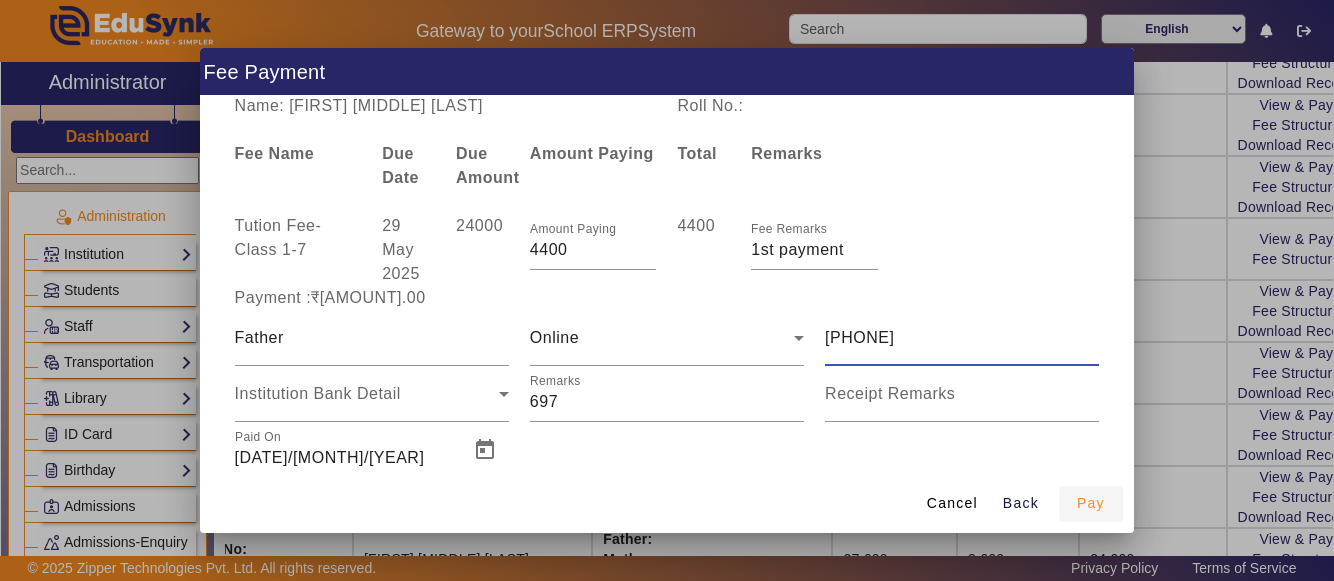 type on "[PHONE]" 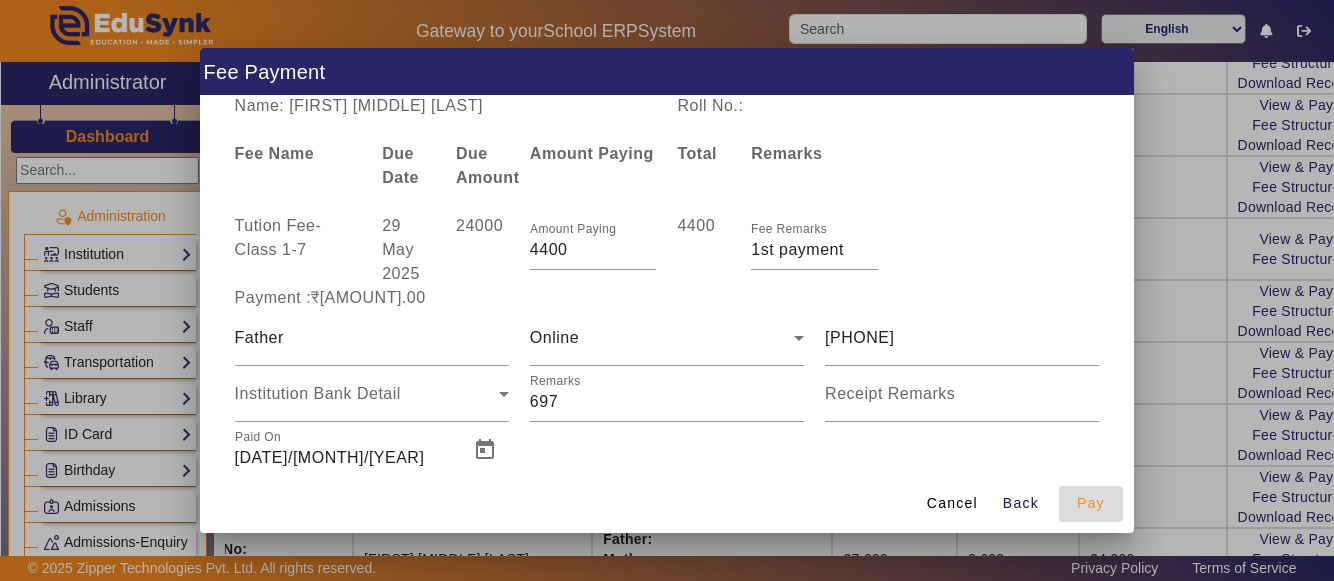 click on "Pay" at bounding box center (1091, 503) 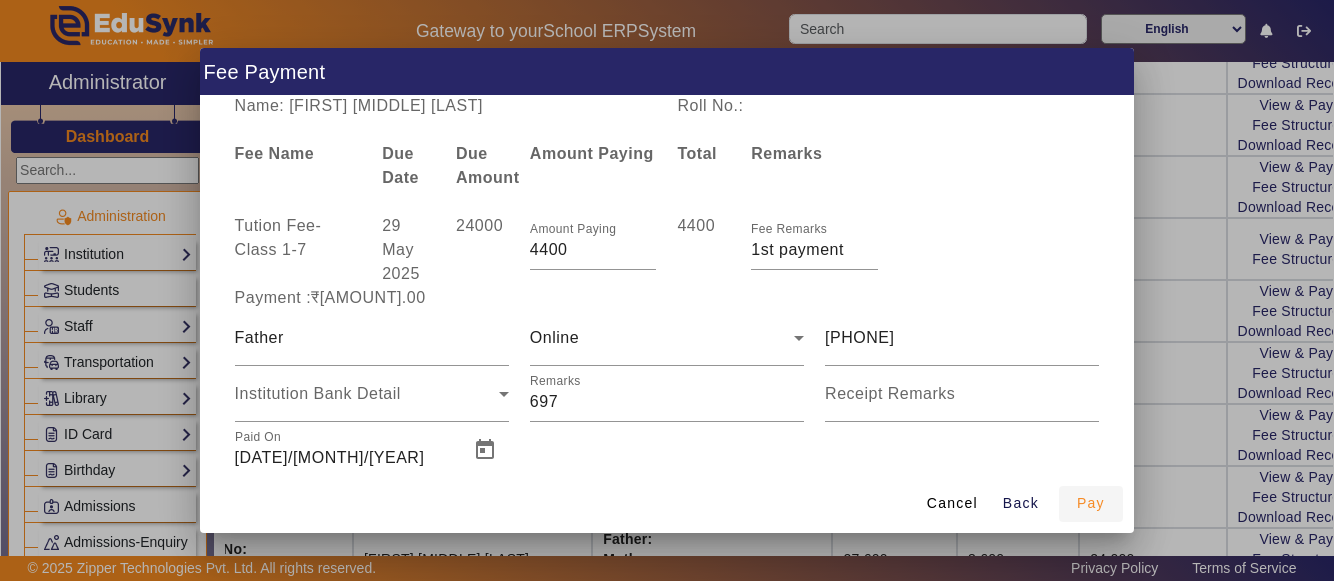 scroll, scrollTop: 0, scrollLeft: 0, axis: both 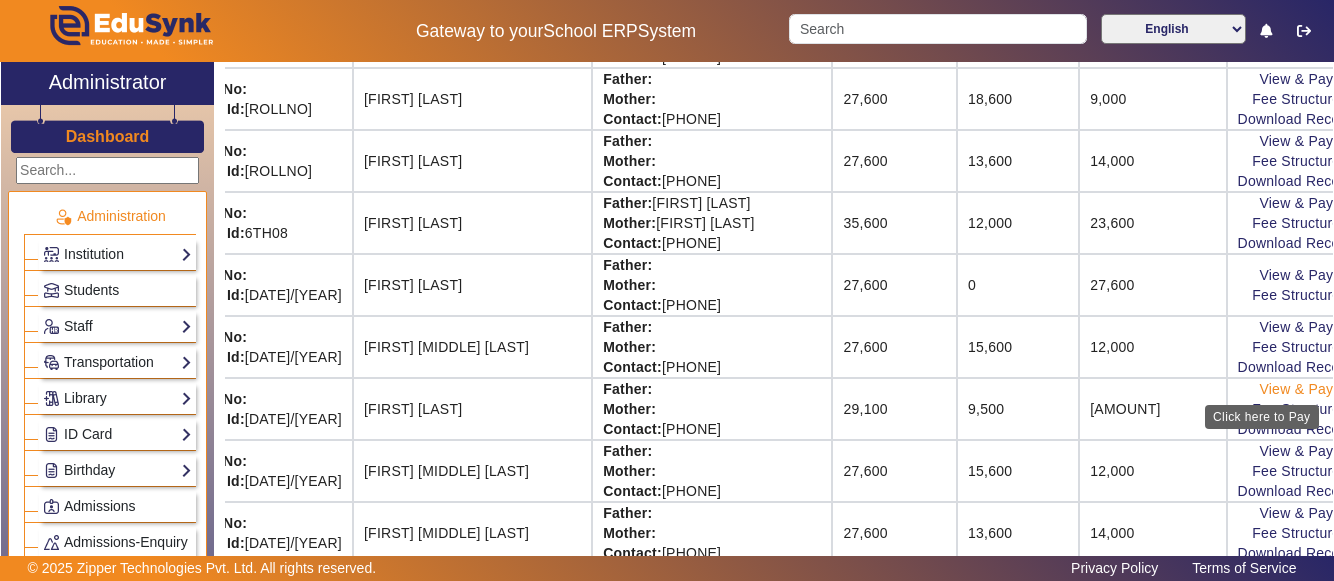 click on "View & Pay" 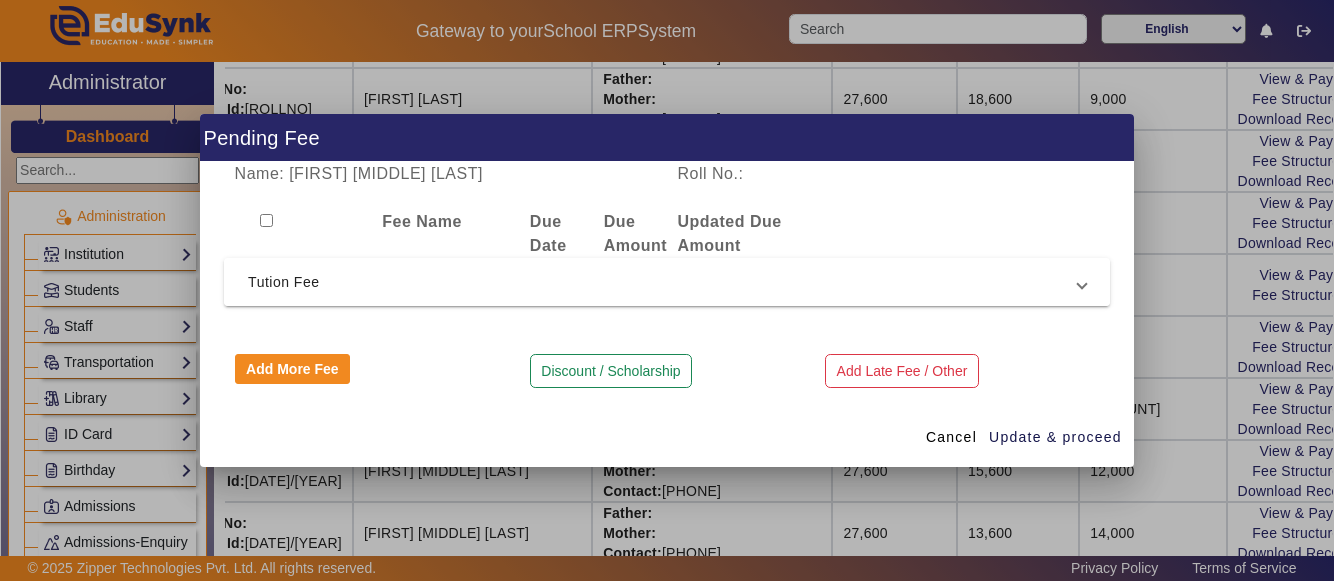 click on "Tution Fee" at bounding box center [667, 282] 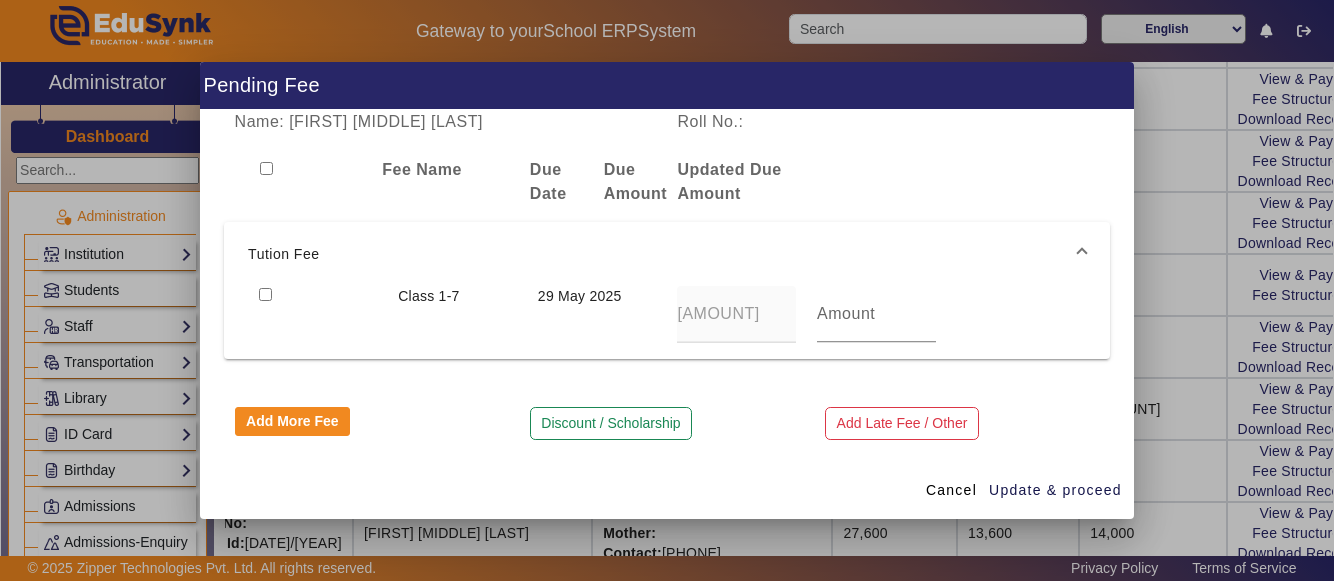 click at bounding box center (298, 182) 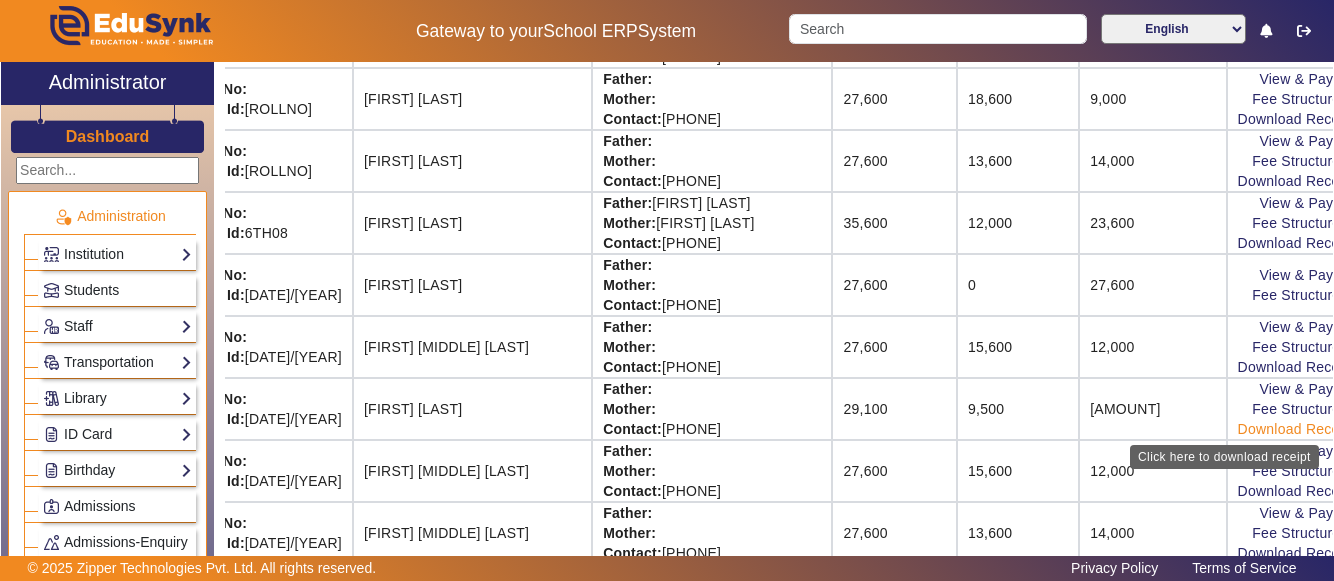 click on "Download Receipt" 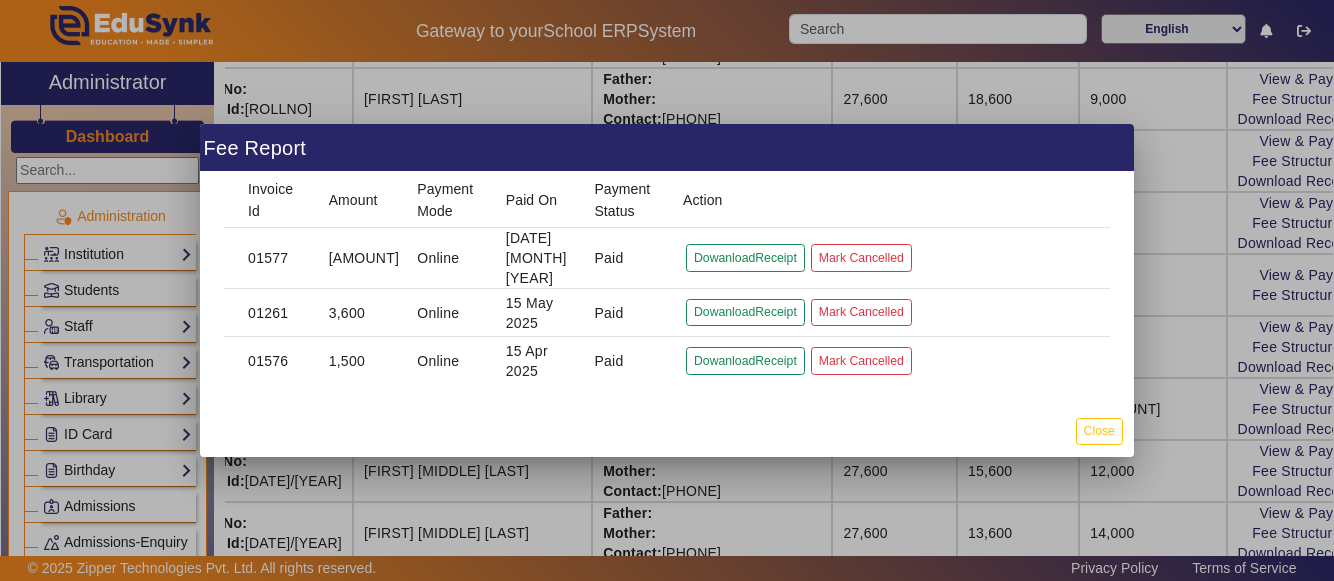 click at bounding box center (667, 290) 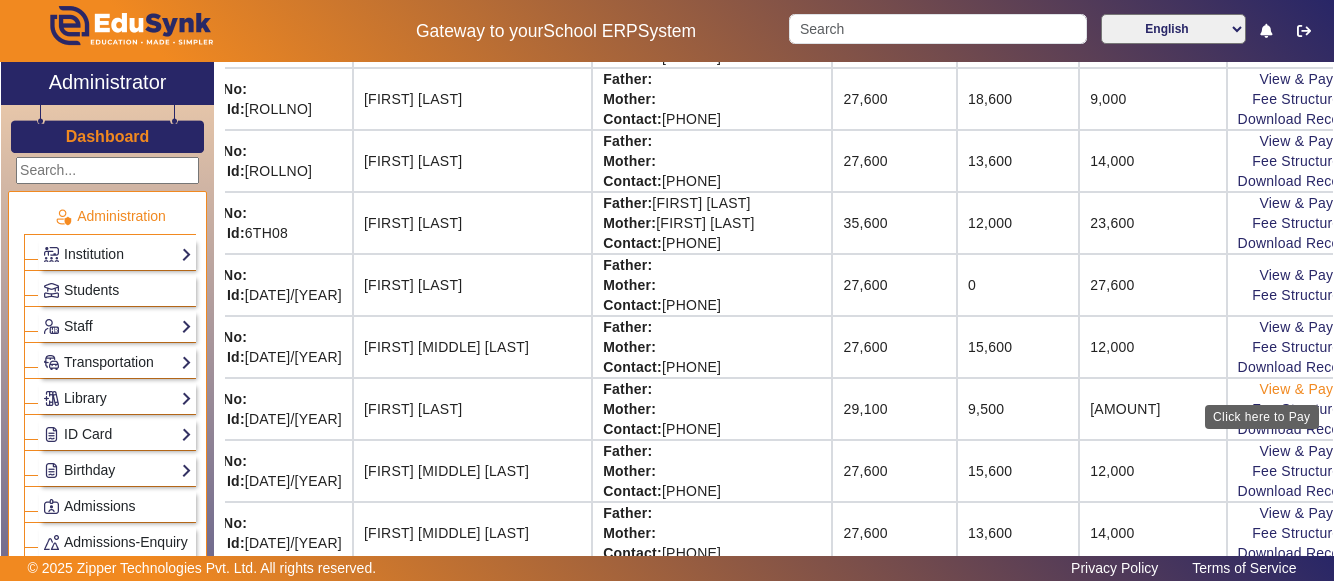 click on "View & Pay" 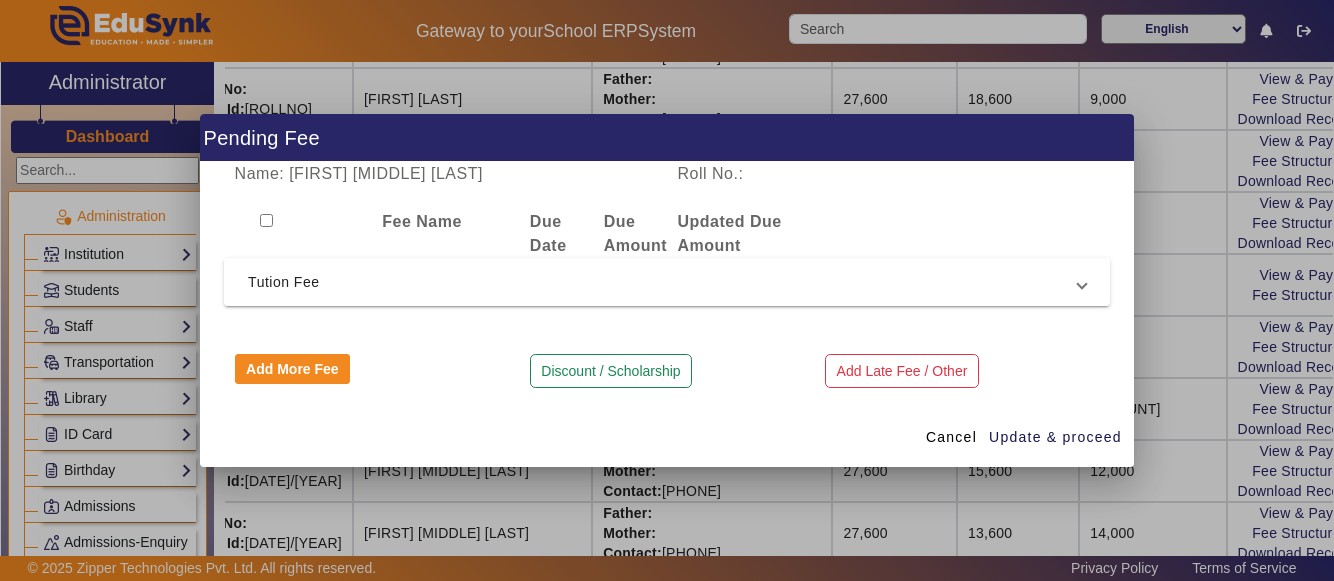 click on "Tution Fee" at bounding box center (663, 282) 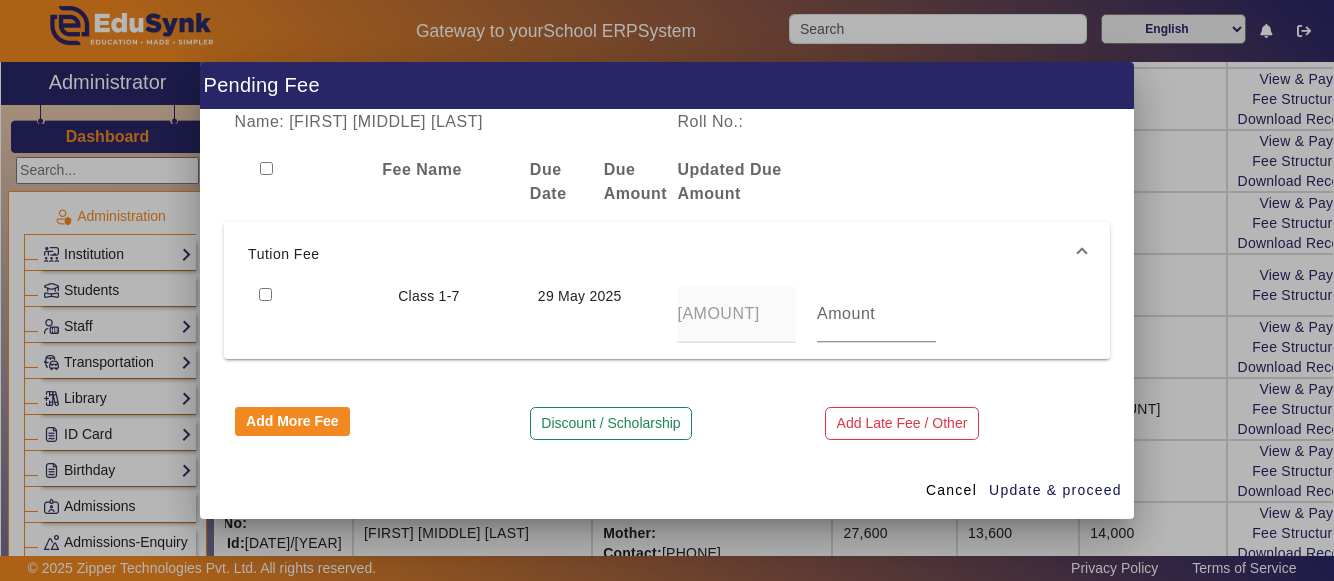click at bounding box center (265, 294) 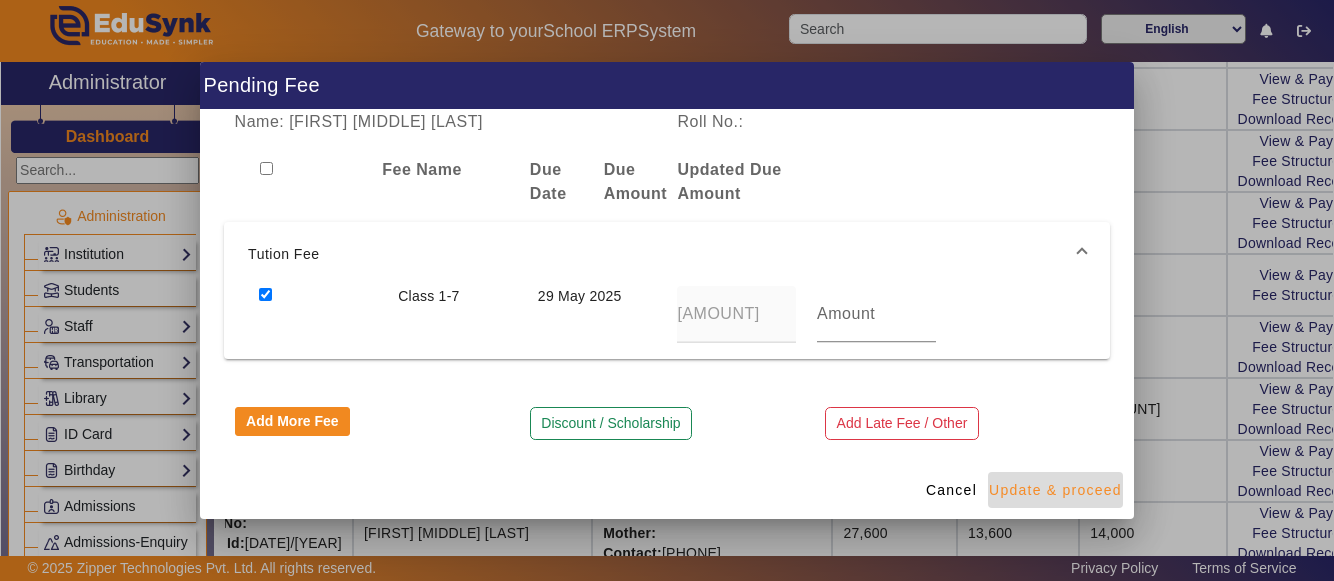 click on "Update & proceed" at bounding box center (1055, 490) 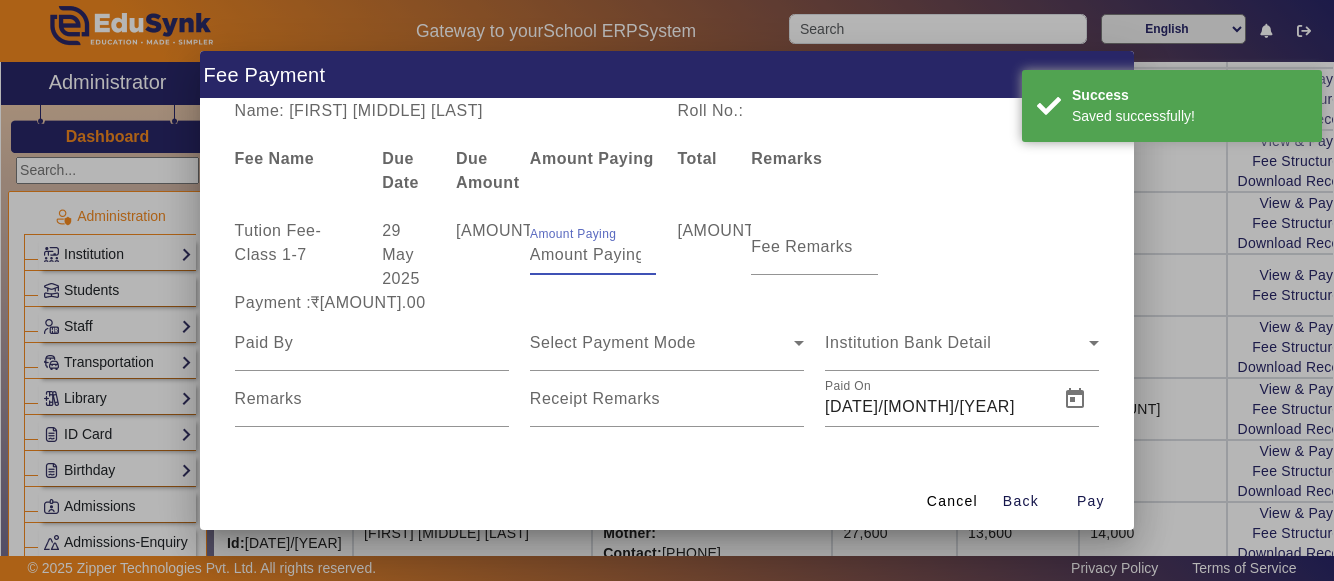 click on "[AMOUNT]" at bounding box center [593, 255] 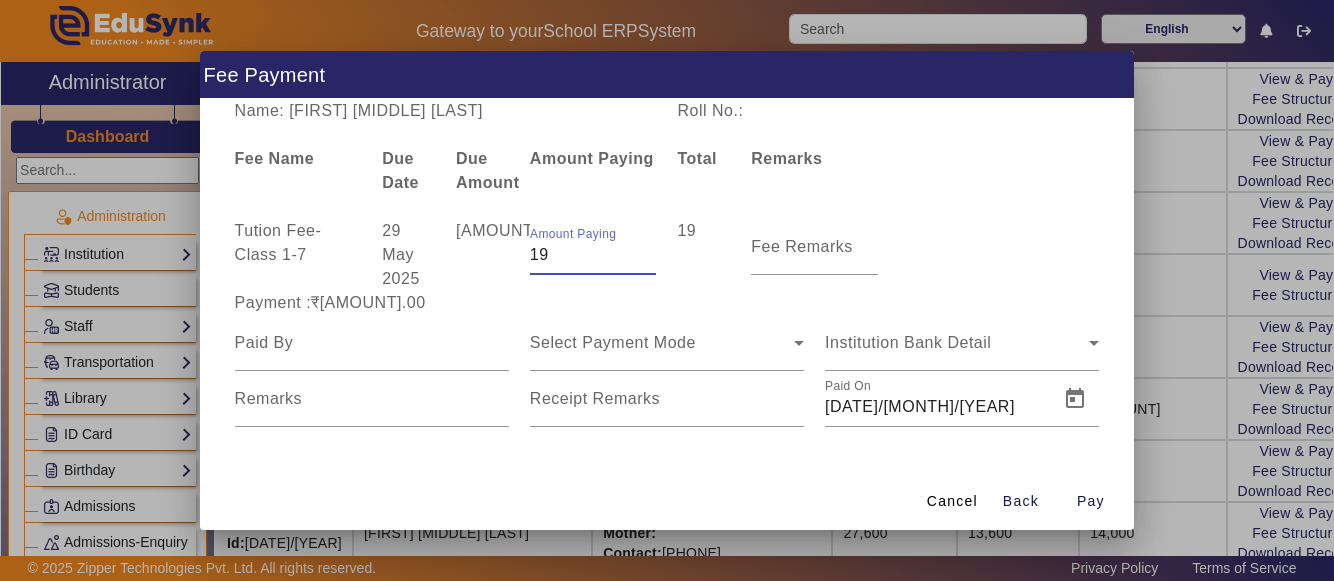 type on "1" 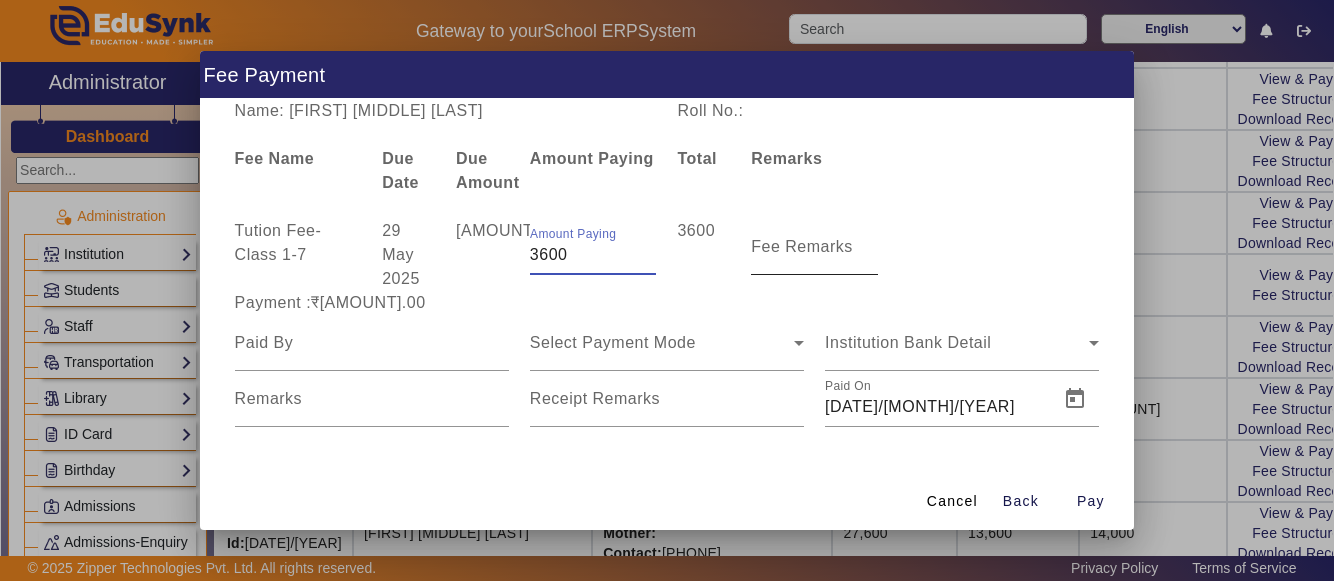type on "3600" 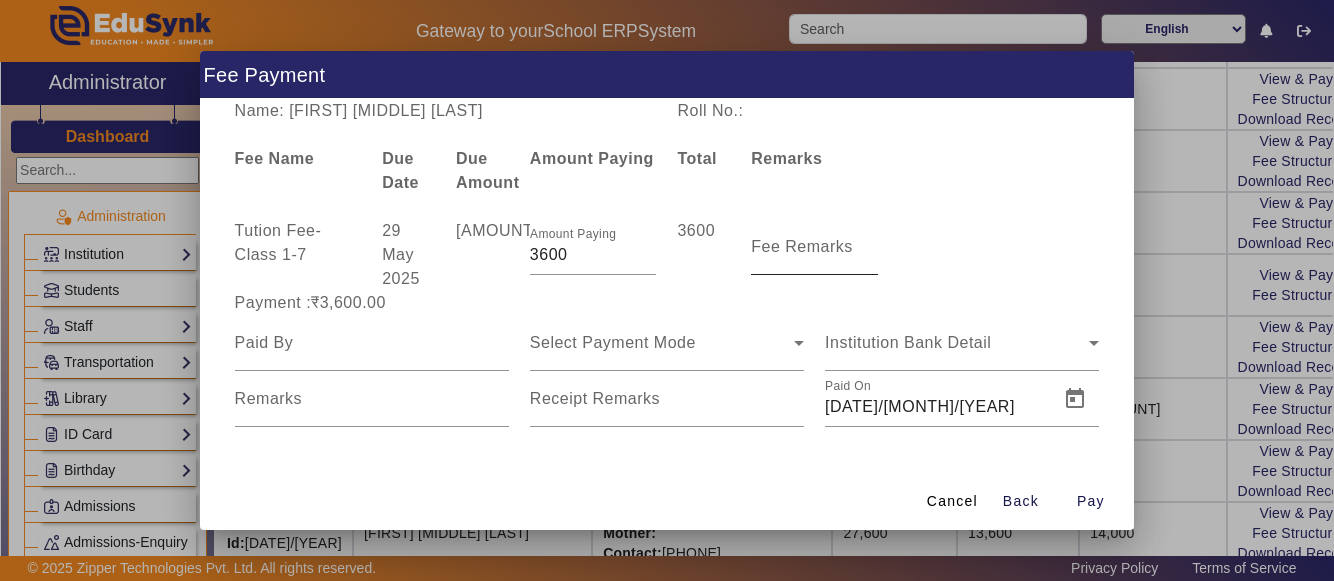 click on "Fee Remarks" at bounding box center [802, 246] 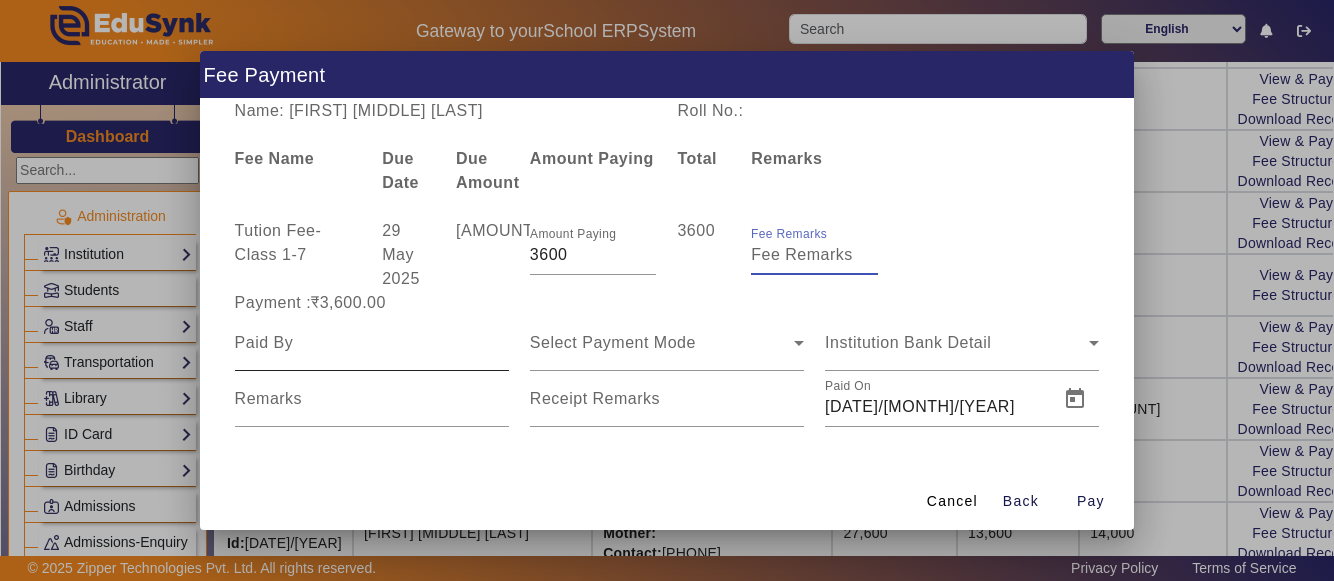 click at bounding box center [372, 343] 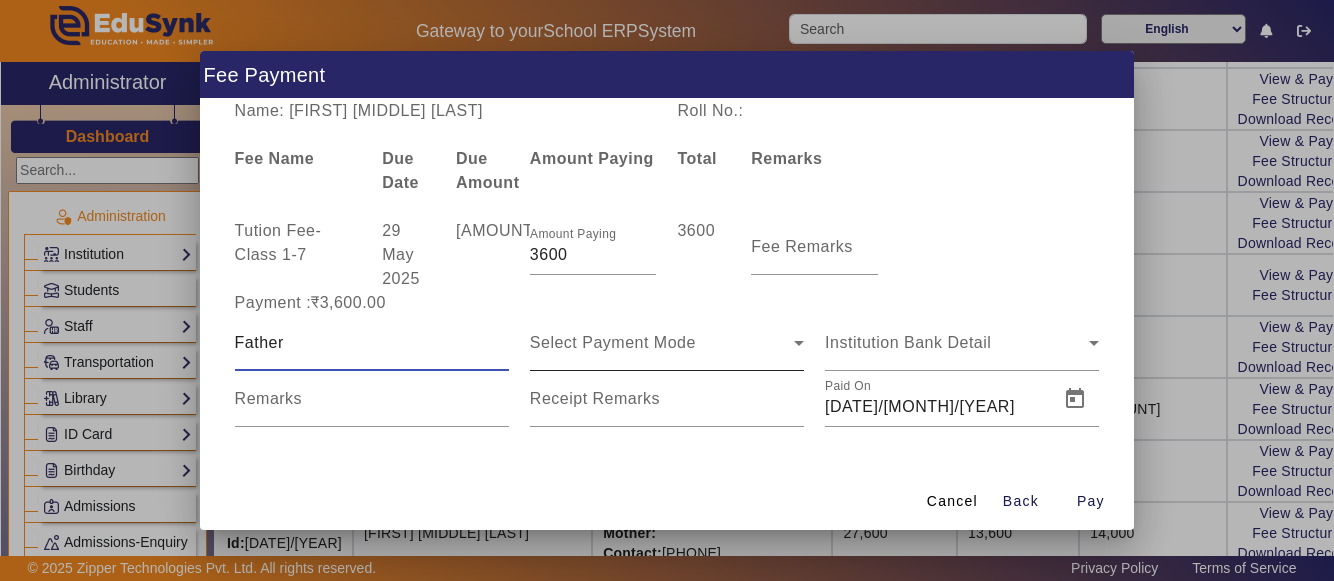 type on "Father" 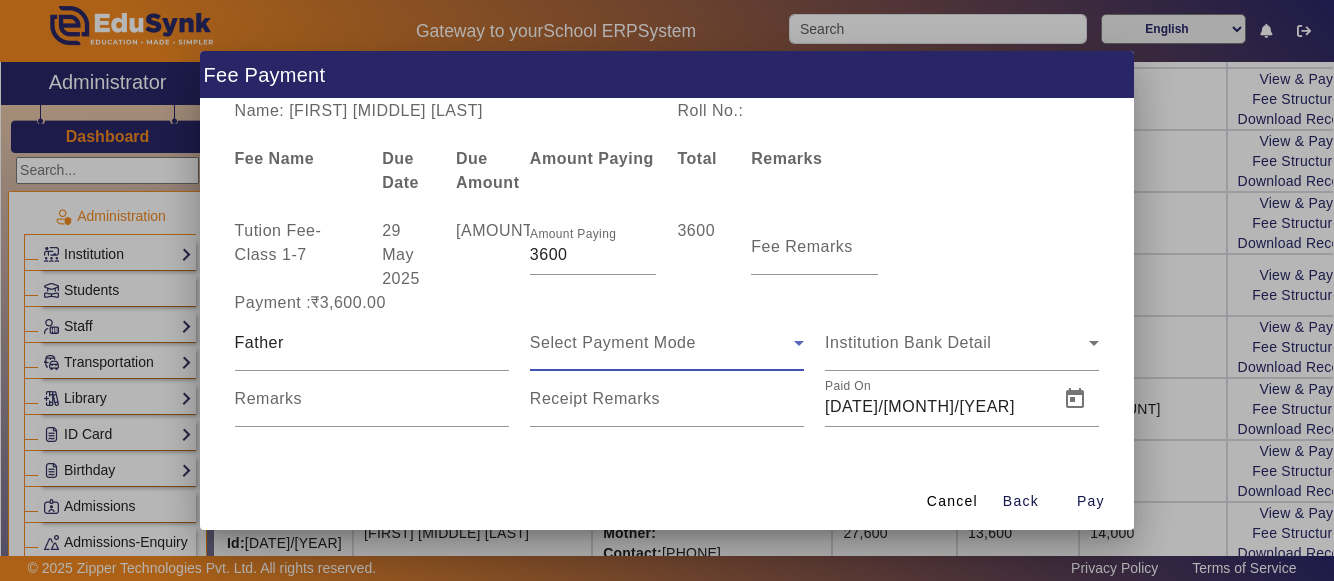 click on "Select Payment Mode" at bounding box center [613, 342] 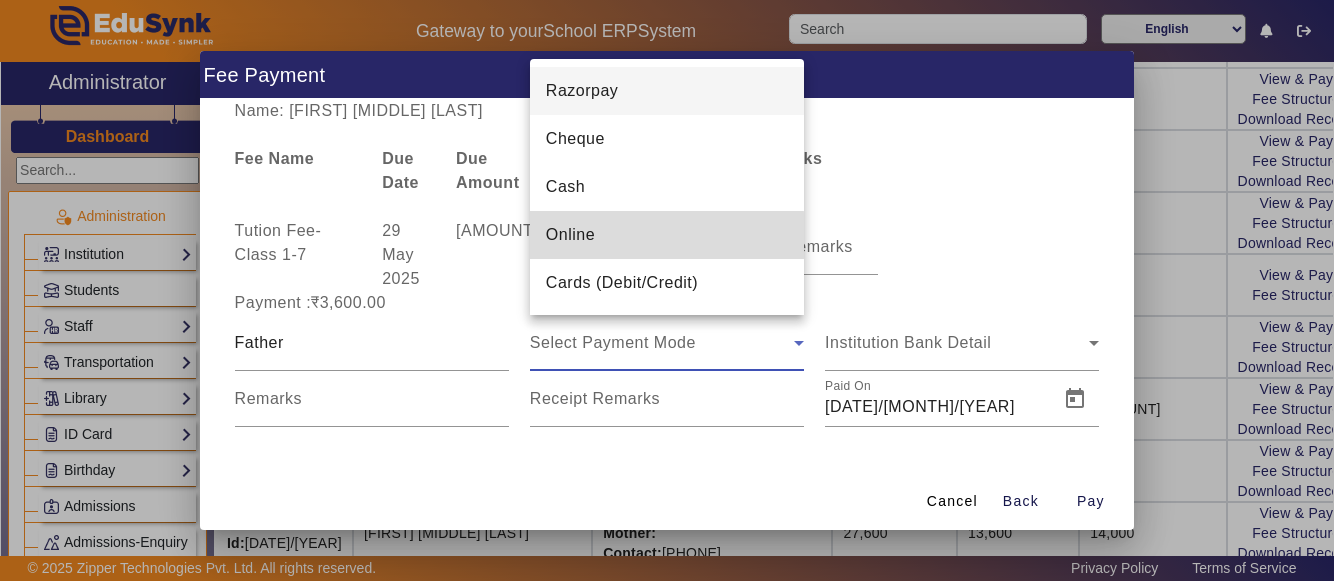 click on "Online" at bounding box center [570, 235] 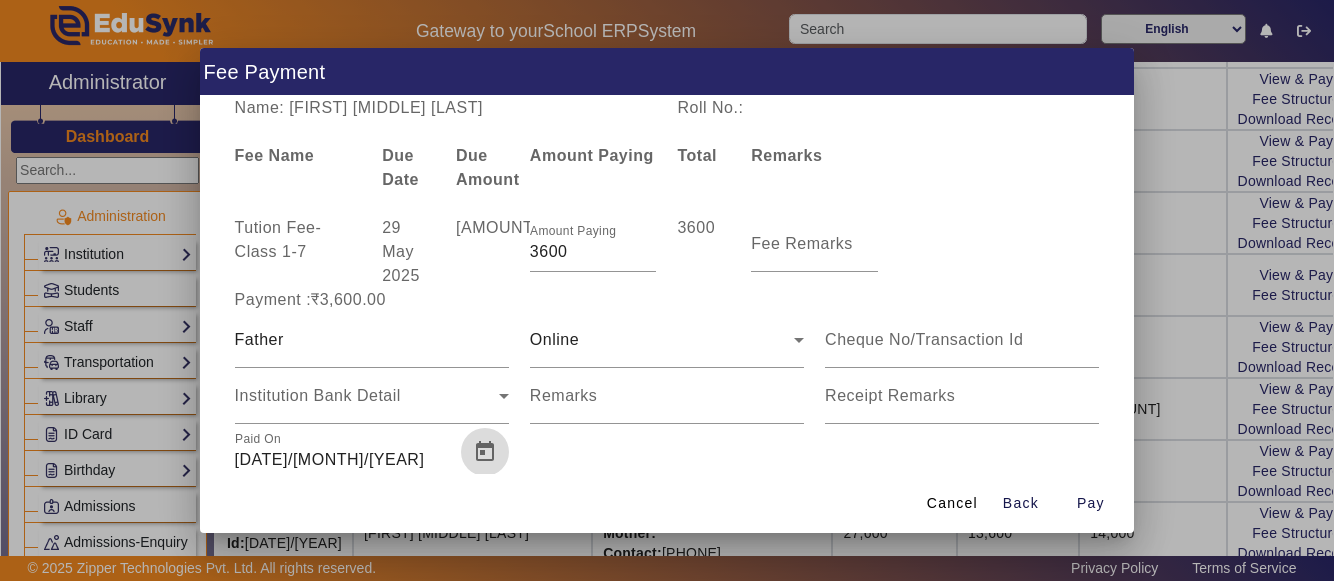click at bounding box center [485, 452] 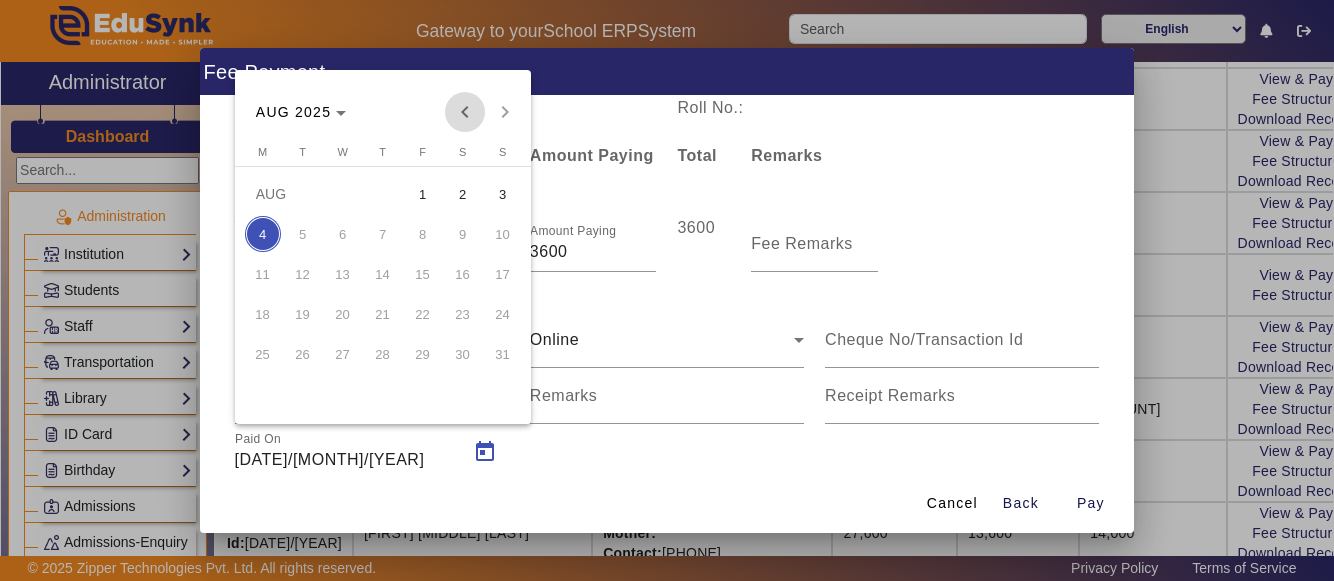 click at bounding box center [465, 112] 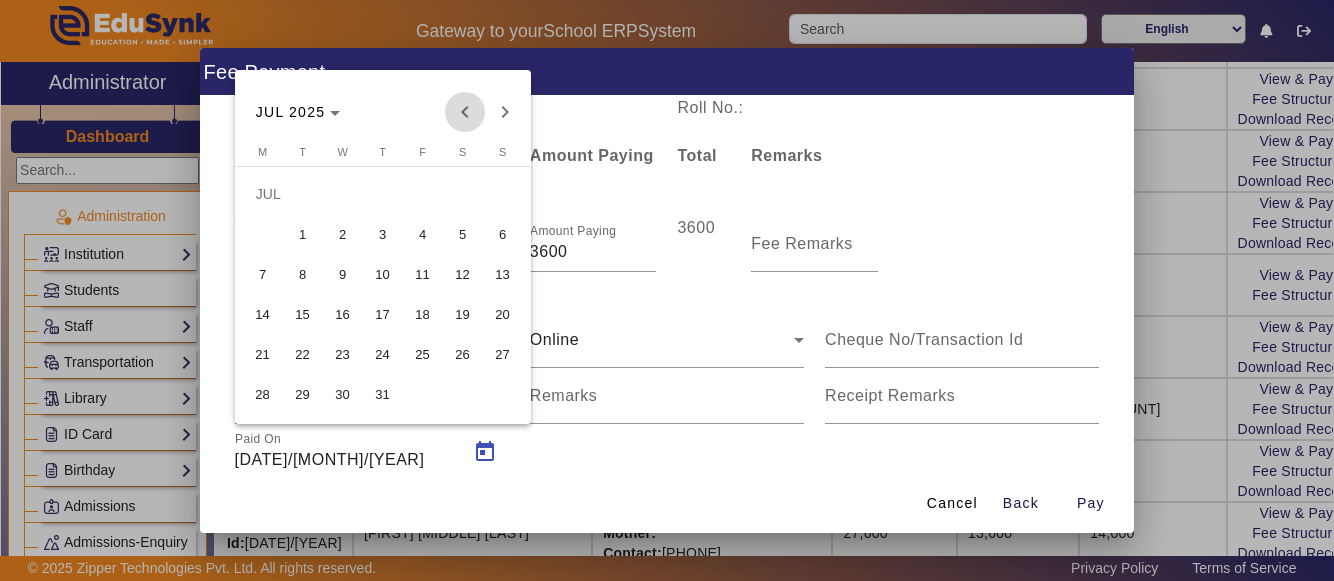 click at bounding box center [465, 112] 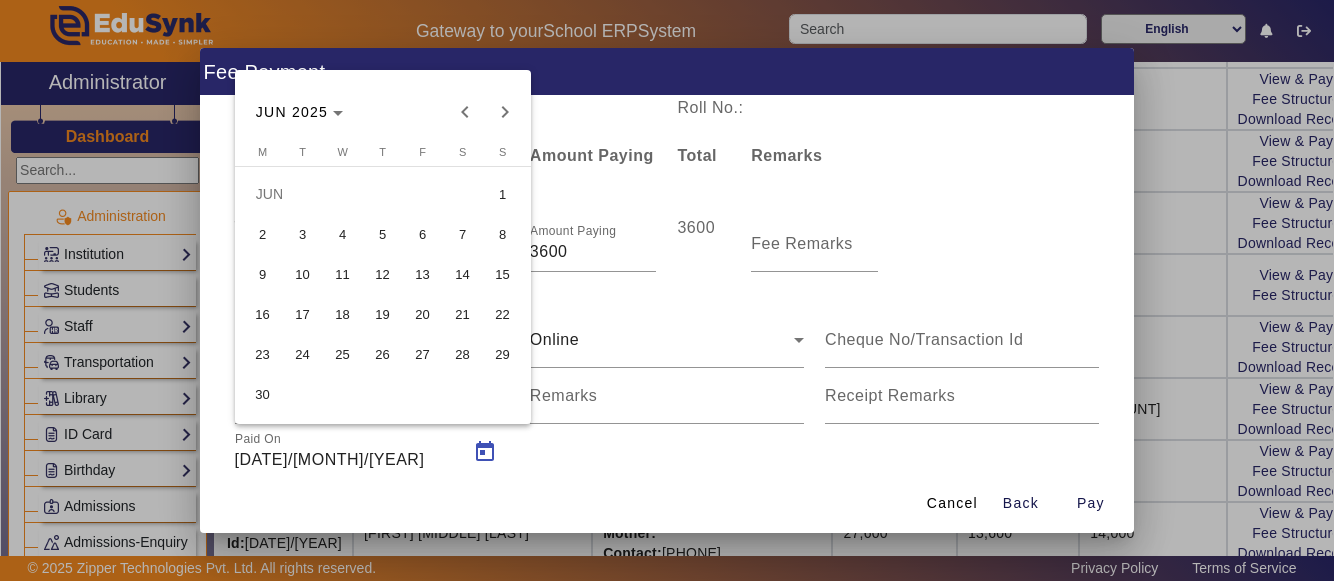 click on "4" at bounding box center [343, 234] 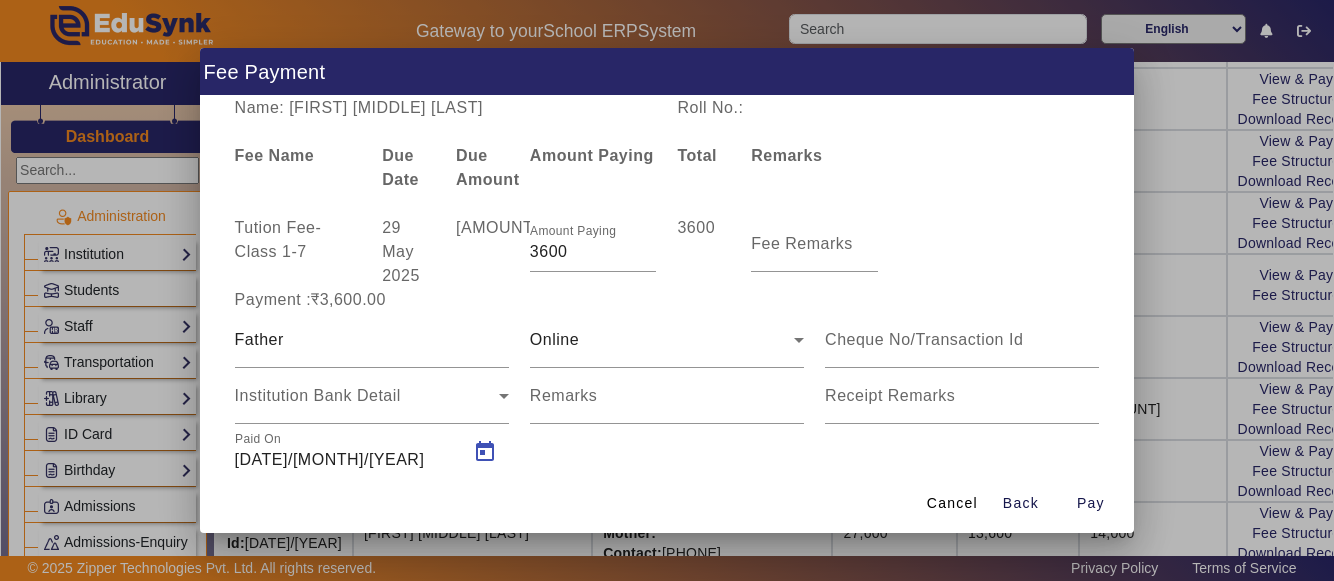 type on "[DATE]/[MONTH]/[YEAR]" 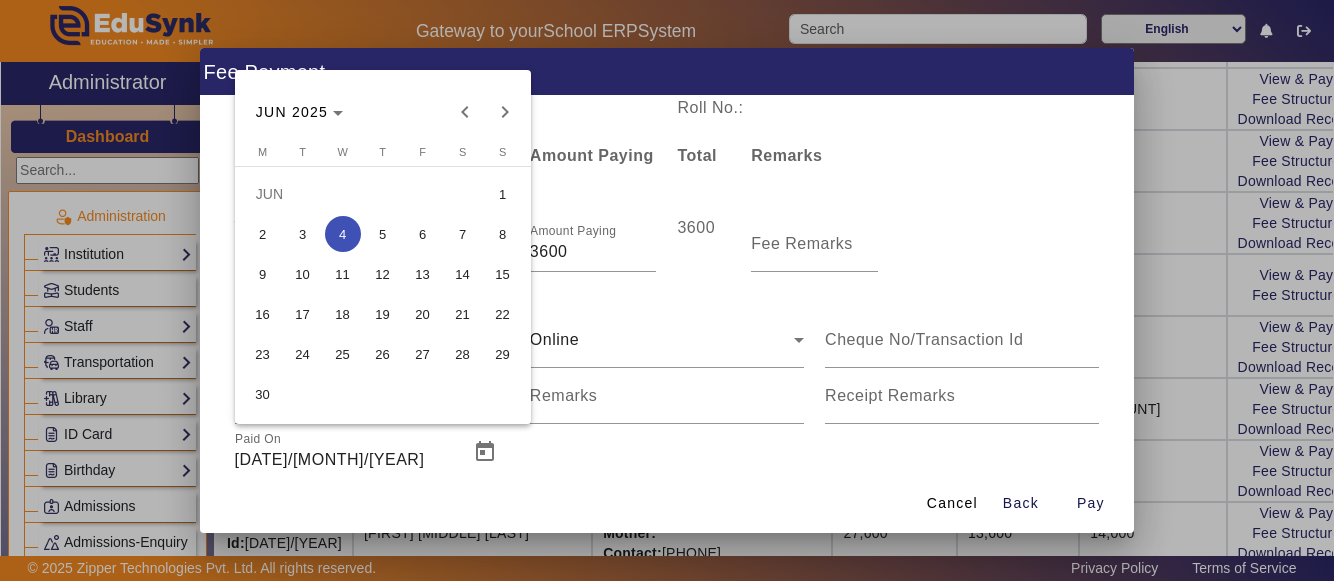 scroll, scrollTop: 2, scrollLeft: 0, axis: vertical 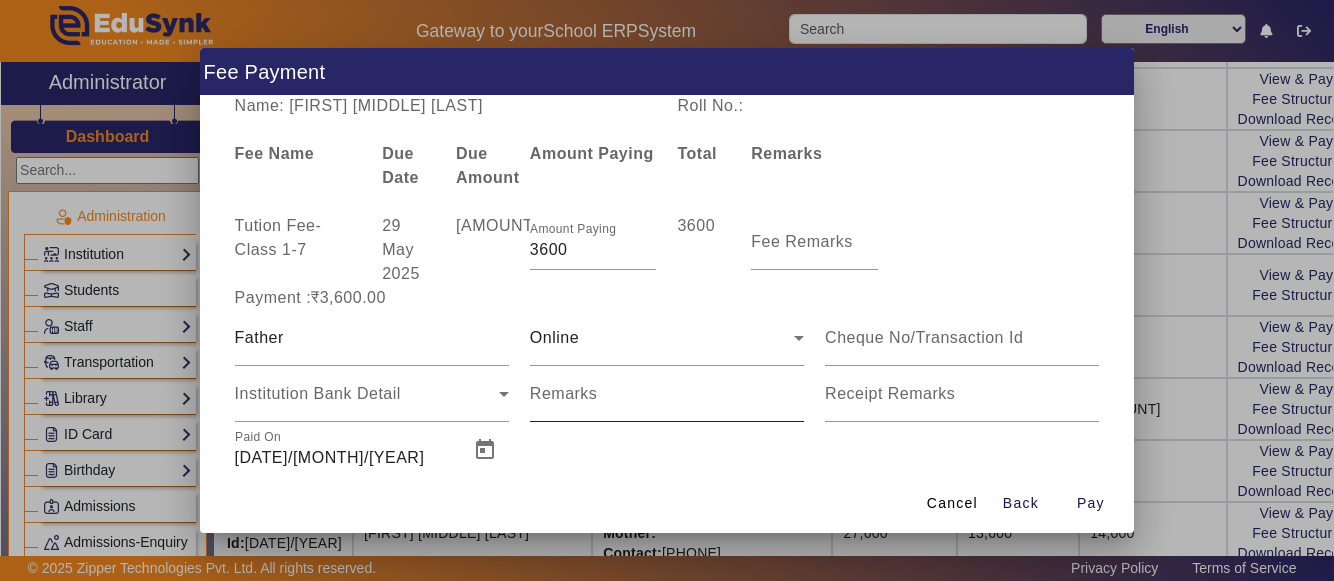 click on "Remarks" at bounding box center (667, 394) 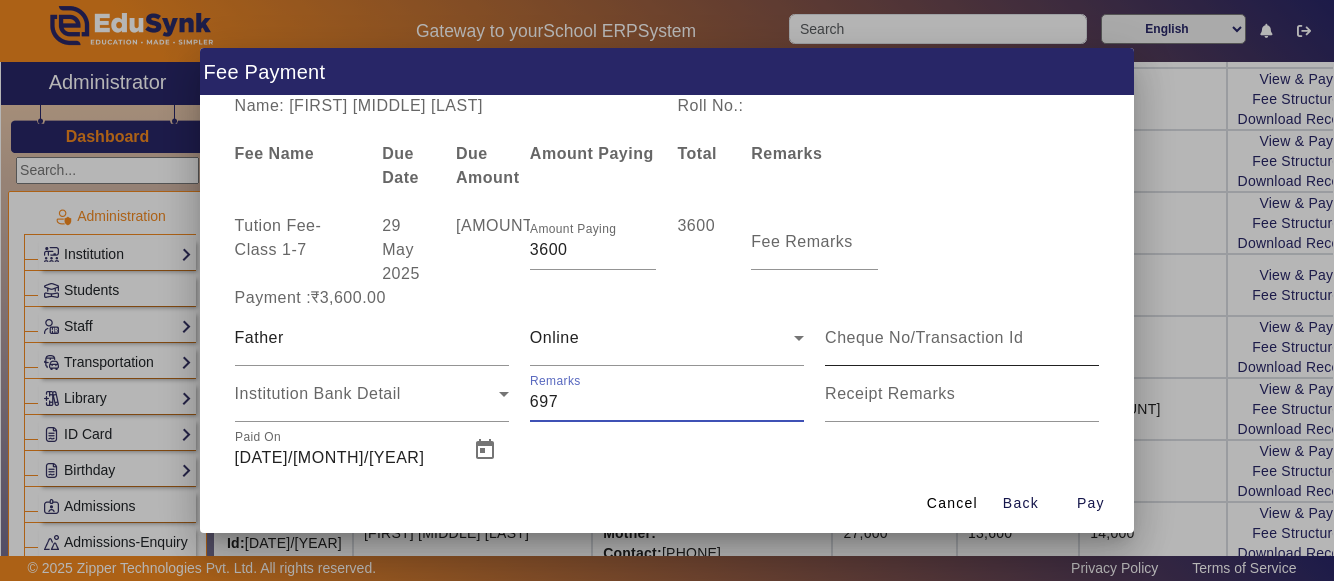 type on "697" 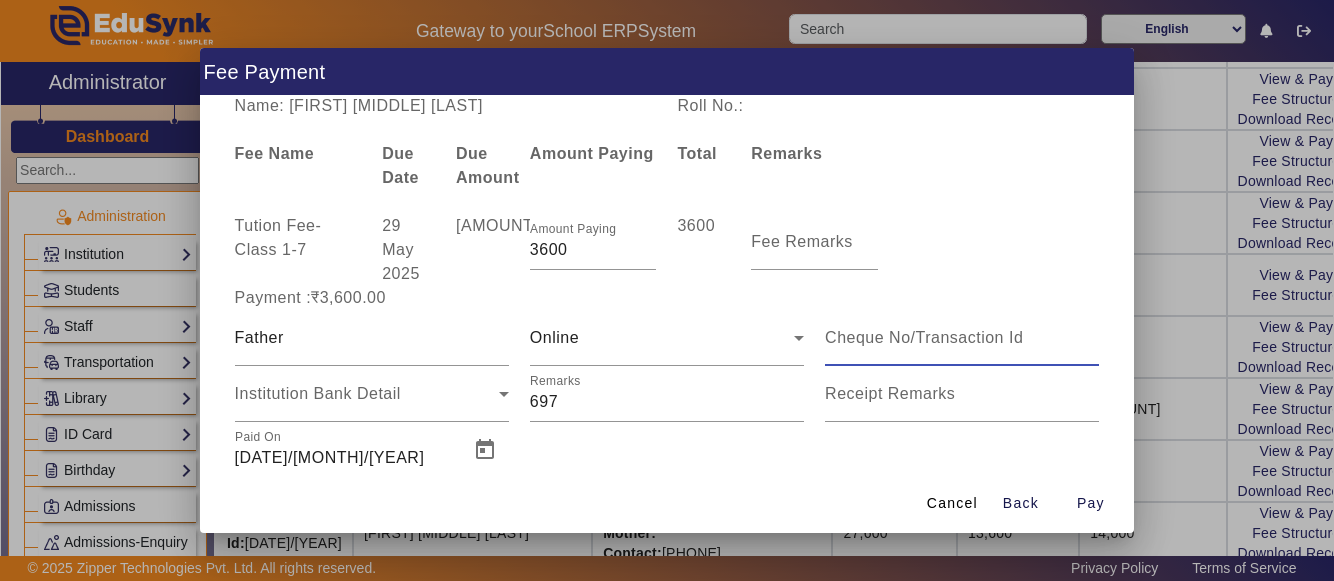 click at bounding box center [962, 338] 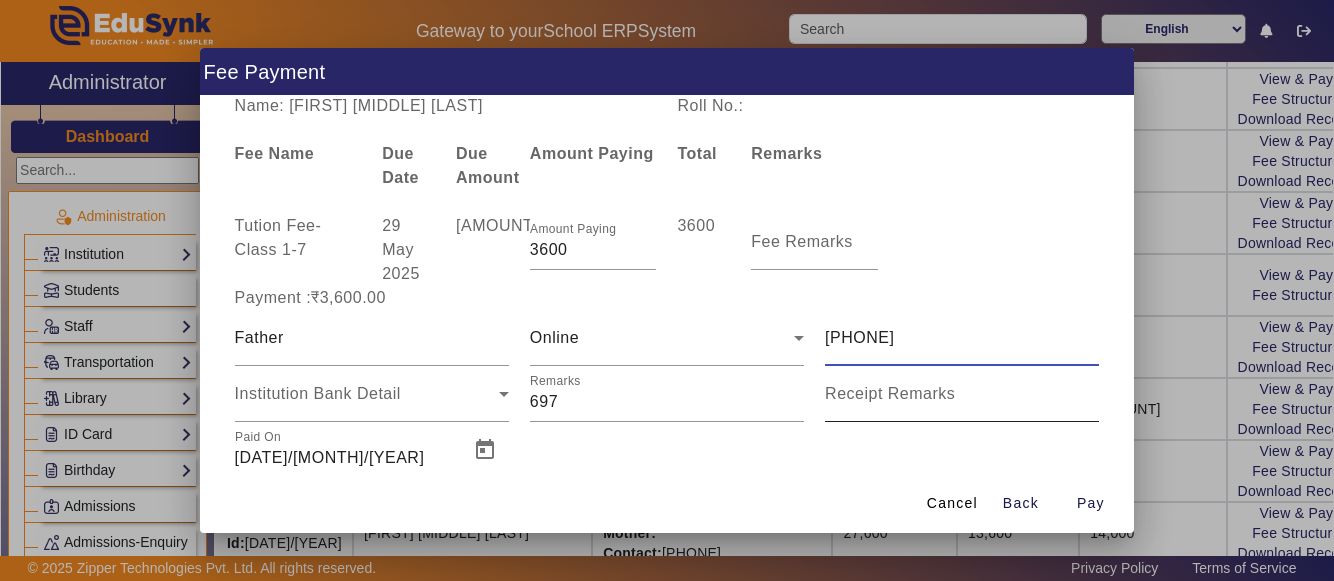 type on "[PHONE]" 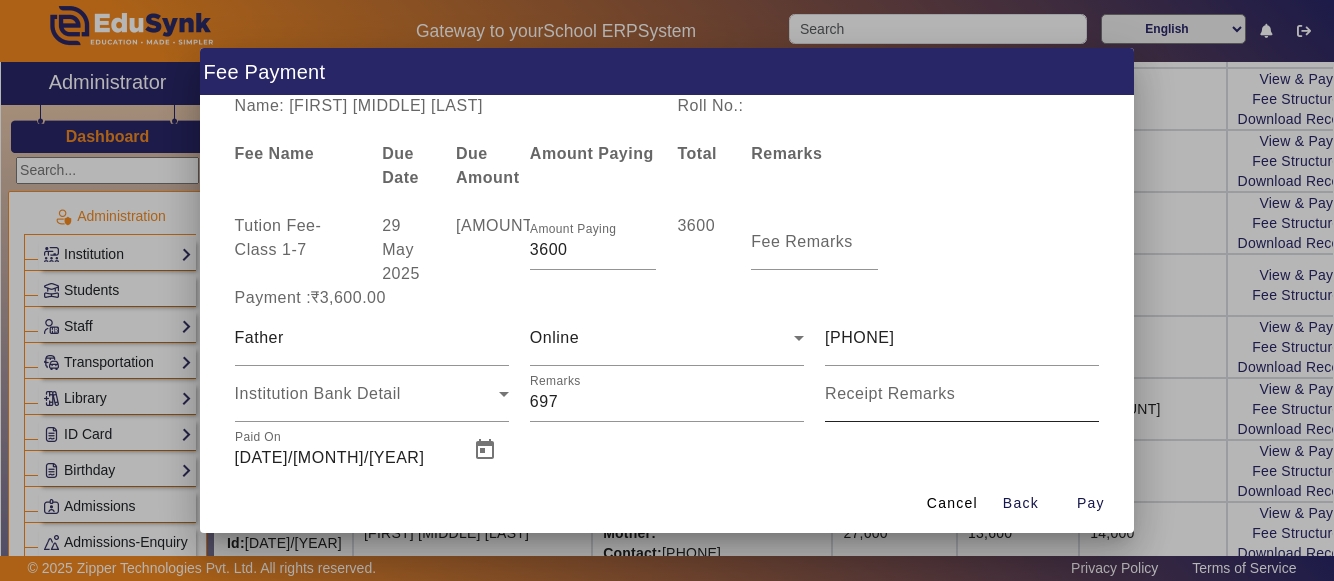 click on "Receipt Remarks" at bounding box center (890, 393) 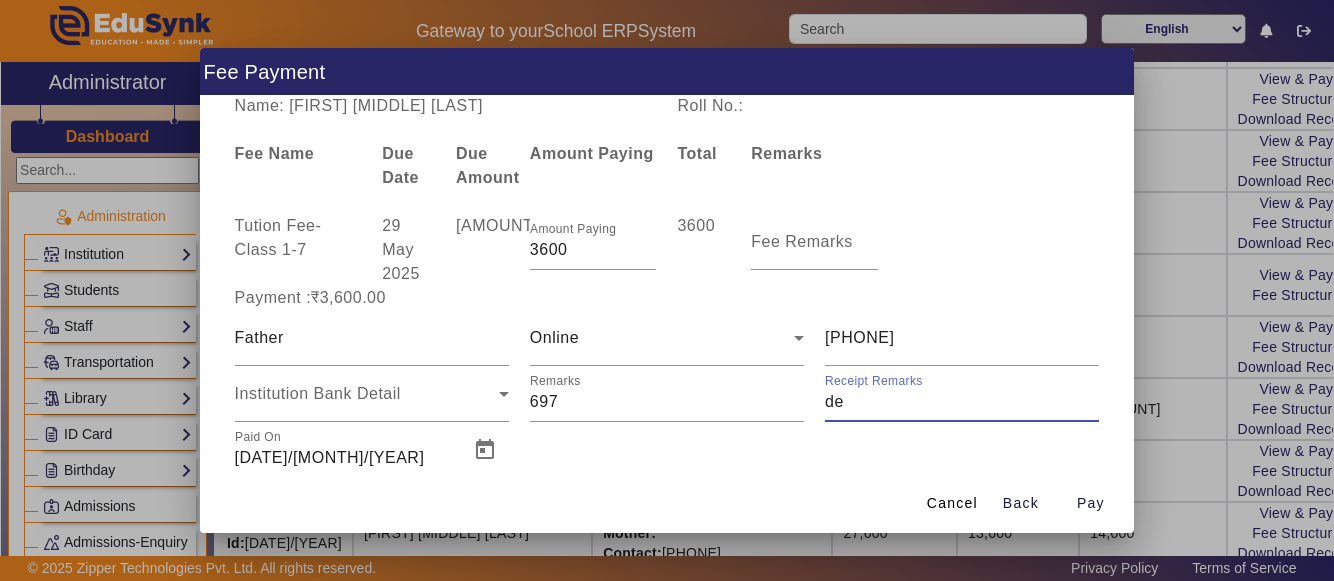type on "d" 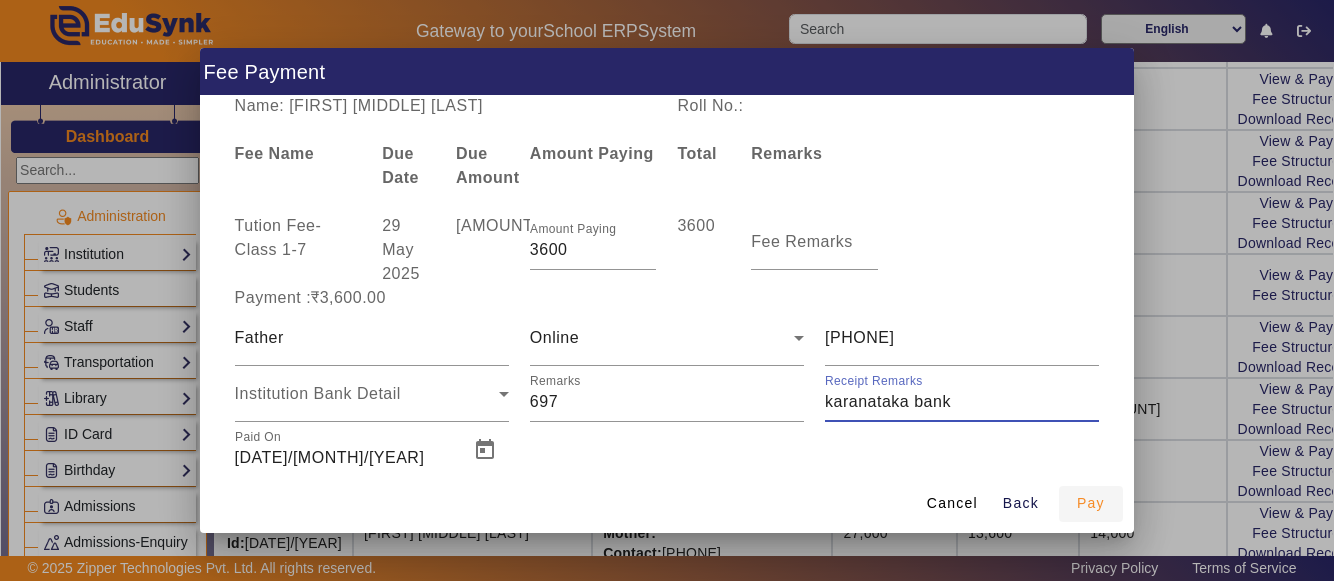 type on "karanataka bank" 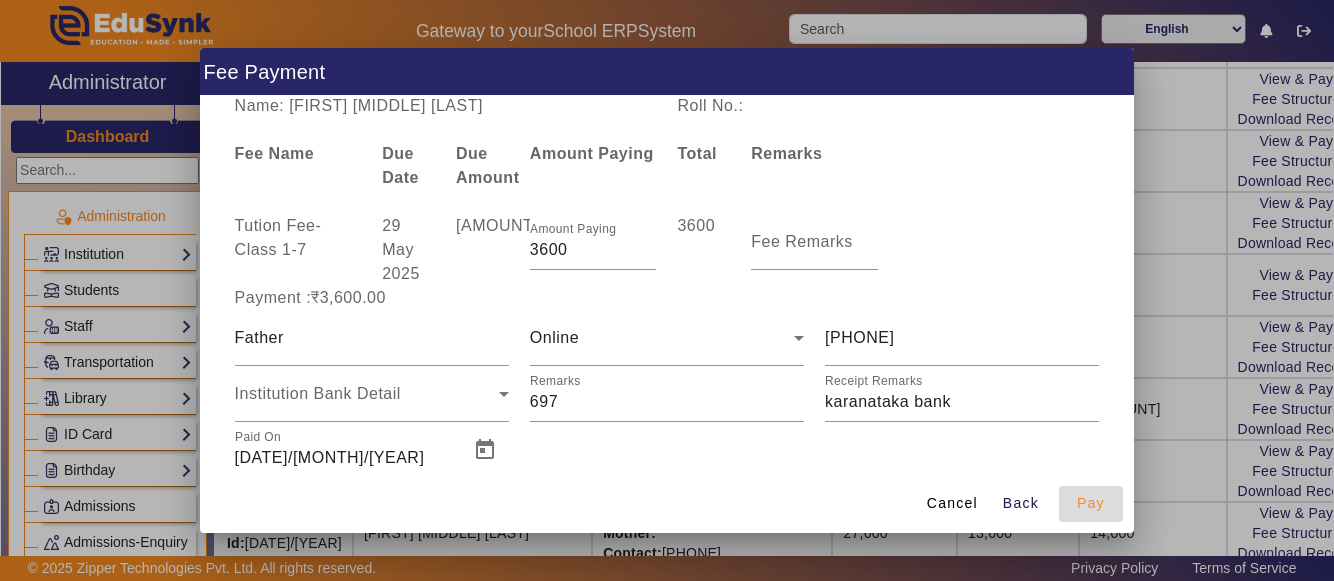 click on "Pay" at bounding box center (1091, 503) 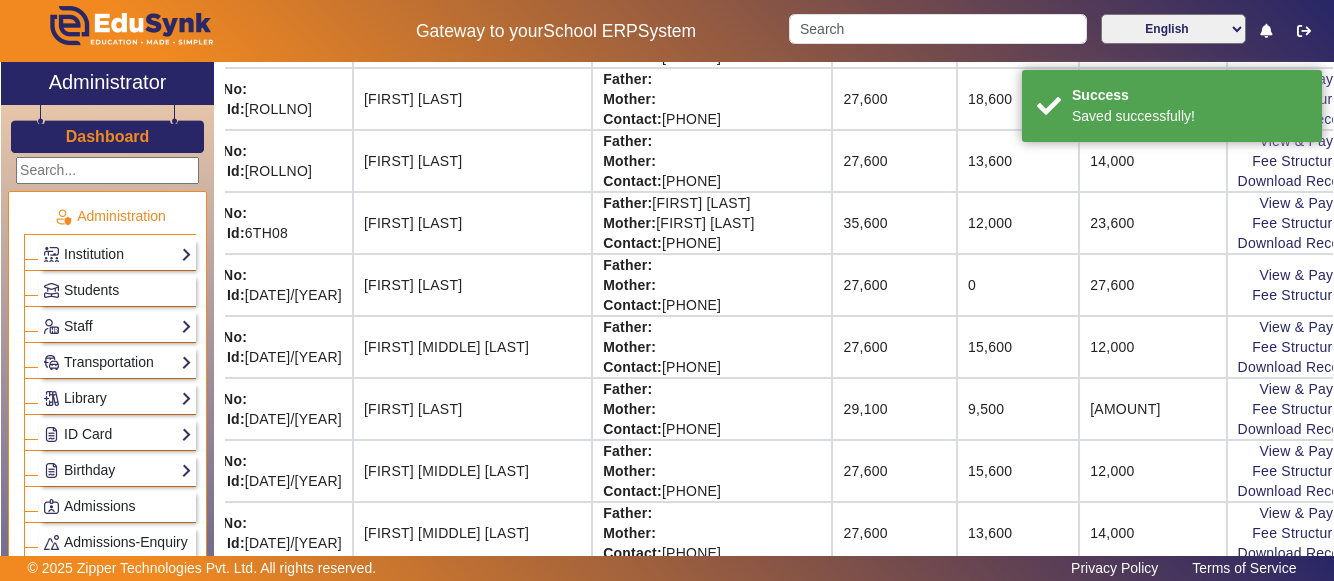 scroll, scrollTop: 0, scrollLeft: 0, axis: both 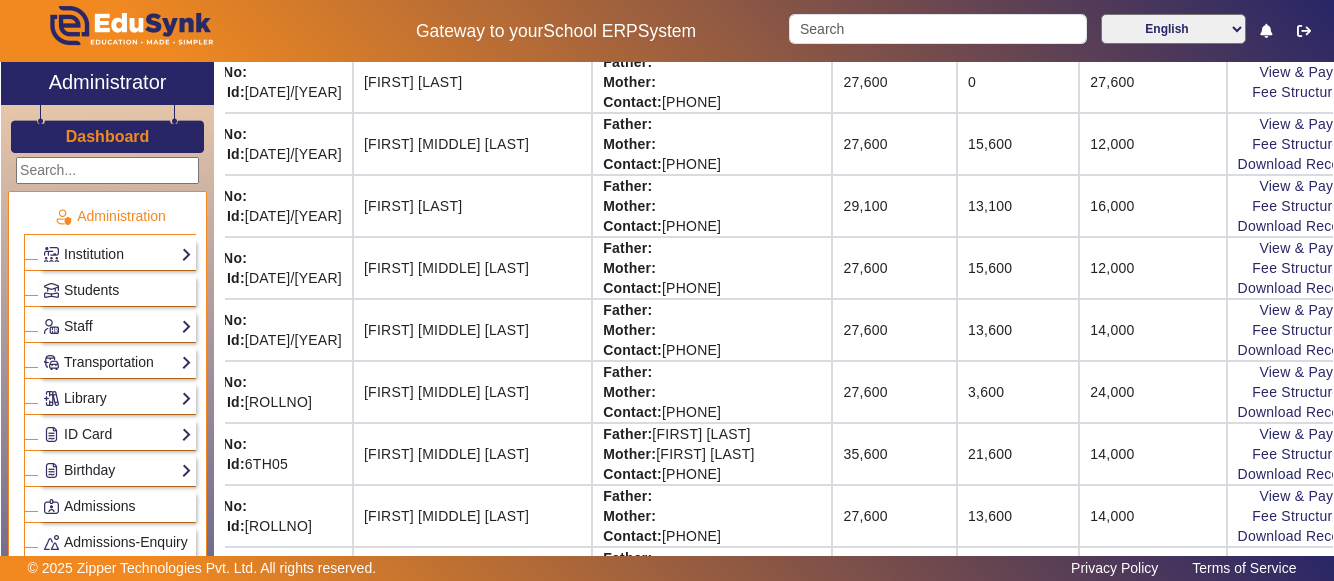 click on "Contact:" 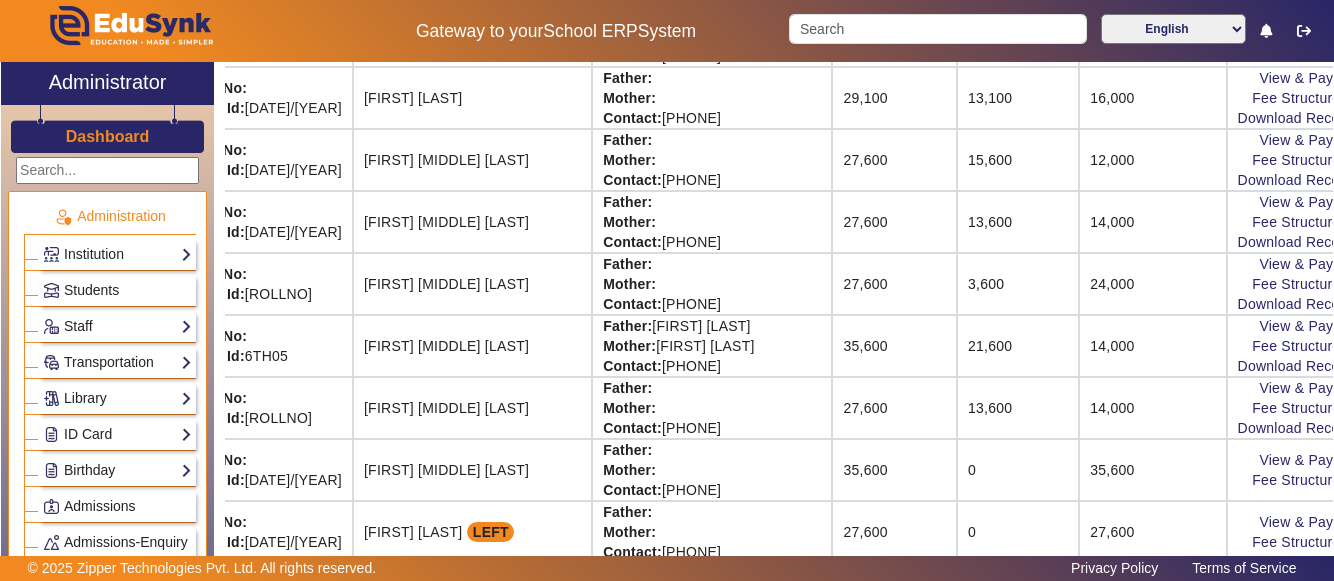 scroll, scrollTop: 2599, scrollLeft: 40, axis: both 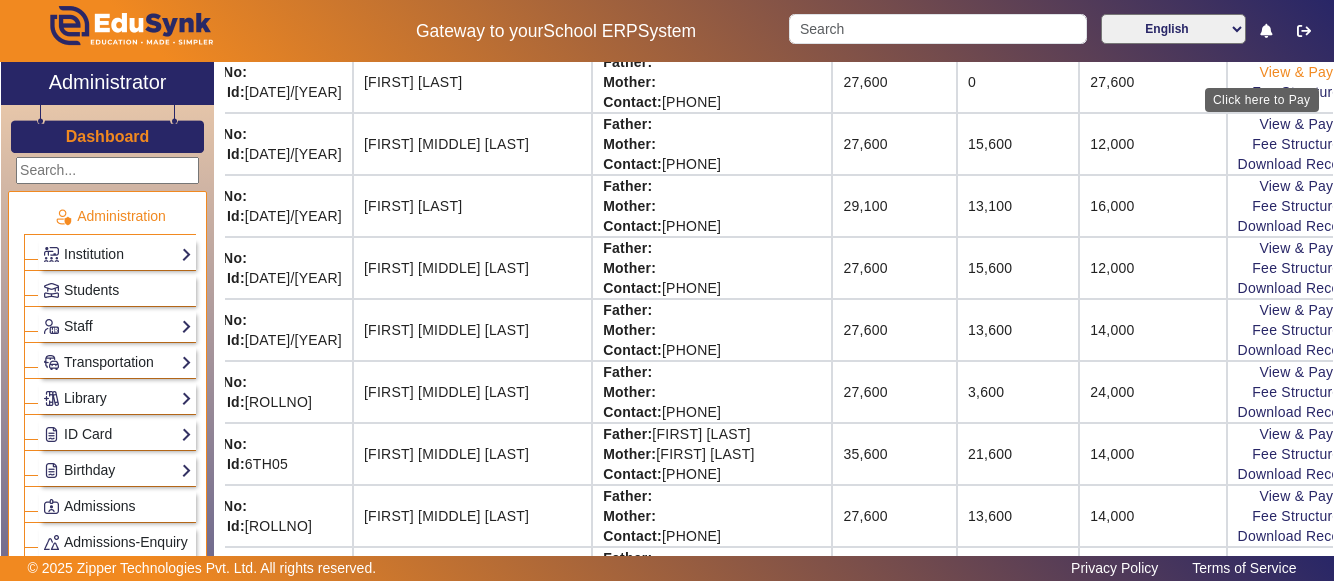 click on "View & Pay" 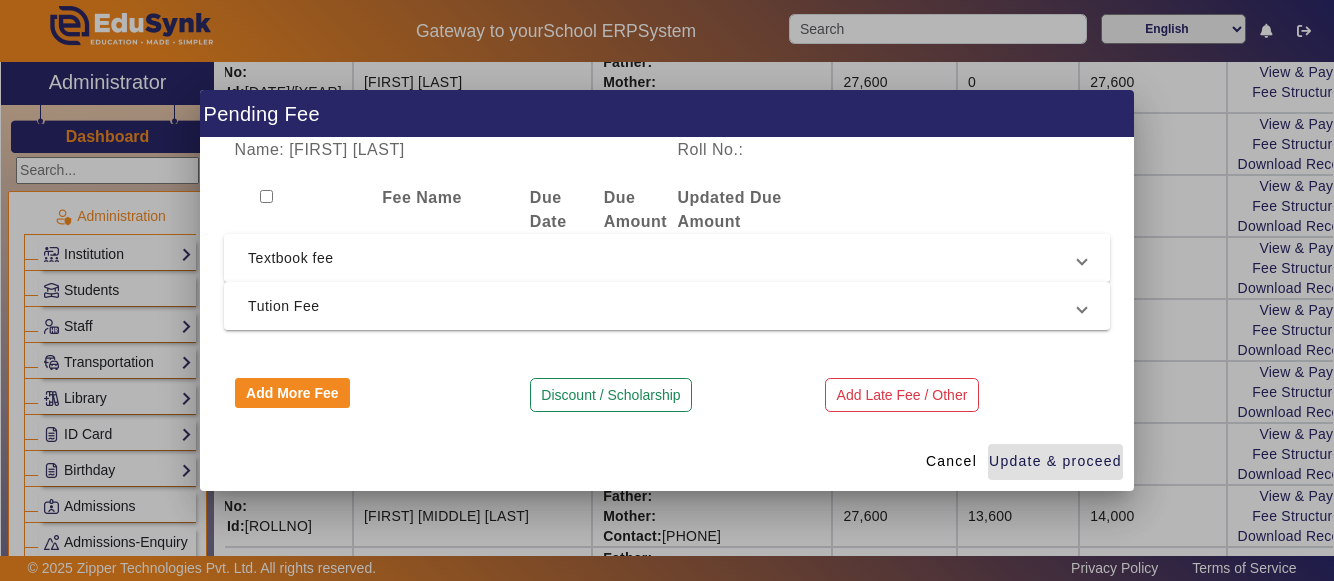 click on "Textbook fee" at bounding box center [663, 258] 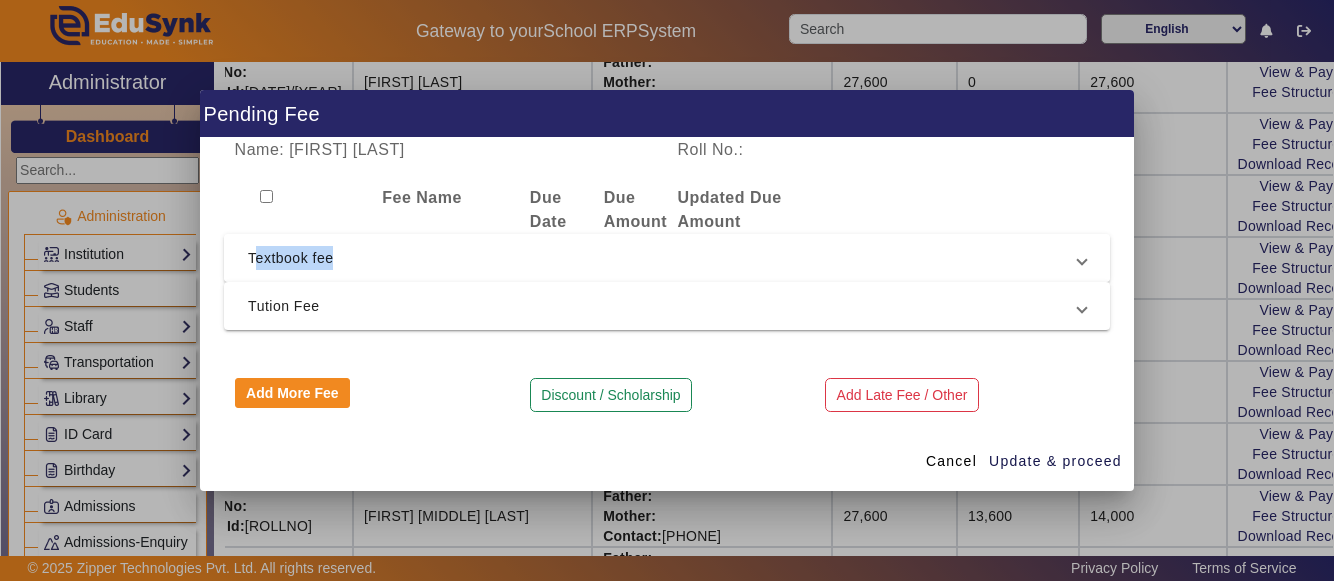 click on "Textbook fee" at bounding box center [663, 258] 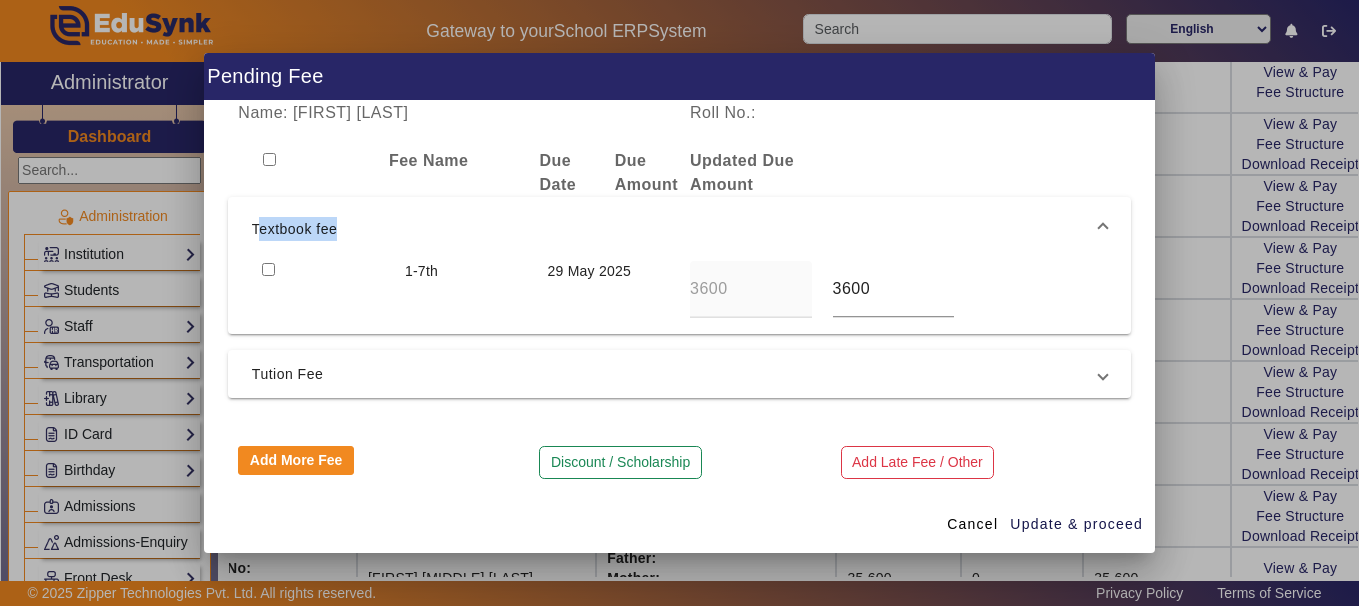 click at bounding box center (268, 269) 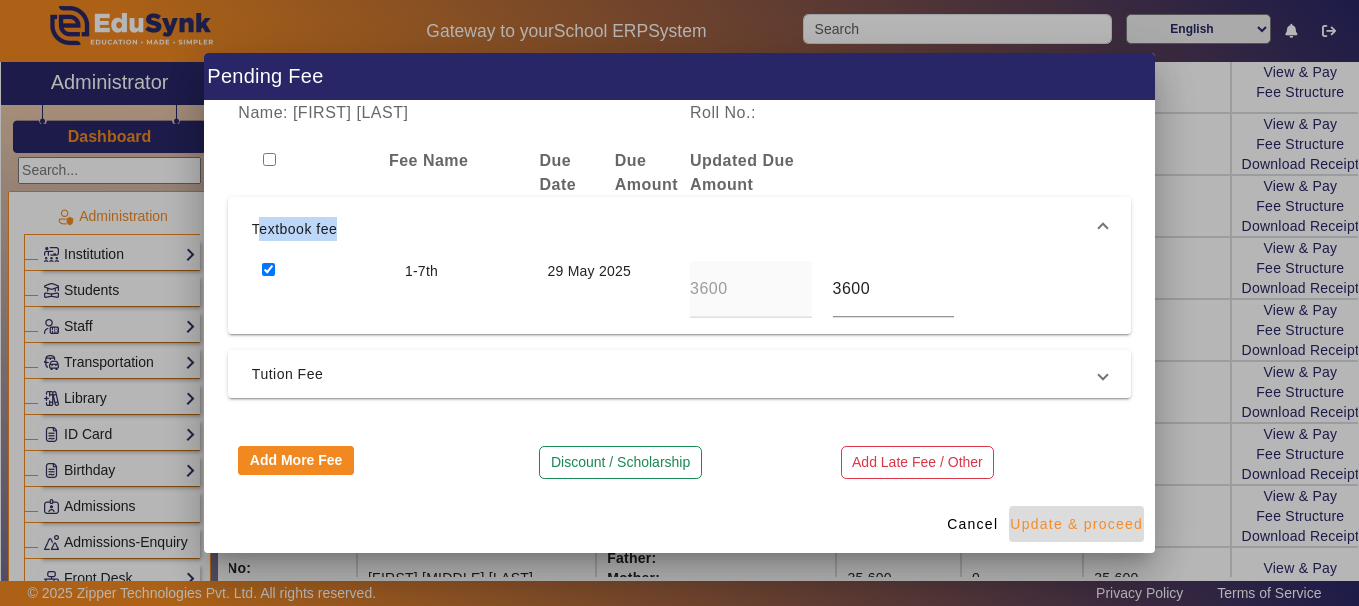 click on "Update & proceed" at bounding box center (1076, 524) 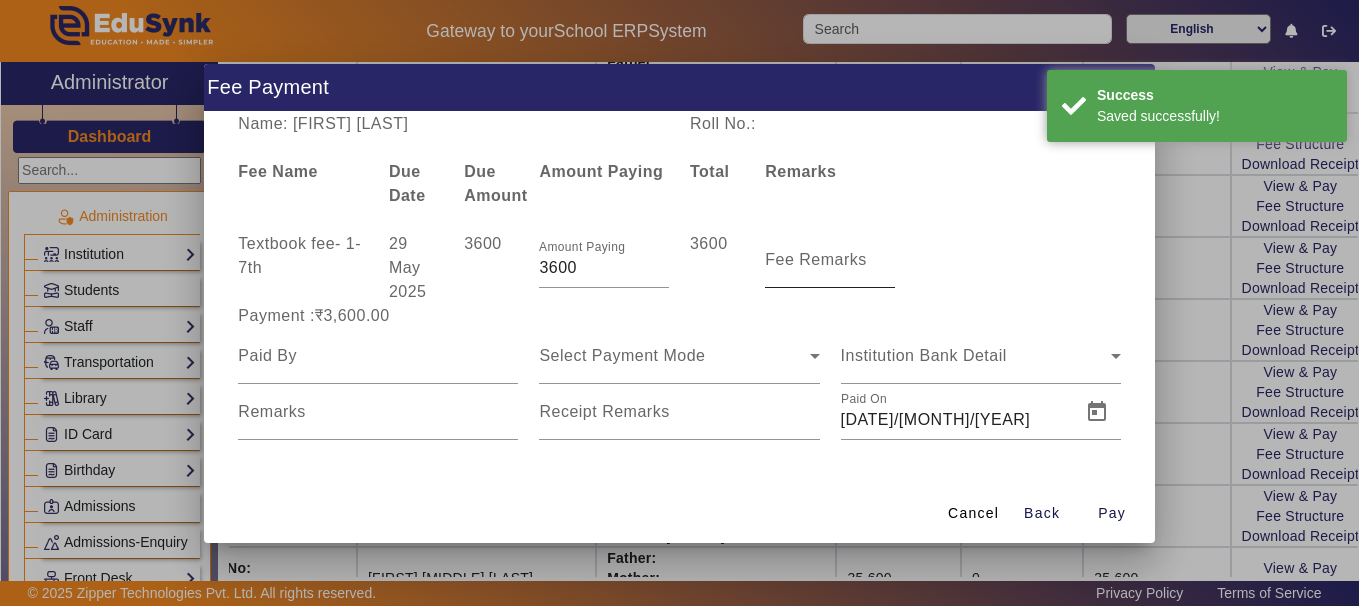 click on "Fee Remarks" at bounding box center [816, 259] 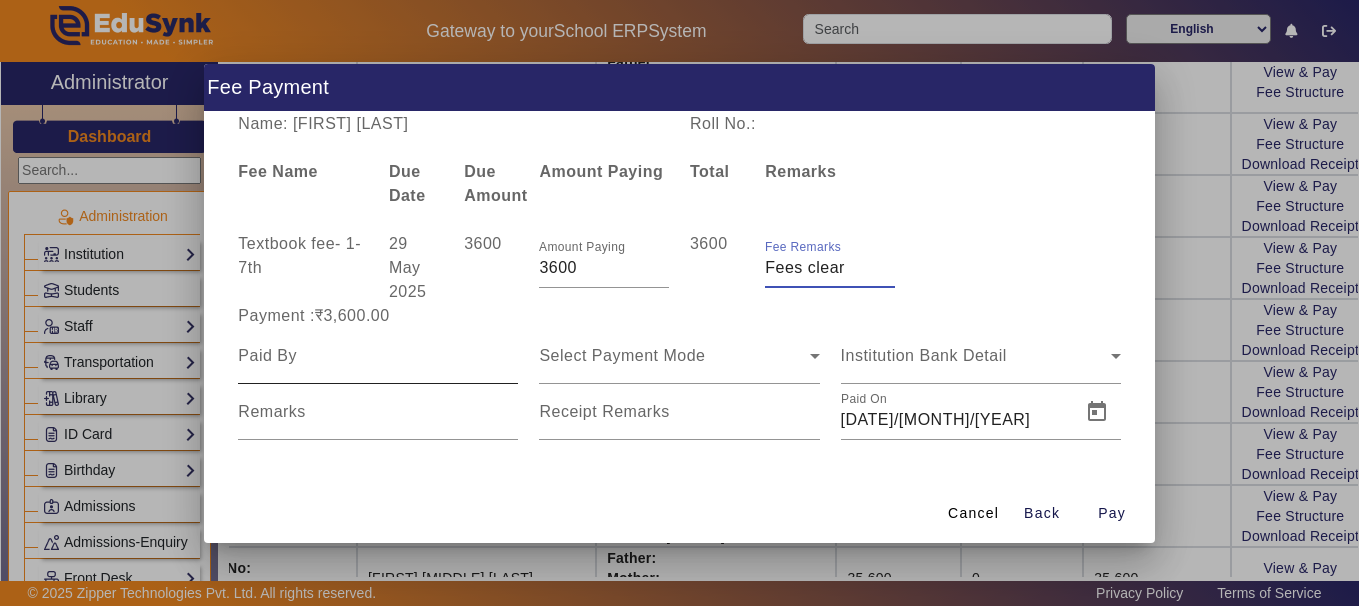 type on "Fees clear" 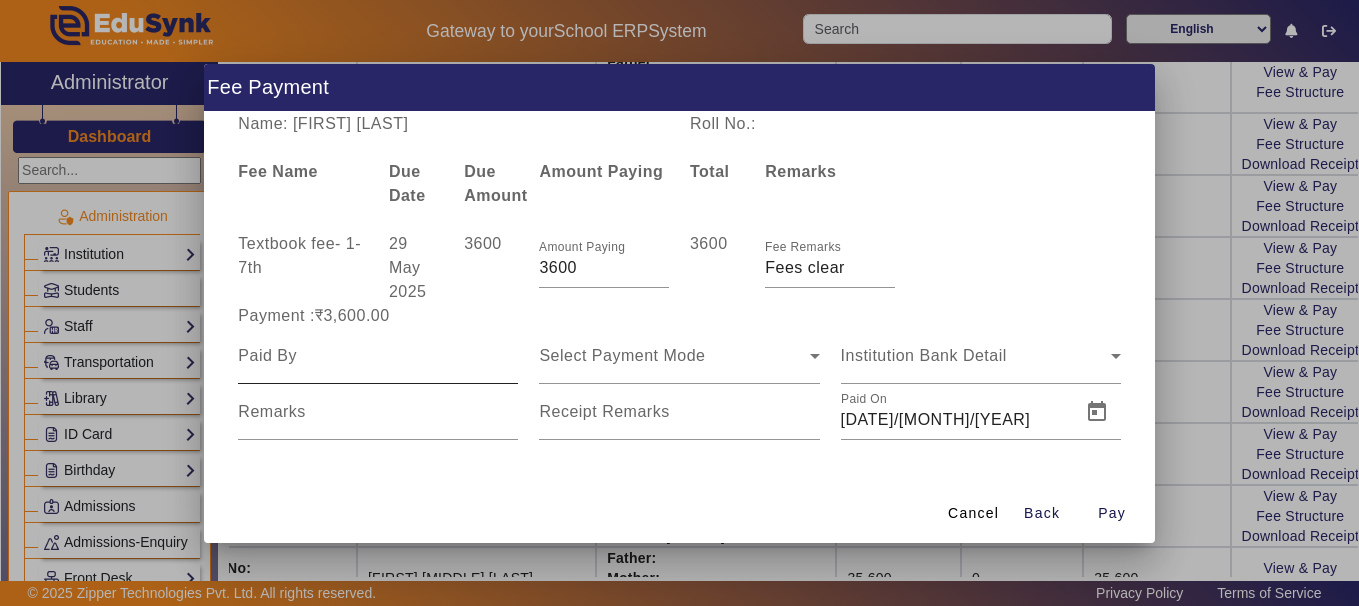 click at bounding box center [378, 356] 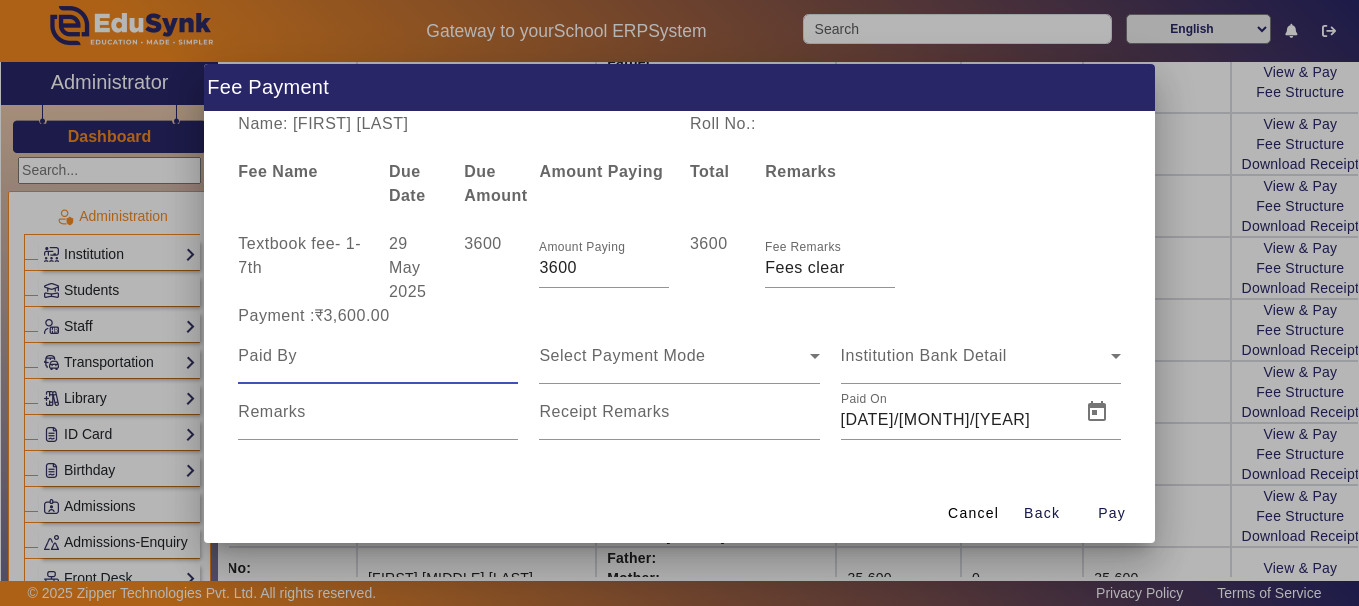 click at bounding box center (378, 356) 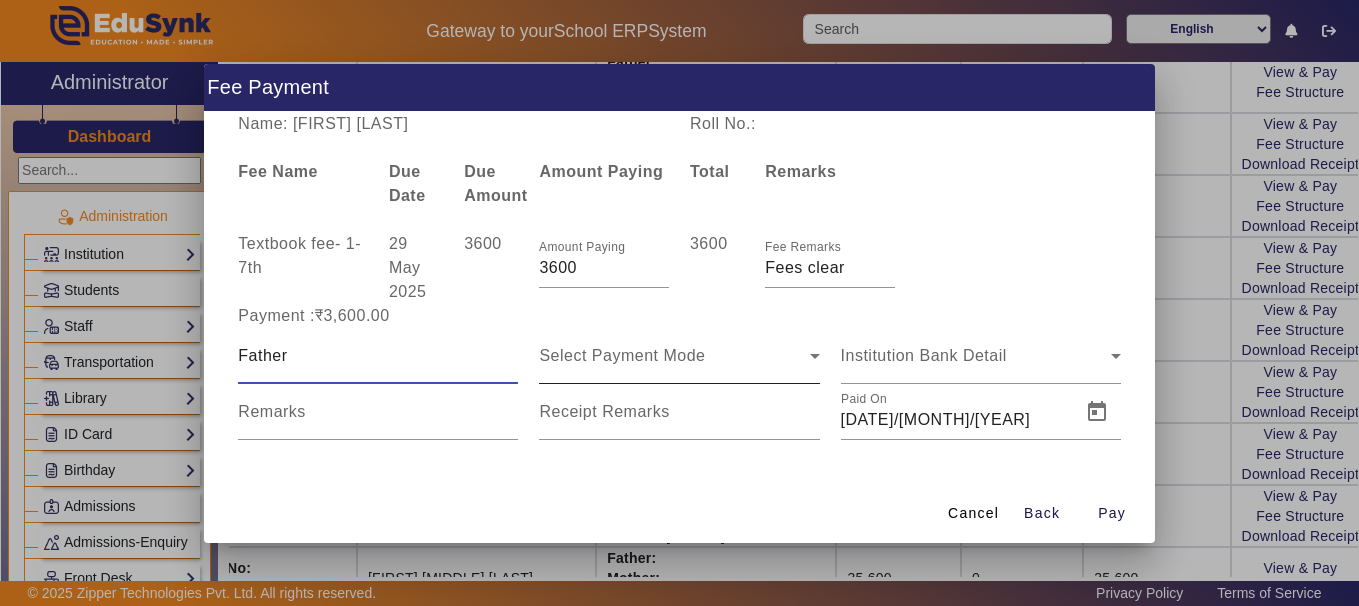 type on "Father" 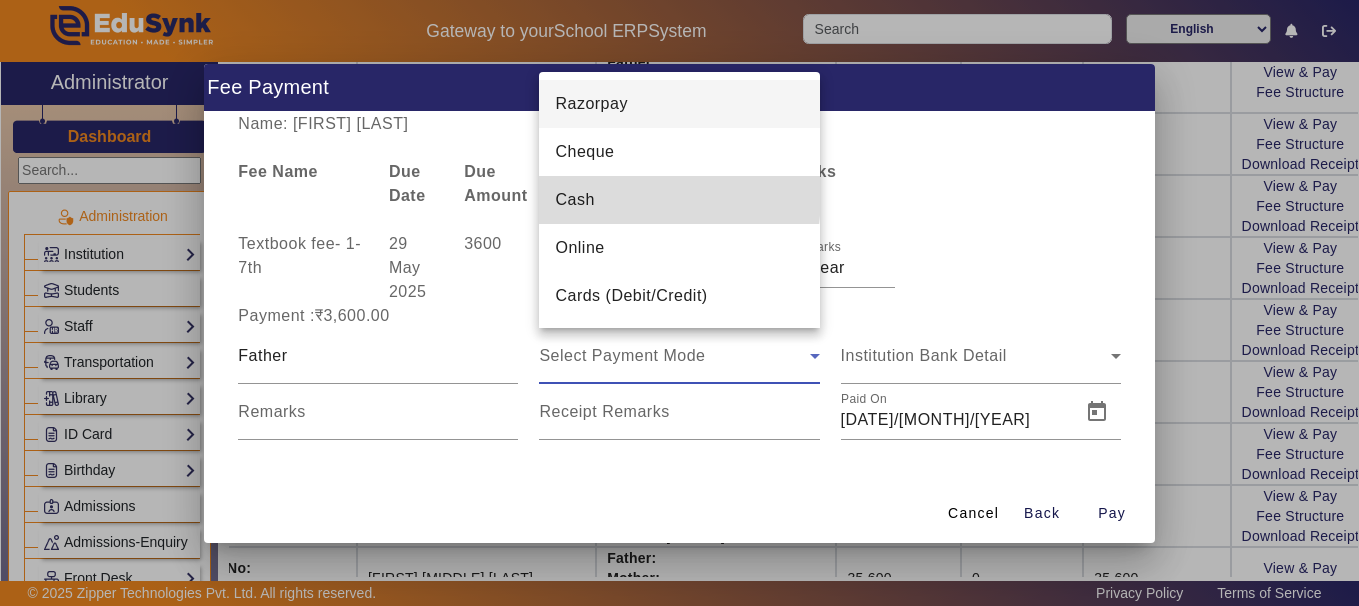 click on "Cash" at bounding box center [679, 200] 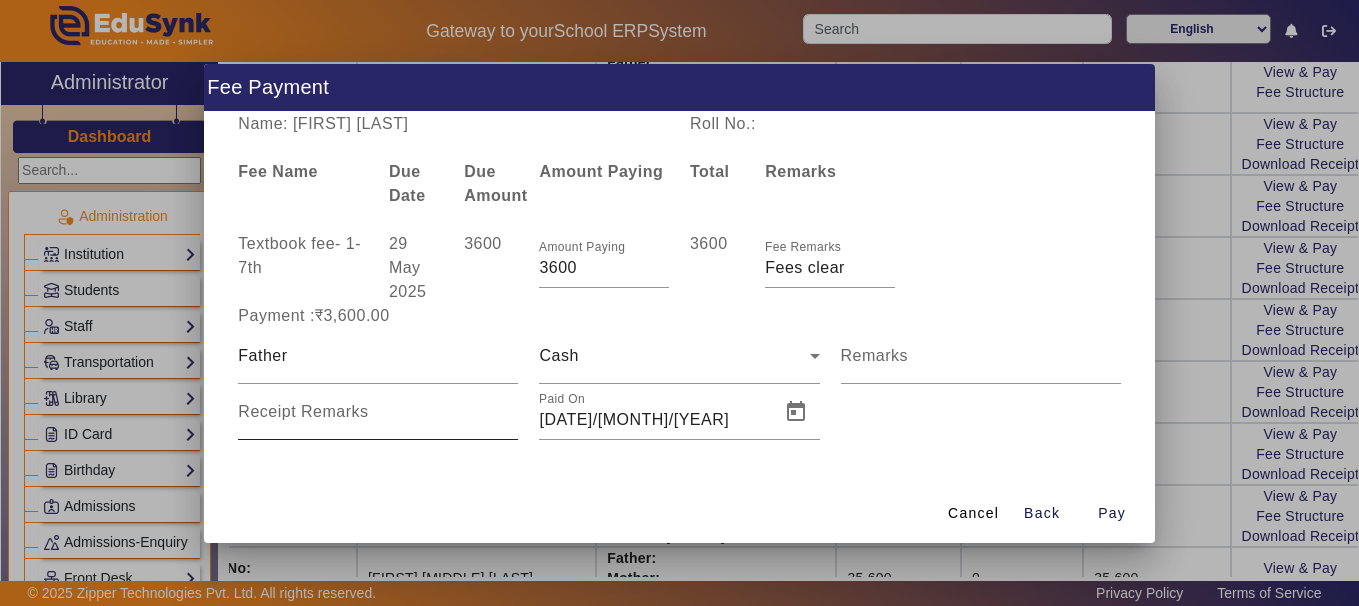 click on "Receipt Remarks" at bounding box center (303, 411) 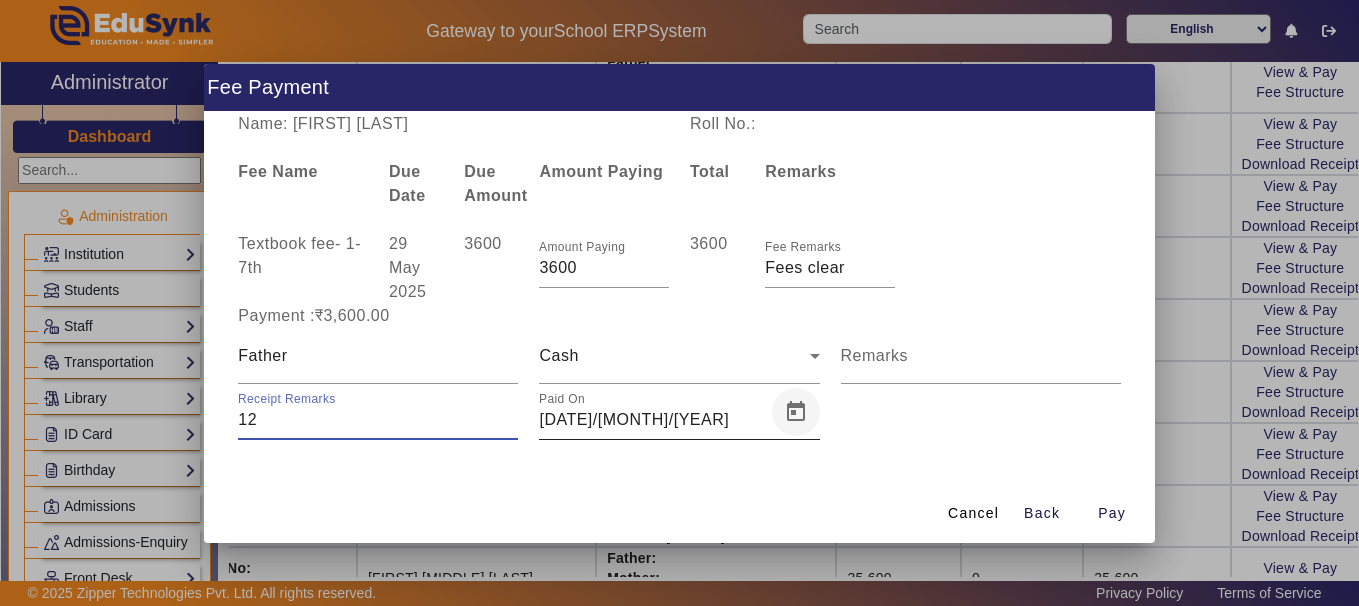 type on "12" 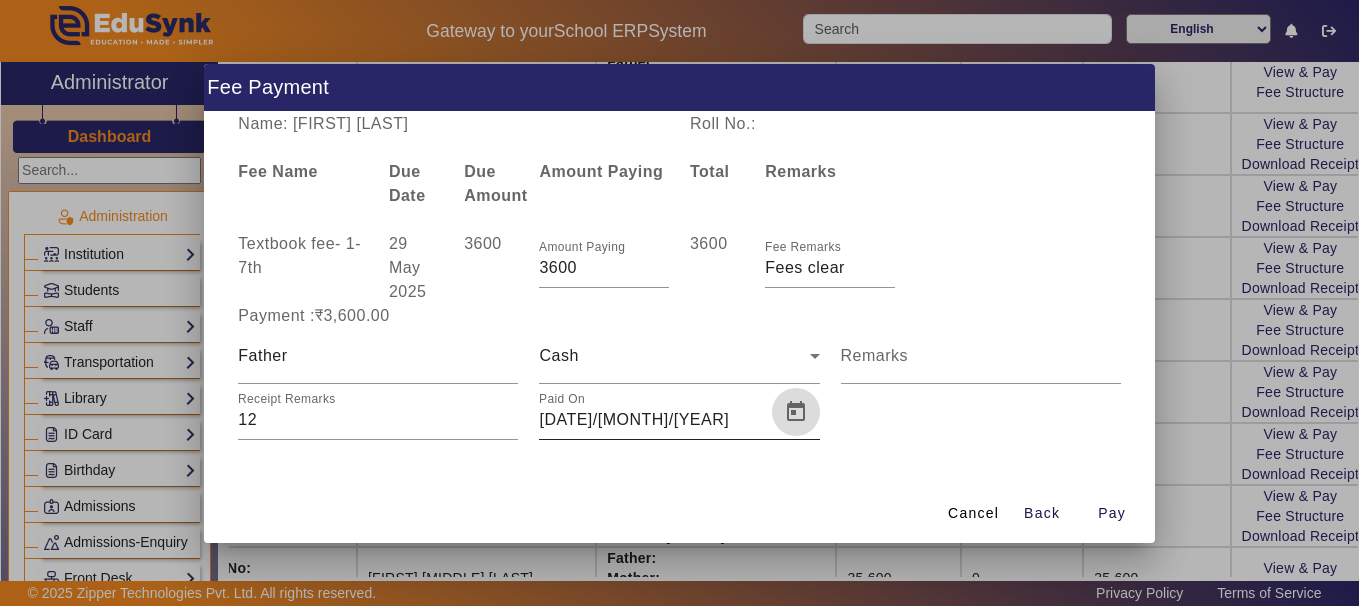 click at bounding box center (796, 412) 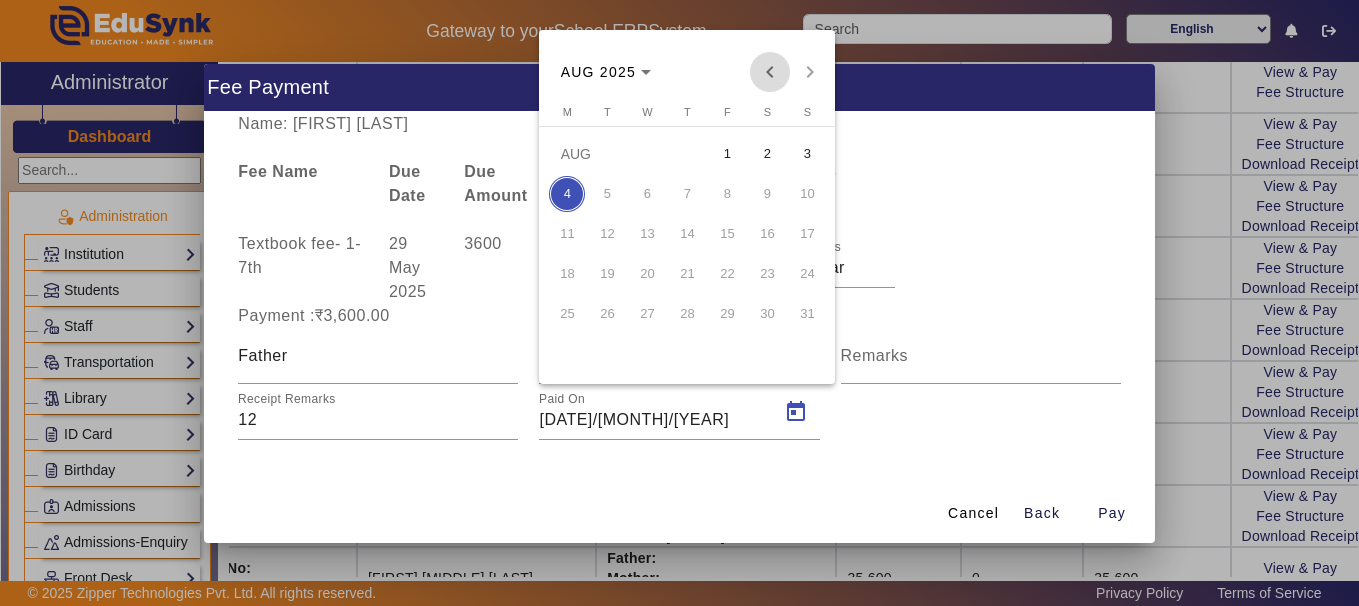 click at bounding box center (770, 72) 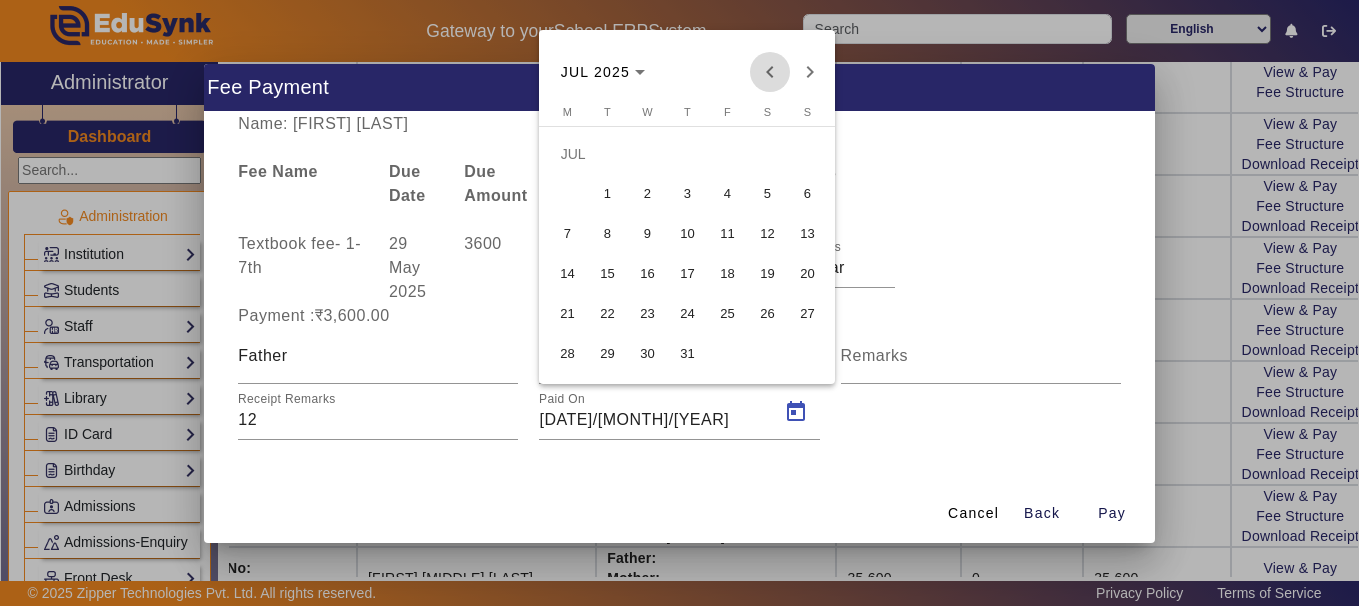 click at bounding box center (770, 72) 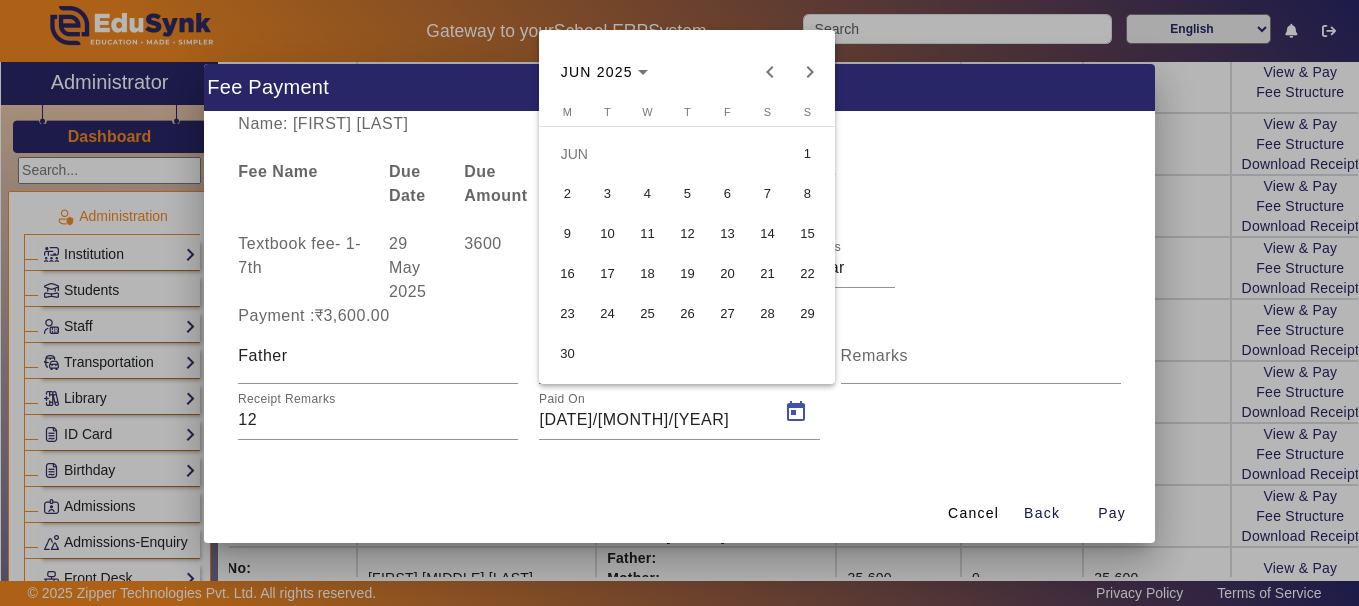 click on "3" at bounding box center [607, 194] 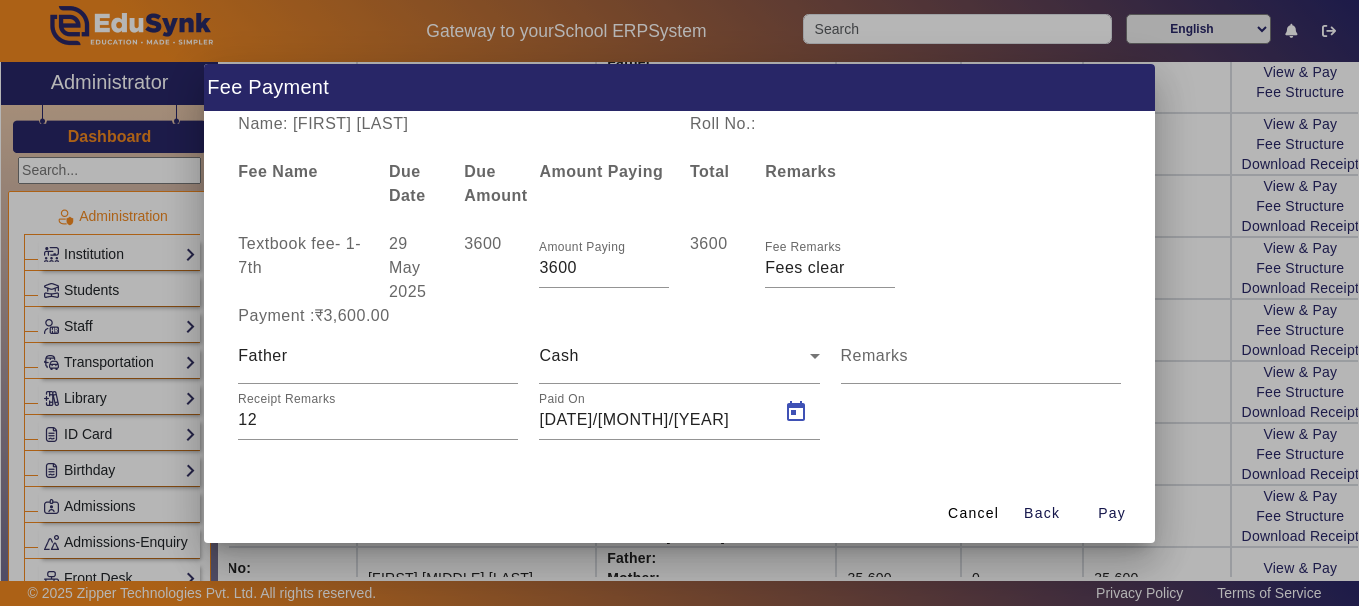 type on "[DATE]/[MONTH]/[YEAR]" 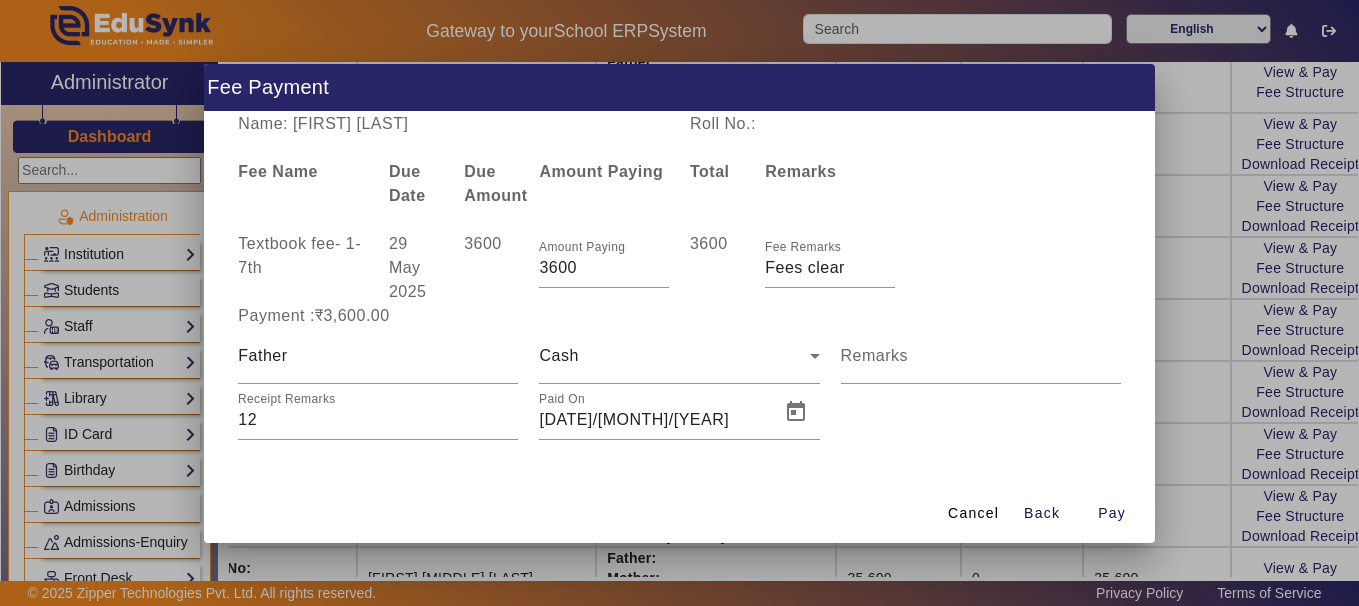 click at bounding box center (679, 303) 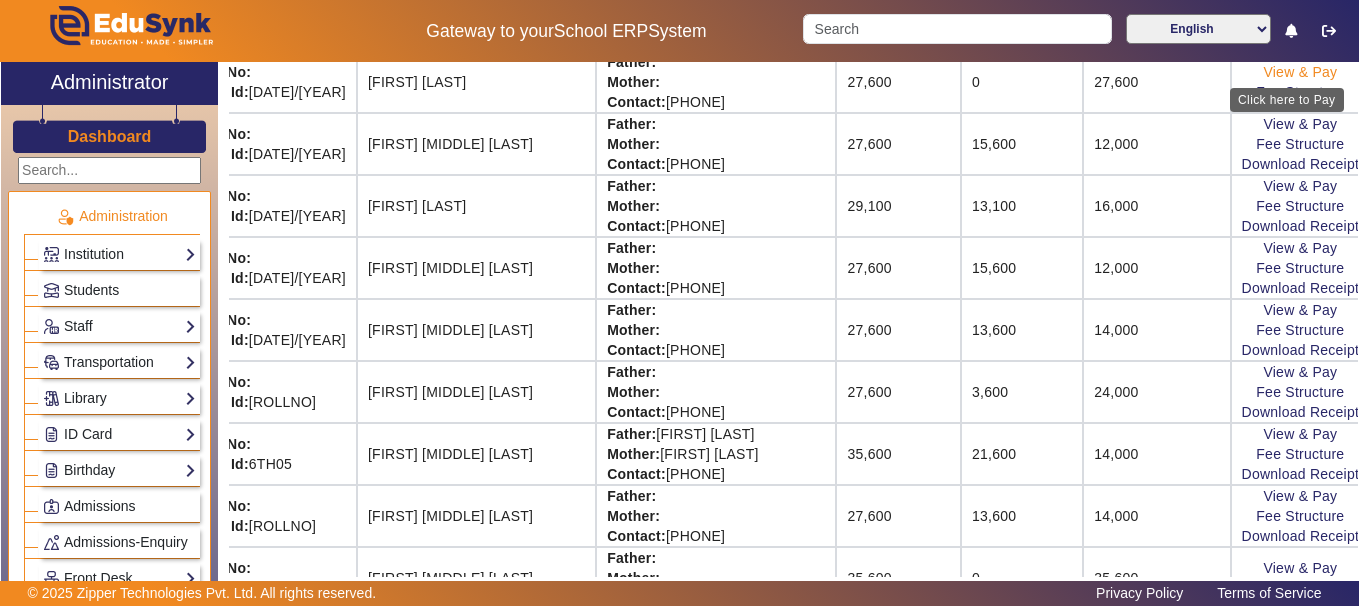 click on "View & Pay" 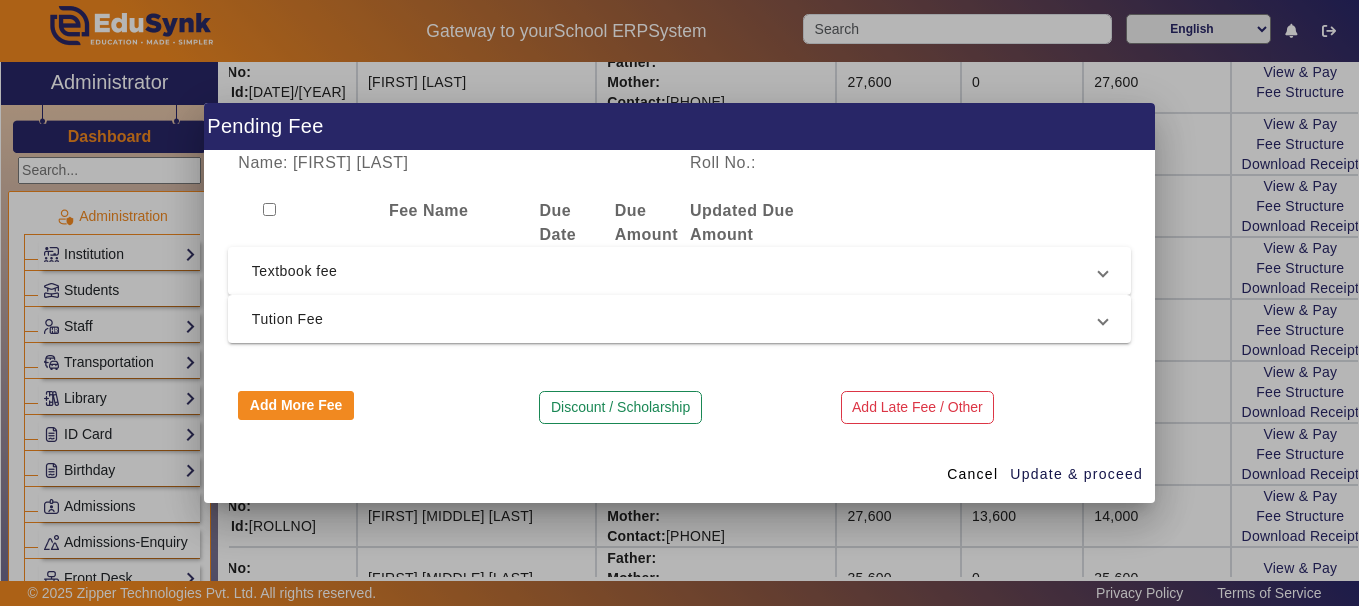 click at bounding box center (679, 303) 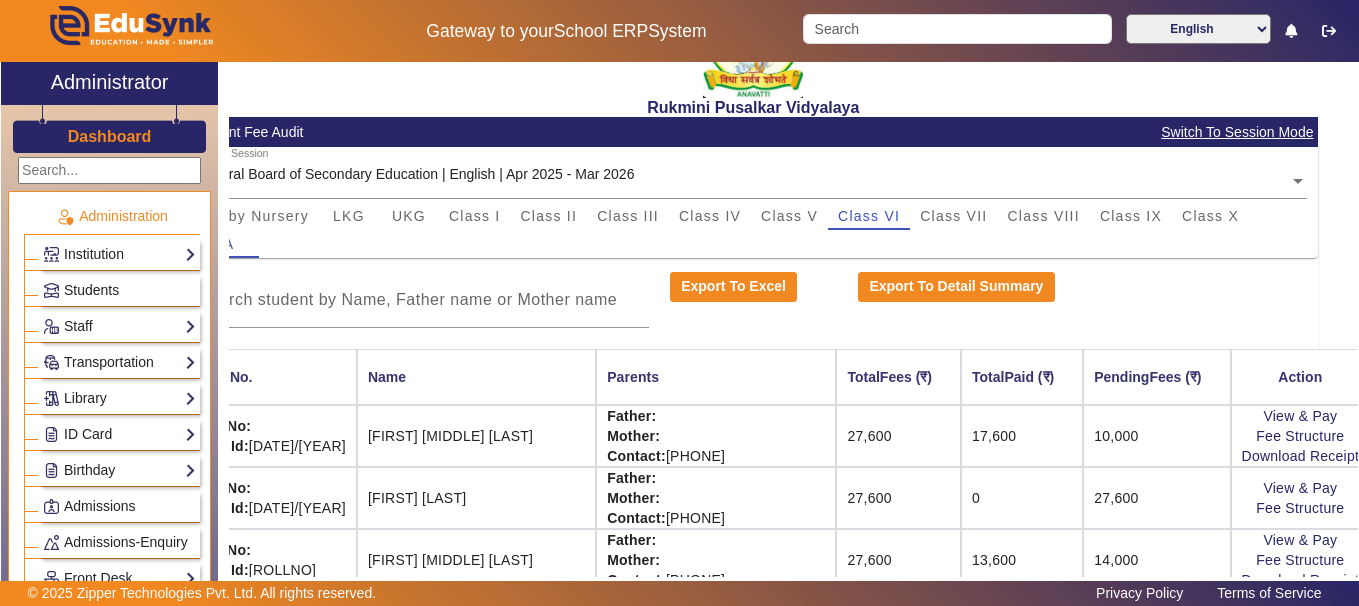 scroll, scrollTop: 0, scrollLeft: 40, axis: horizontal 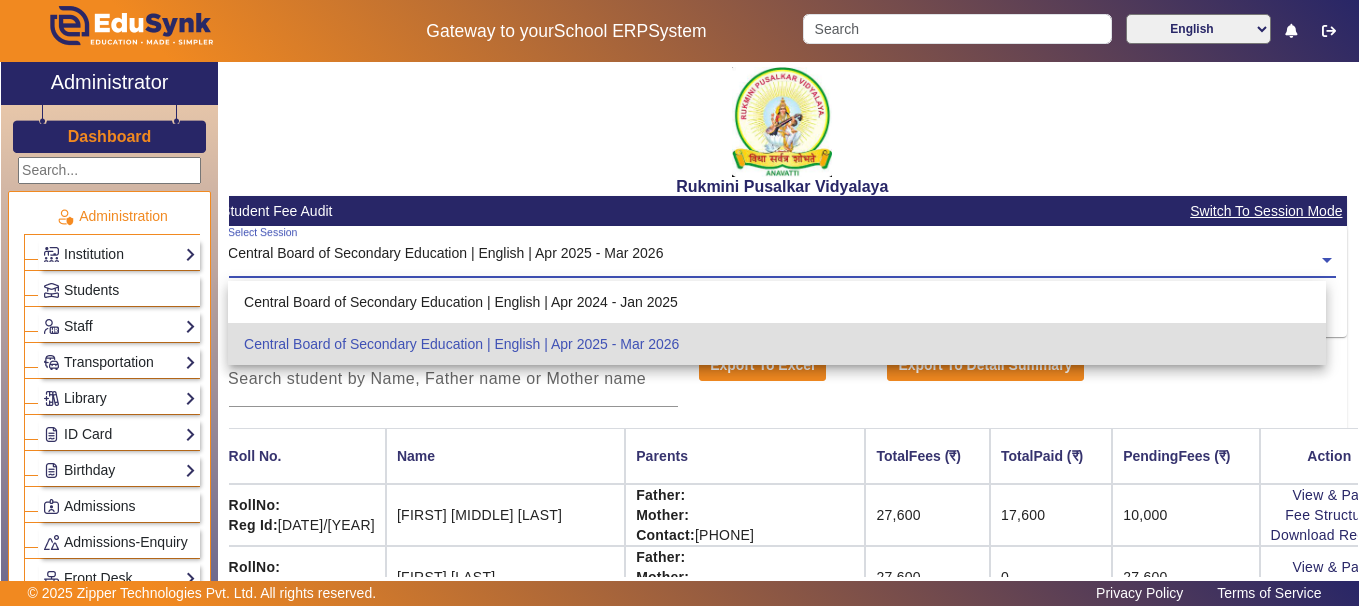 click 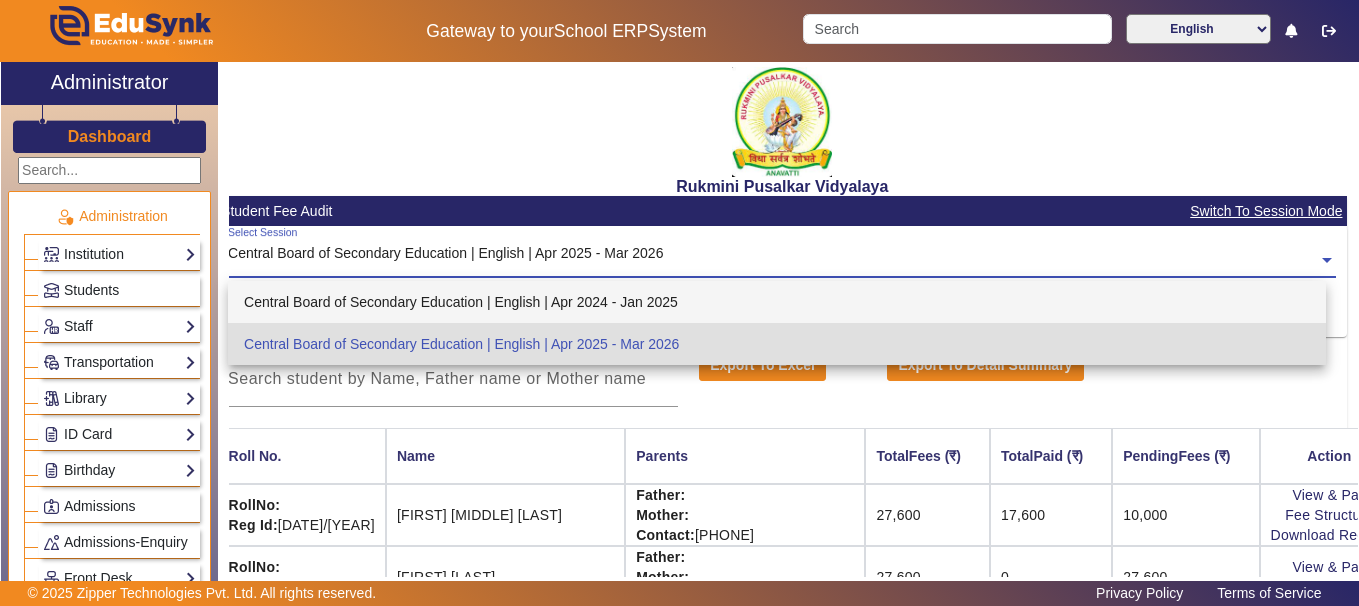 click on "Central Board of Secondary Education | English | Apr 2024 - Jan 2025" at bounding box center (777, 302) 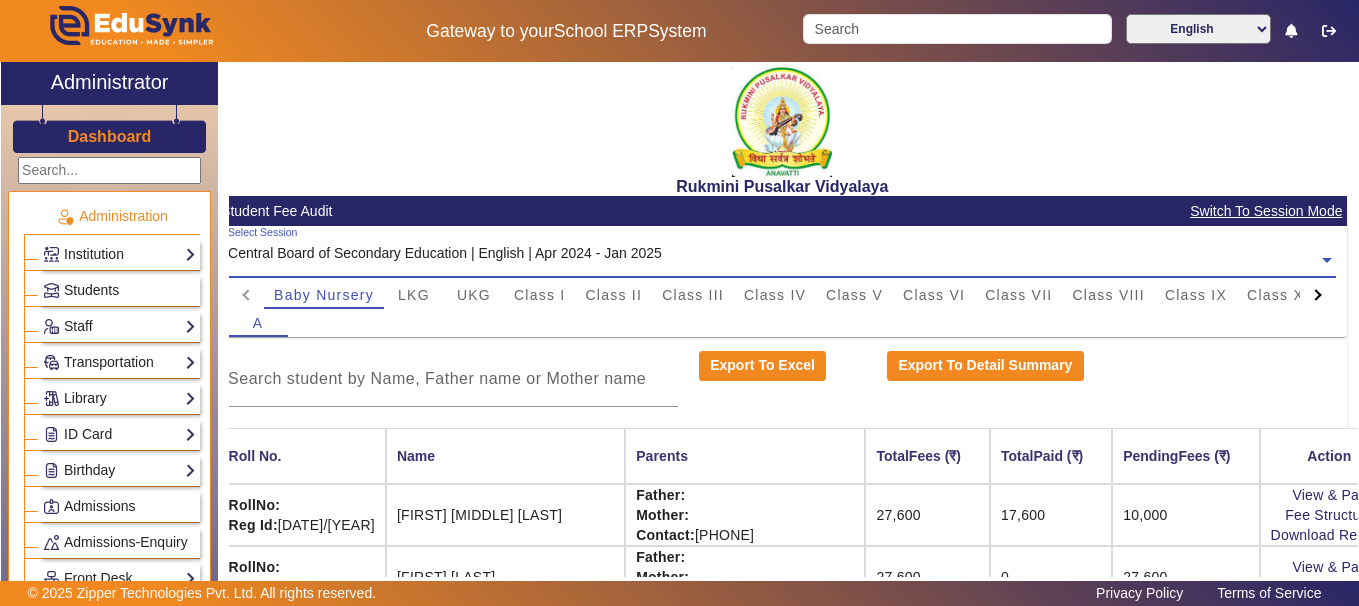 scroll, scrollTop: 0, scrollLeft: 0, axis: both 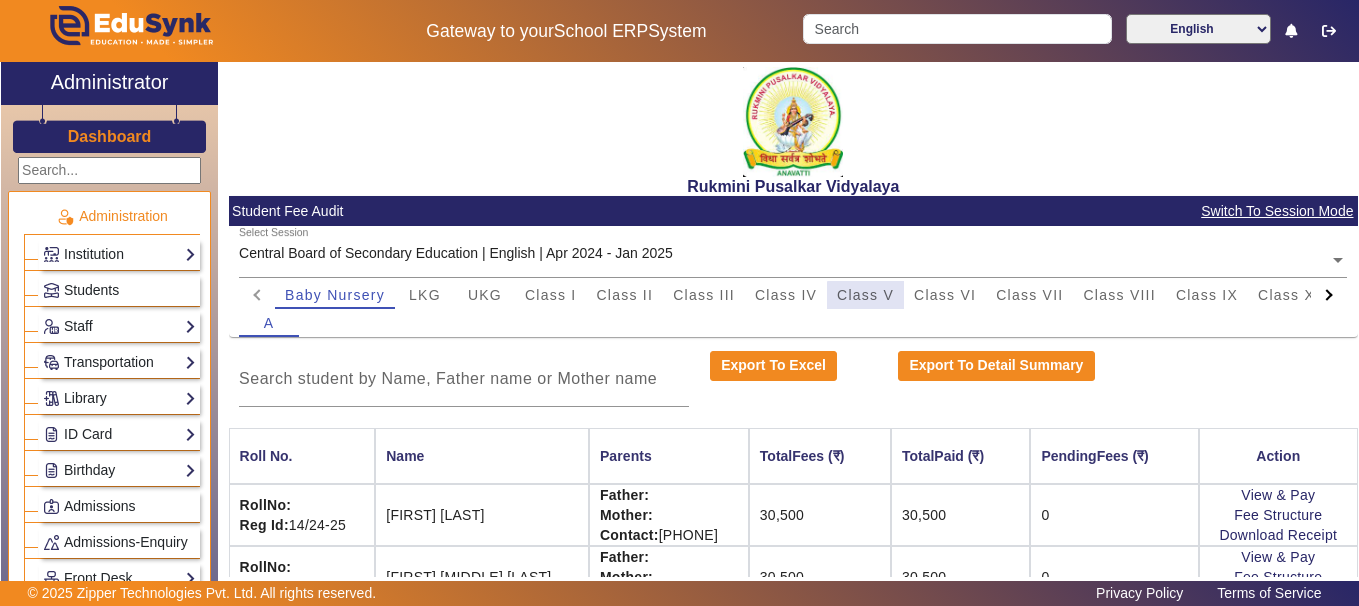 click on "Class V" at bounding box center (865, 295) 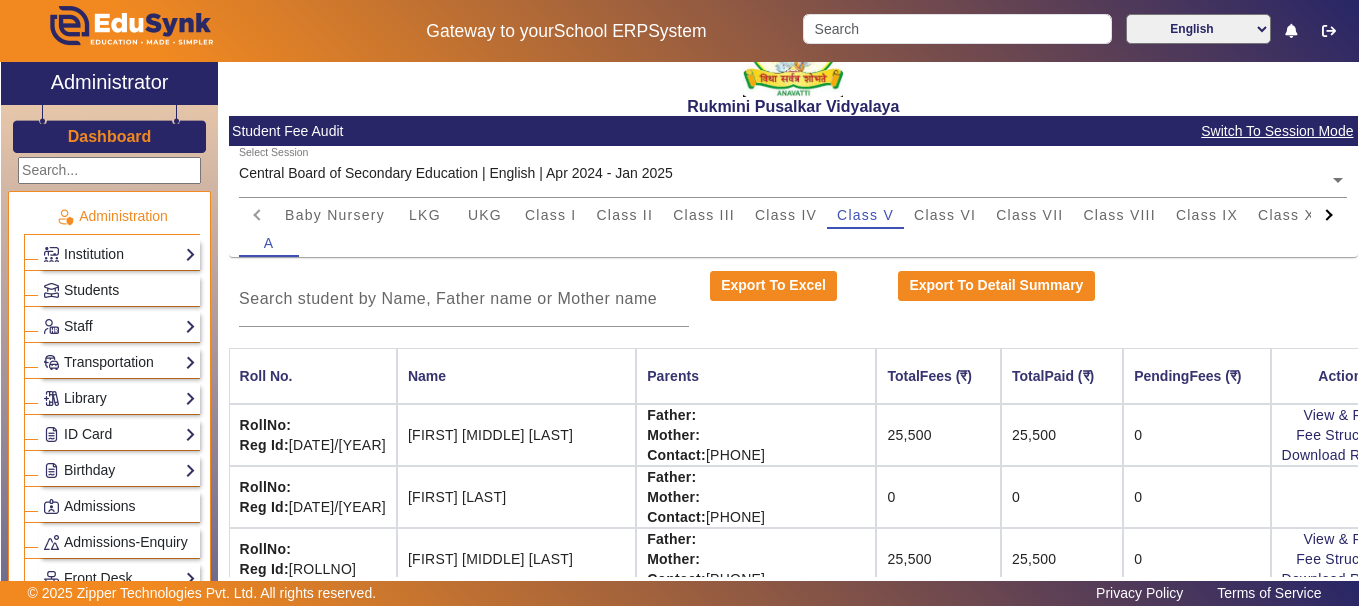 scroll, scrollTop: 0, scrollLeft: 0, axis: both 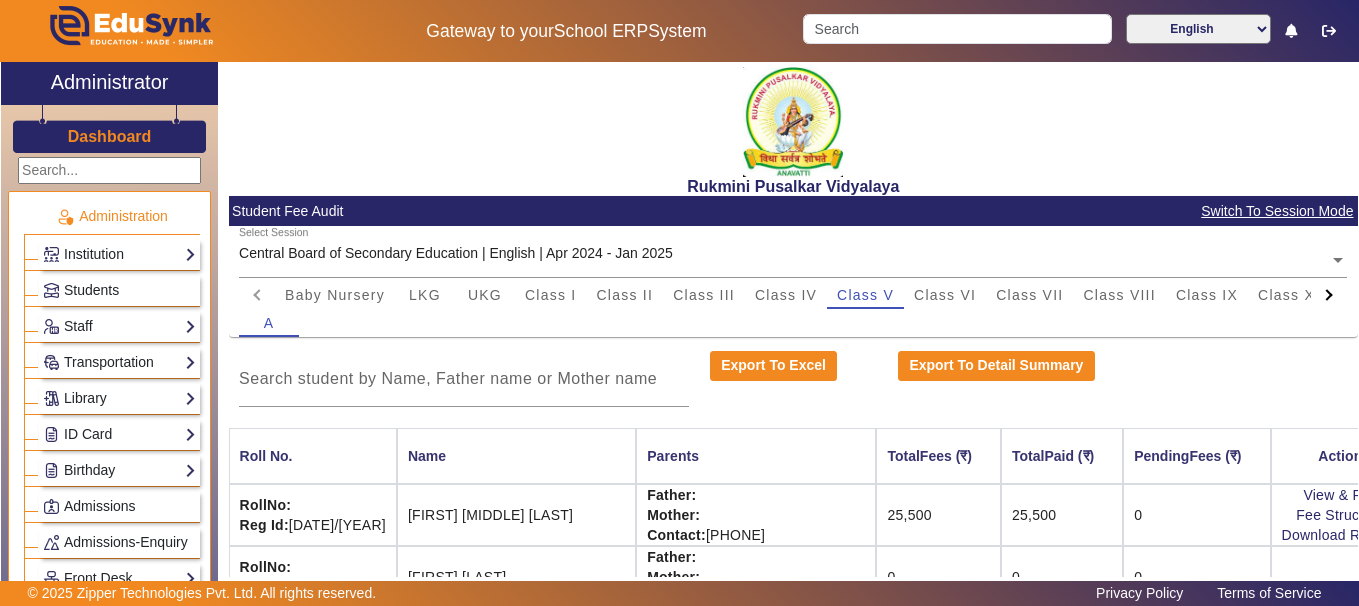 click 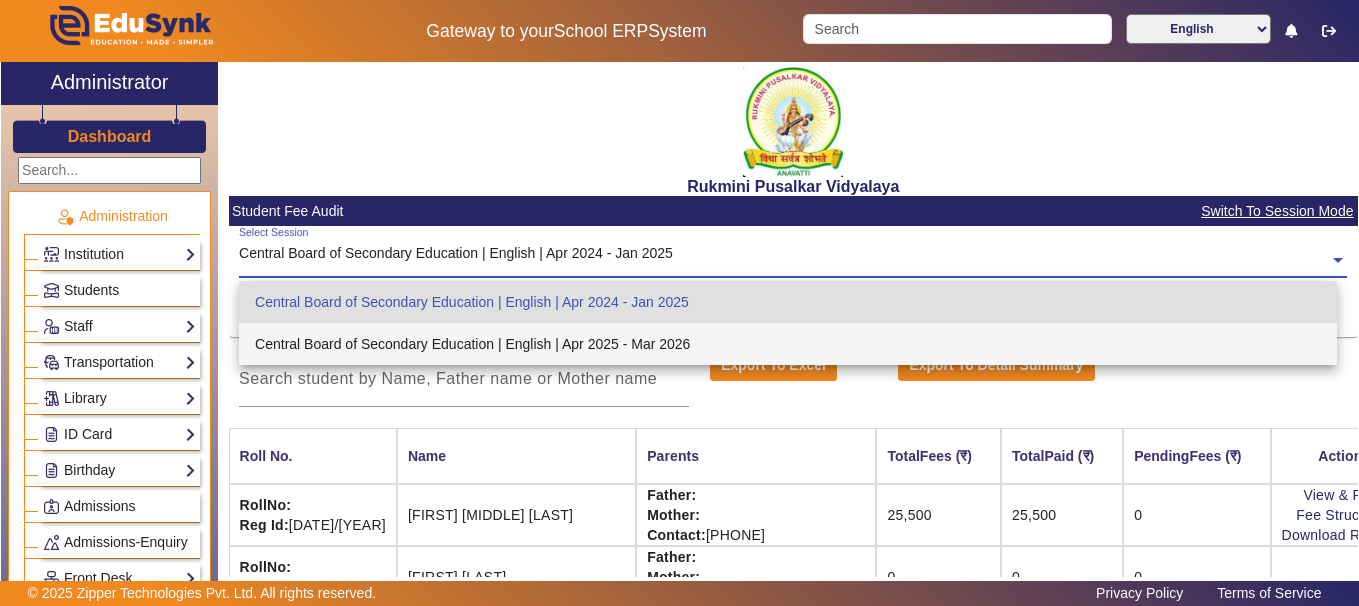 click on "Central Board of Secondary Education | English | Apr 2025 - Mar 2026" at bounding box center (788, 344) 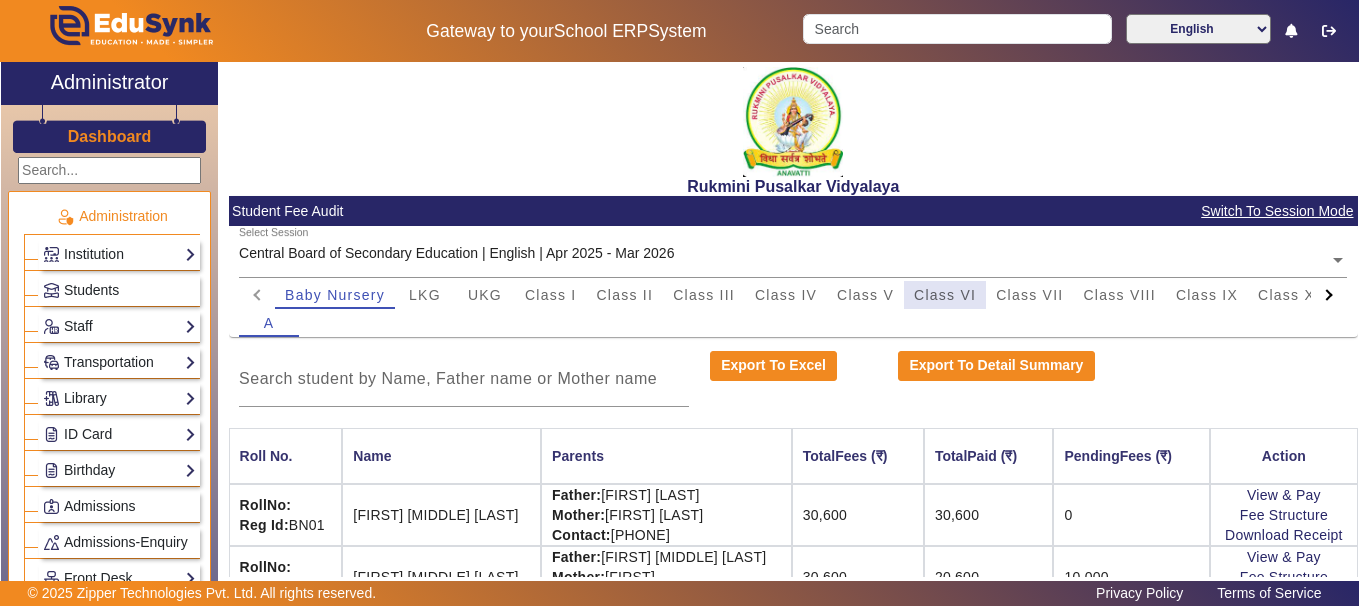 click on "Class VI" at bounding box center [945, 295] 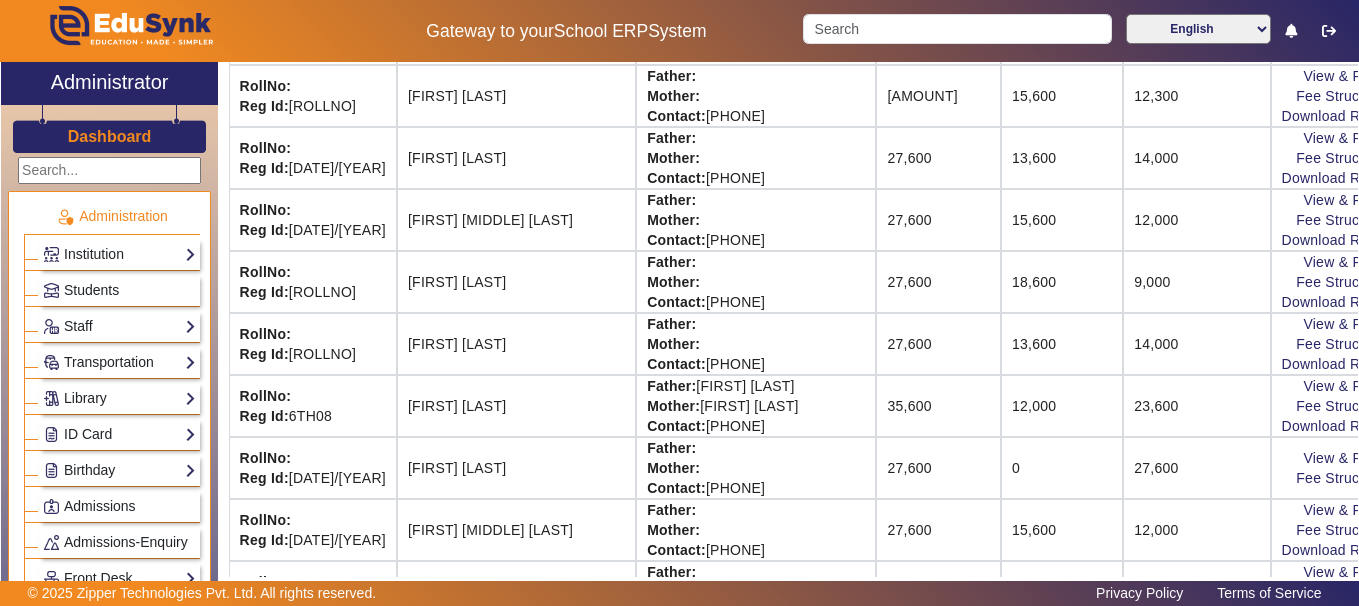 scroll, scrollTop: 2133, scrollLeft: 0, axis: vertical 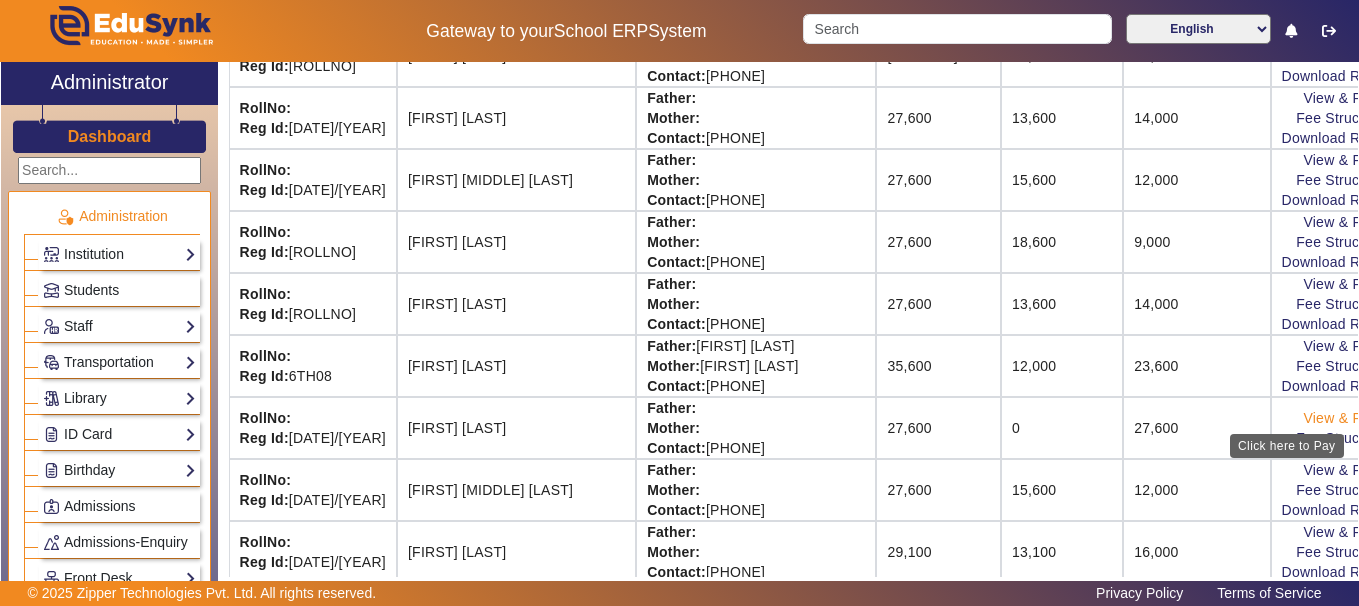 click on "View & Pay" 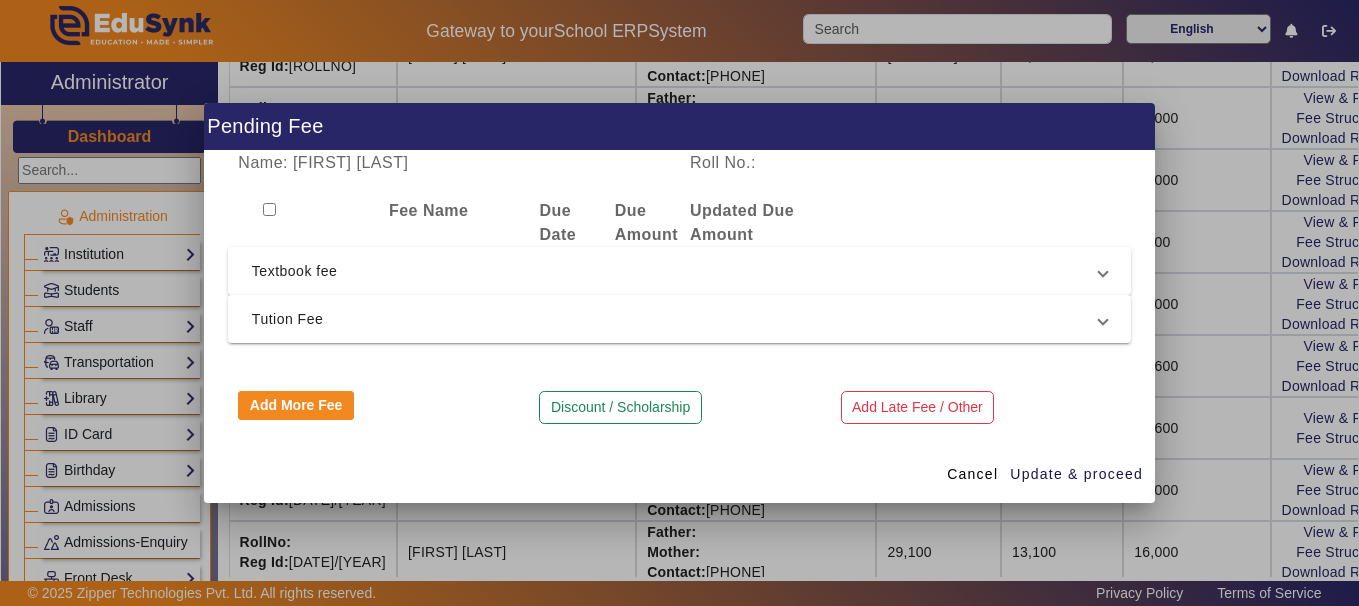 click on "Textbook fee" at bounding box center [675, 271] 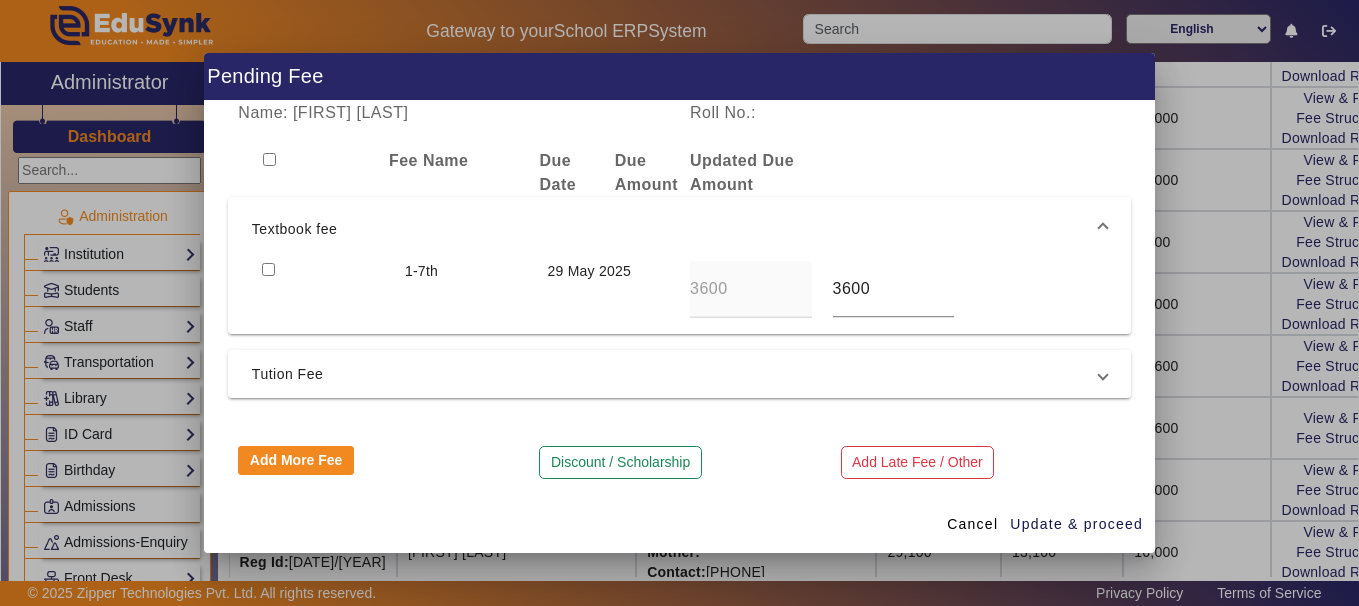 click at bounding box center (268, 269) 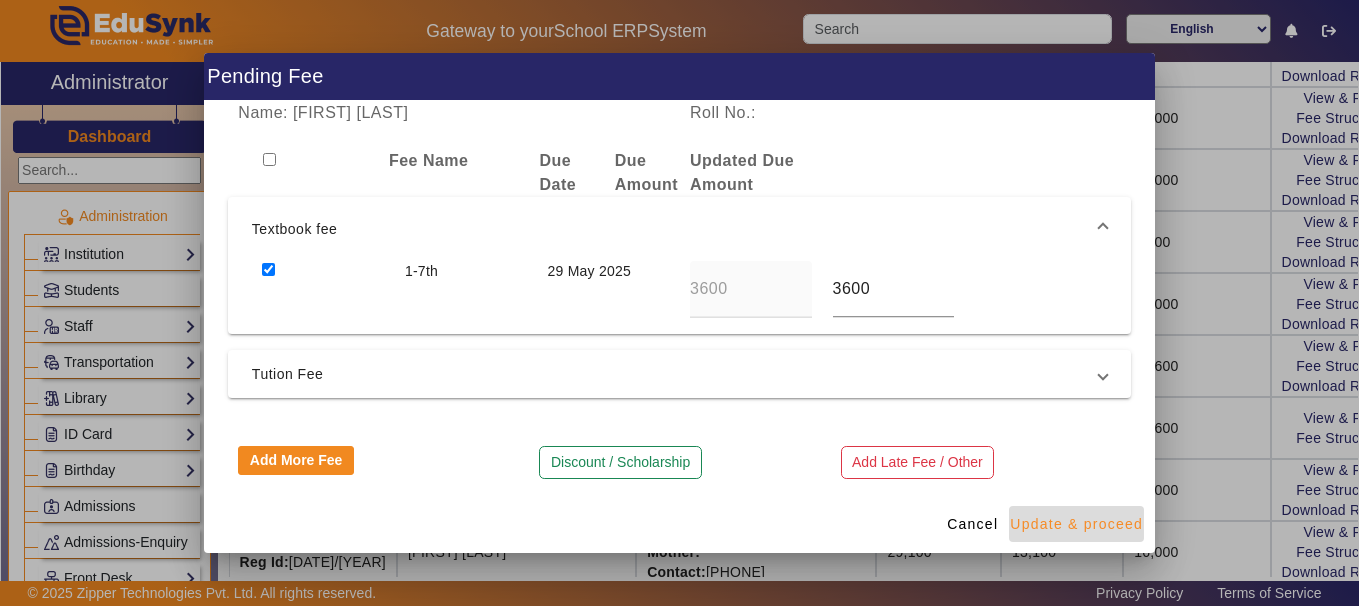 click on "Update & proceed" at bounding box center [1076, 524] 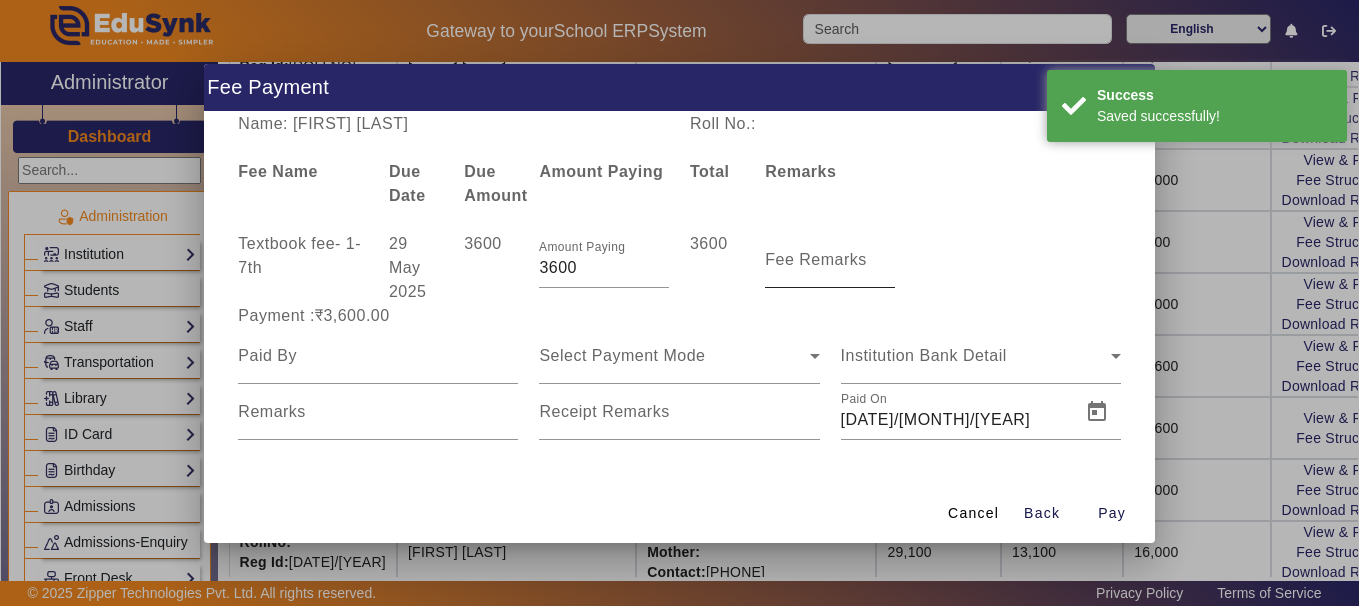 drag, startPoint x: 833, startPoint y: 295, endPoint x: 832, endPoint y: 274, distance: 21.023796 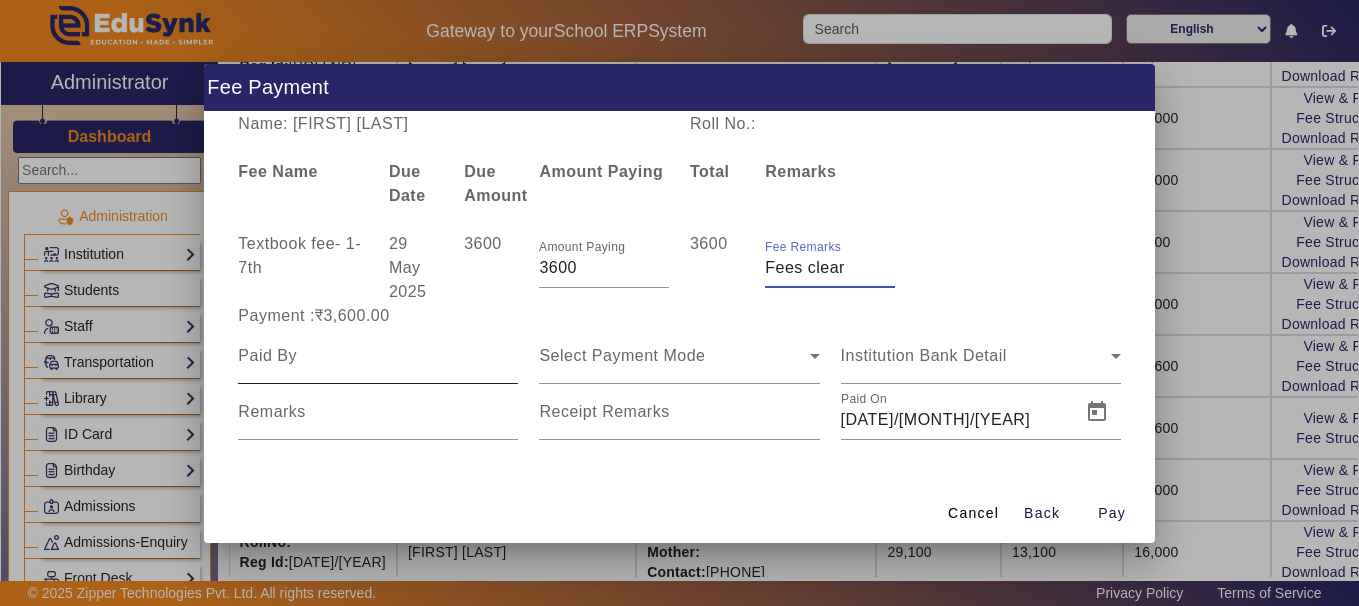 type on "Fees clear" 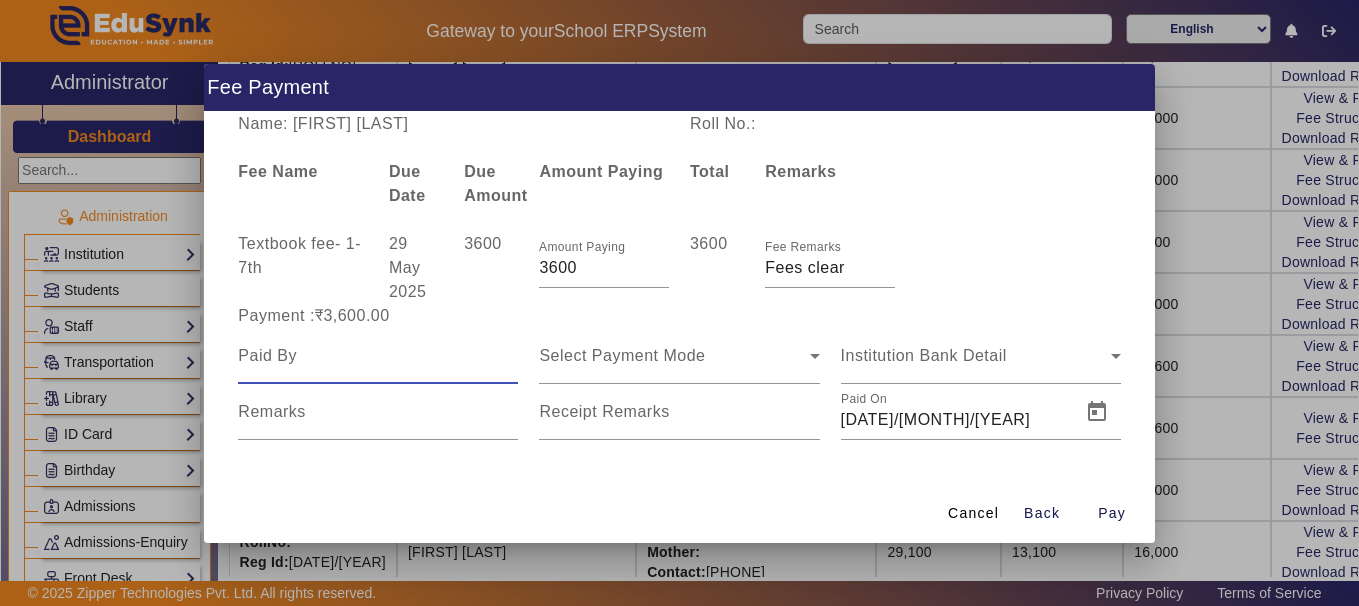 click at bounding box center (378, 356) 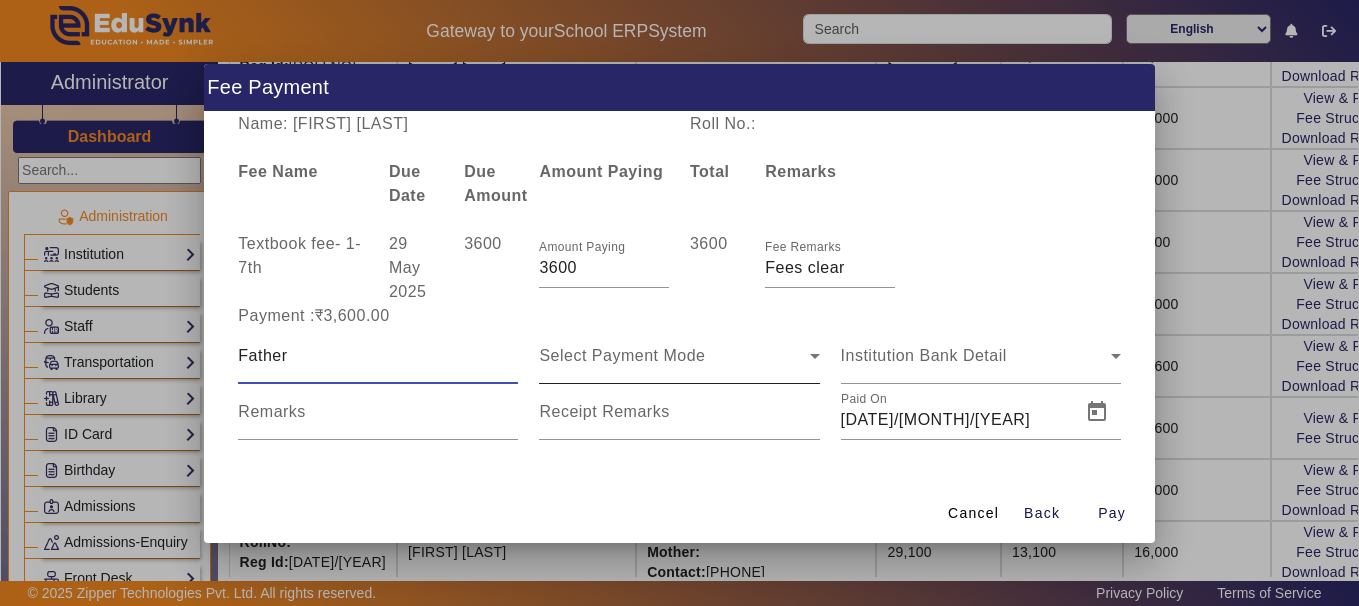 type on "Father" 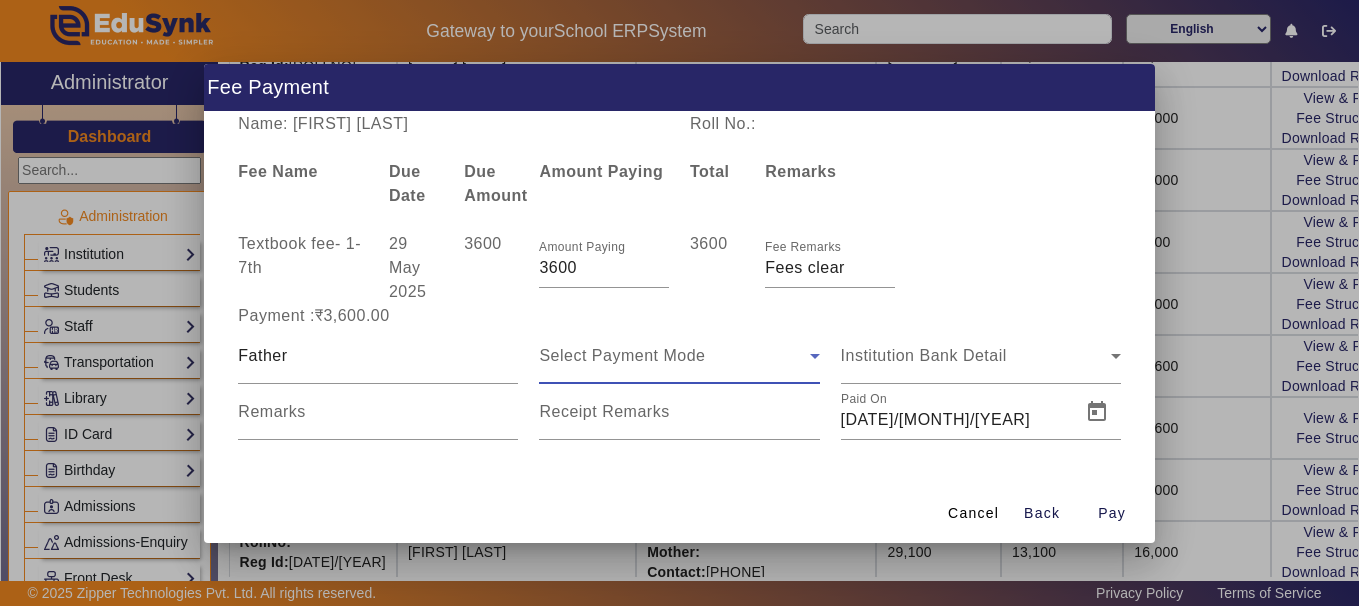 click on "Select Payment Mode" at bounding box center [622, 355] 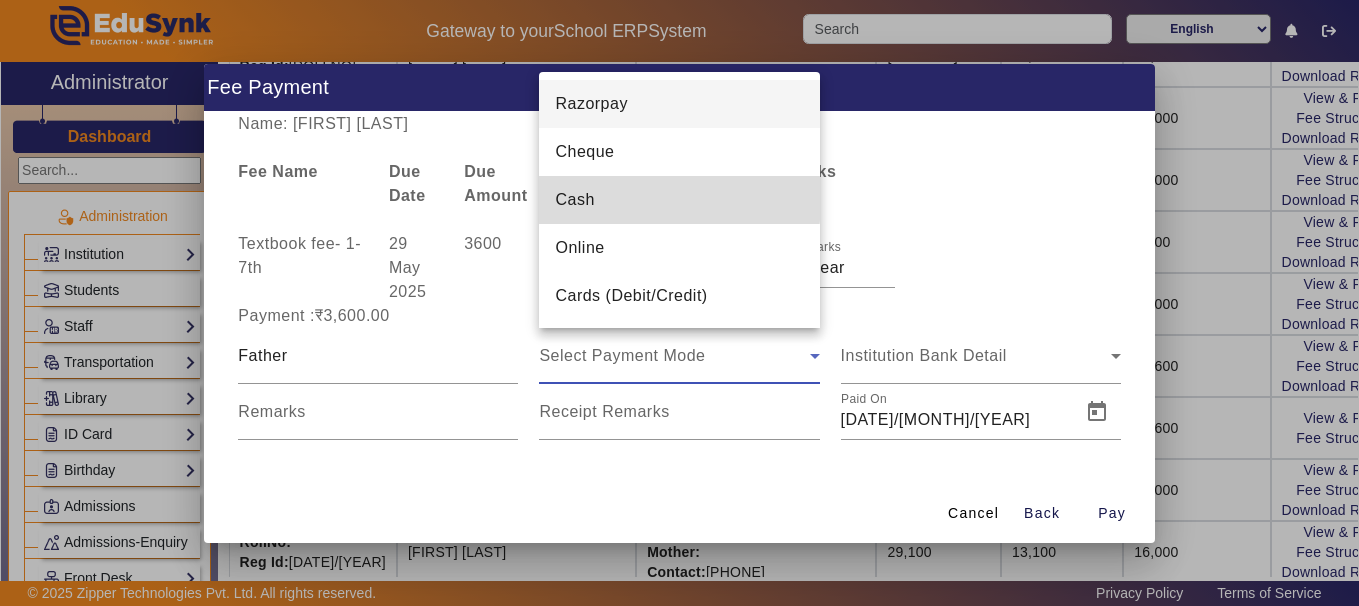 click on "Cash" at bounding box center [679, 200] 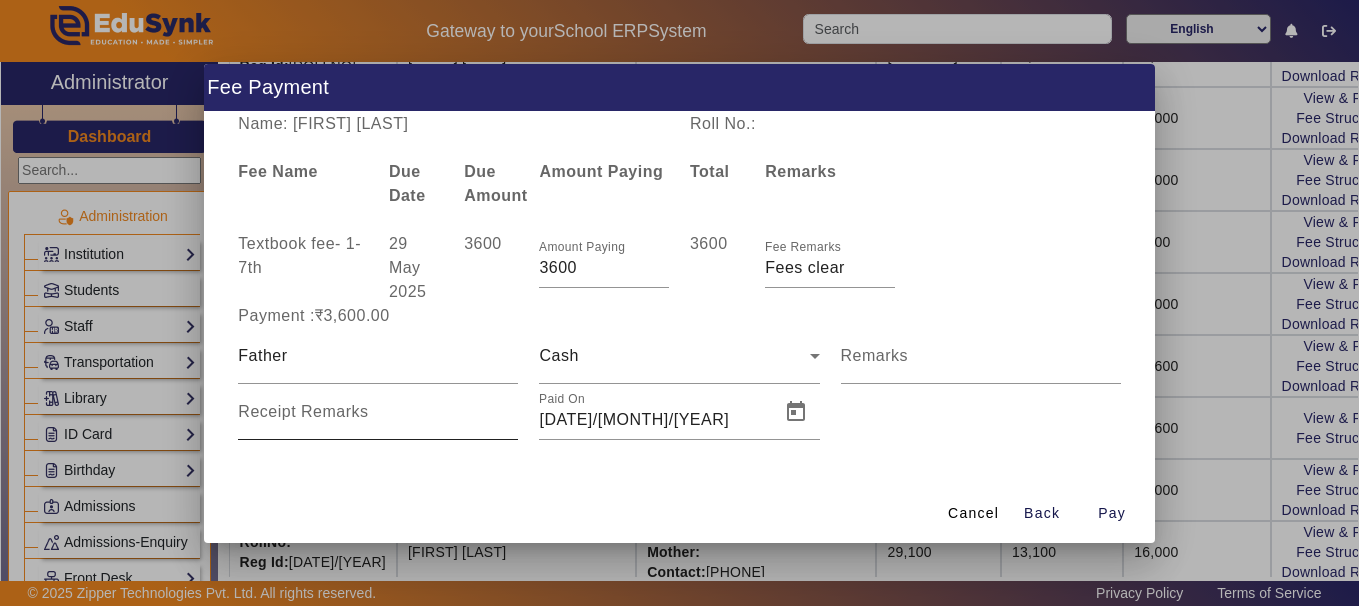 click on "Receipt Remarks" at bounding box center [378, 412] 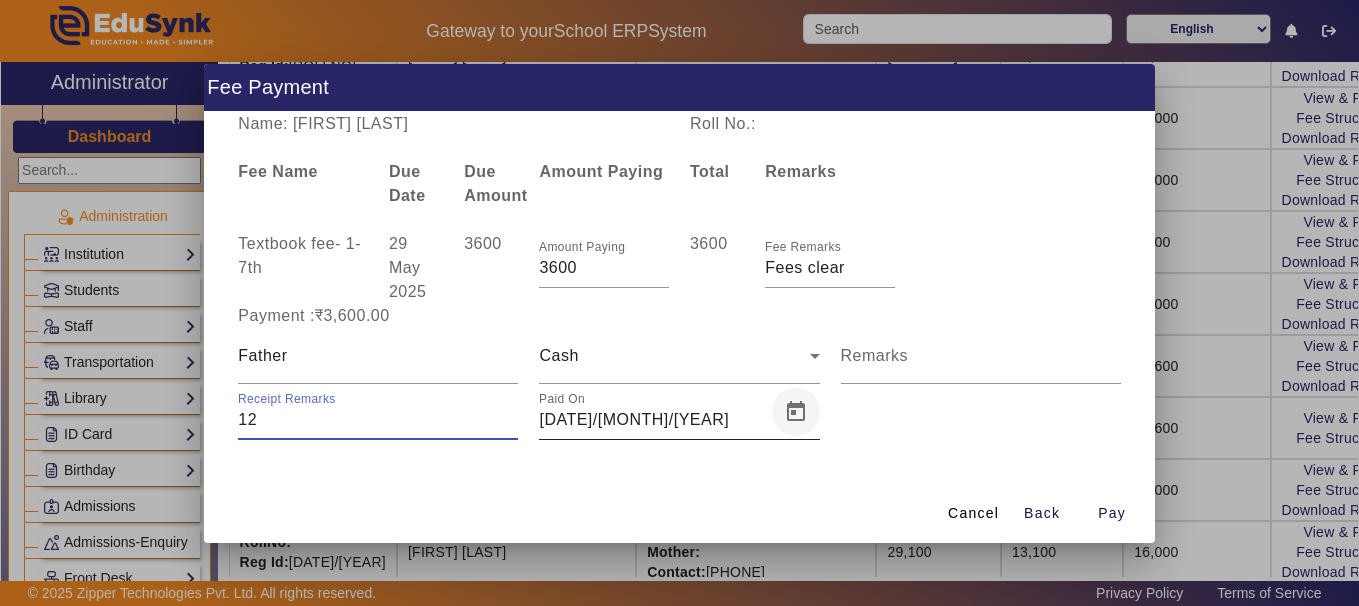 type on "12" 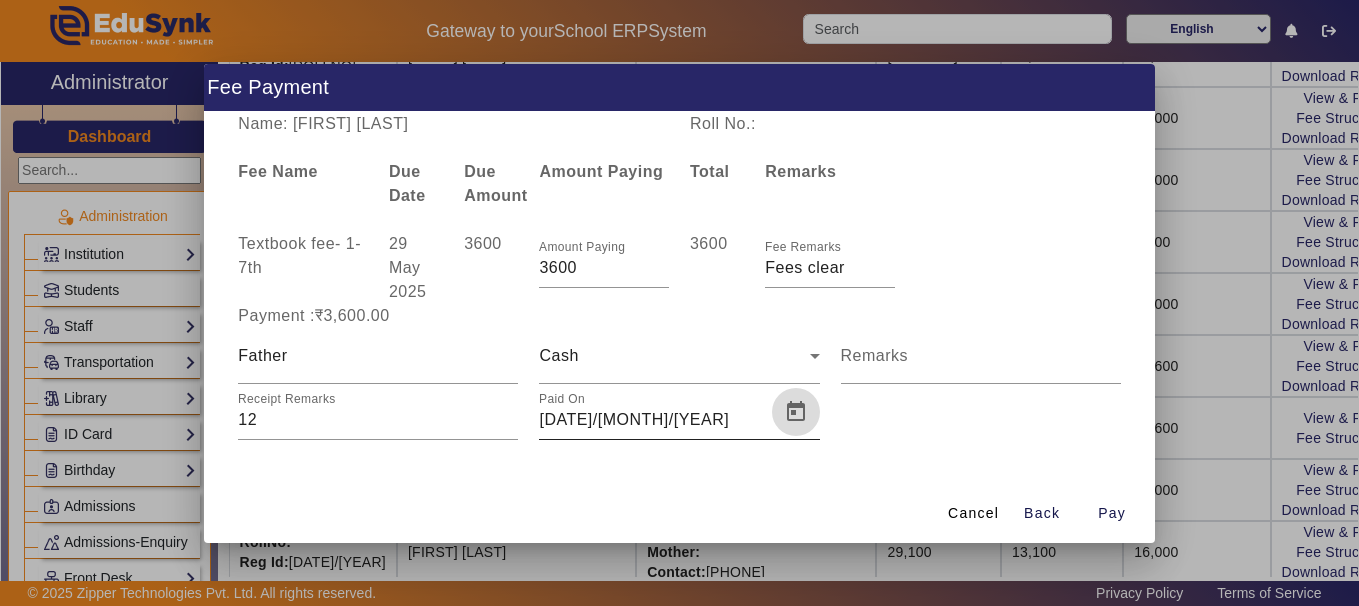 click at bounding box center [796, 412] 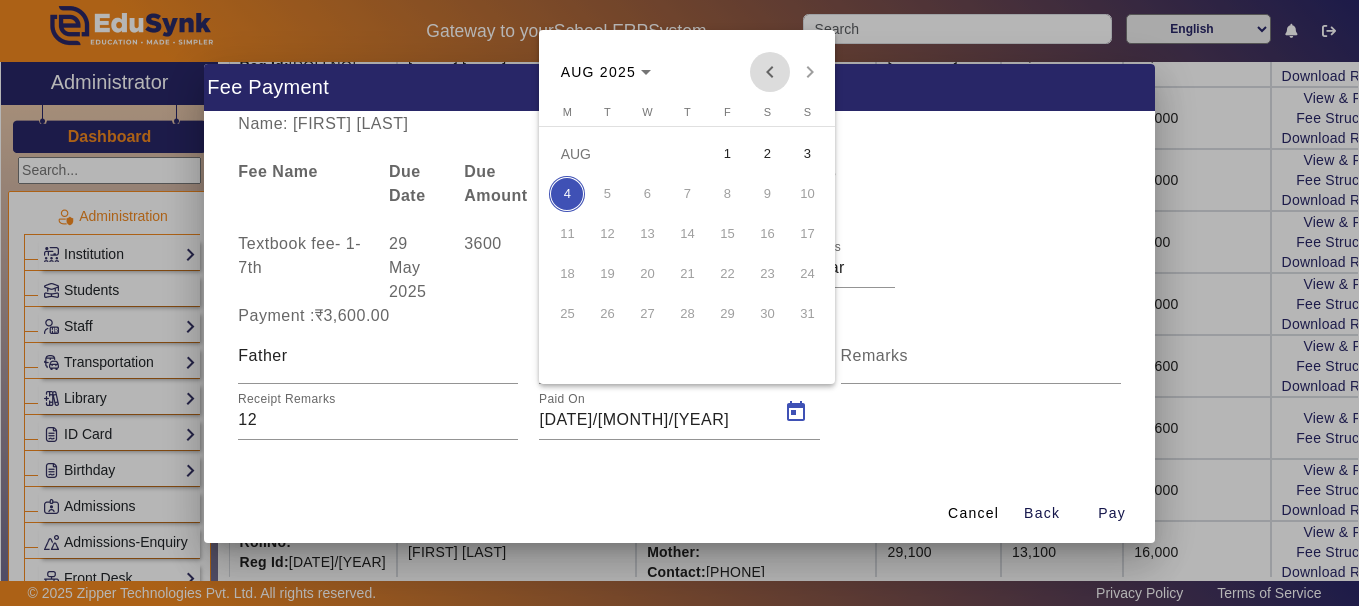 click at bounding box center [770, 72] 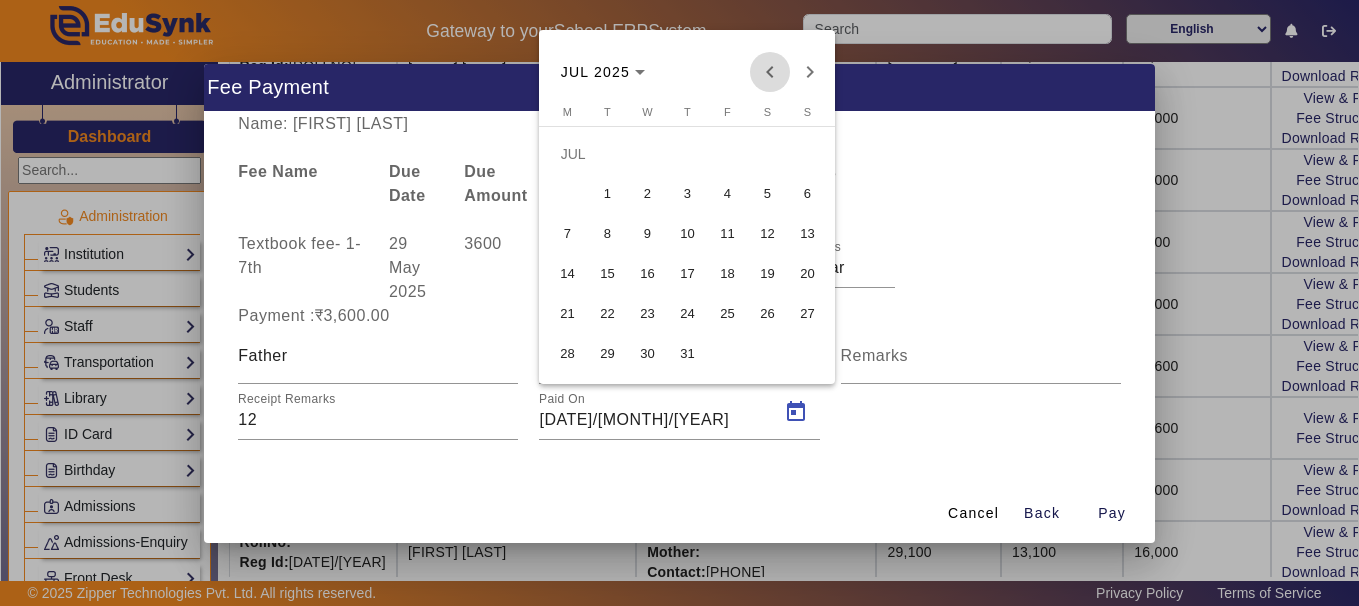 click at bounding box center (770, 72) 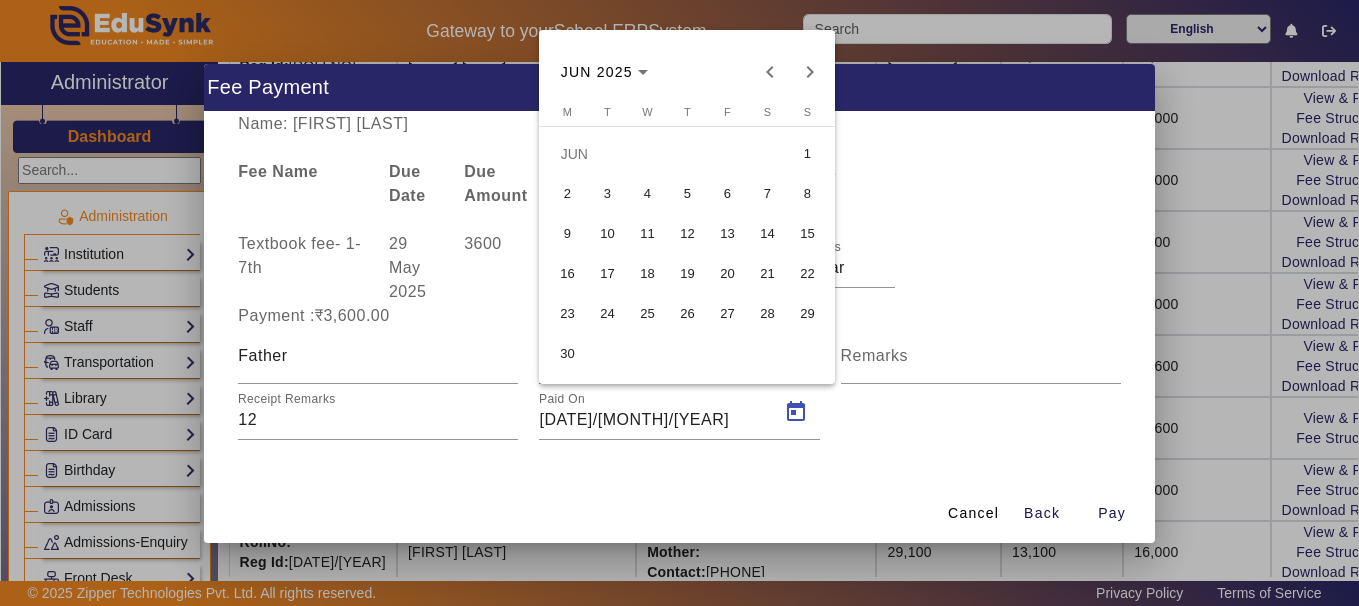 click on "3" at bounding box center (607, 194) 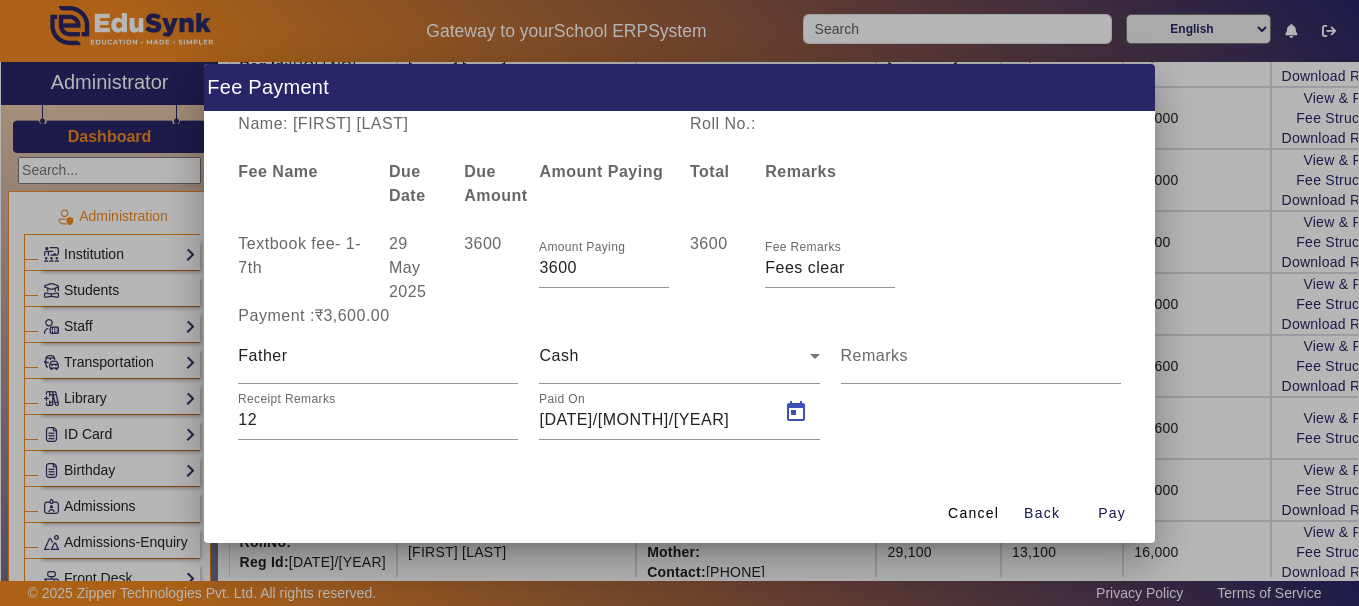 type on "[DATE]/[MONTH]/[YEAR]" 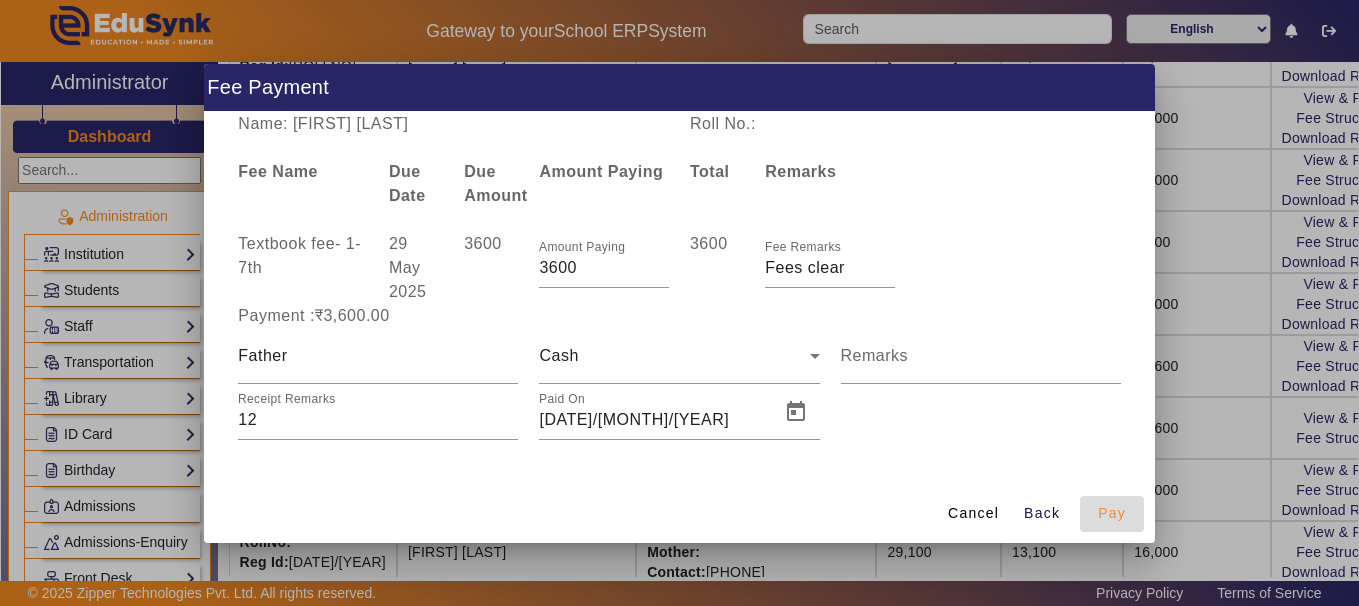 click on "Pay" at bounding box center [1112, 513] 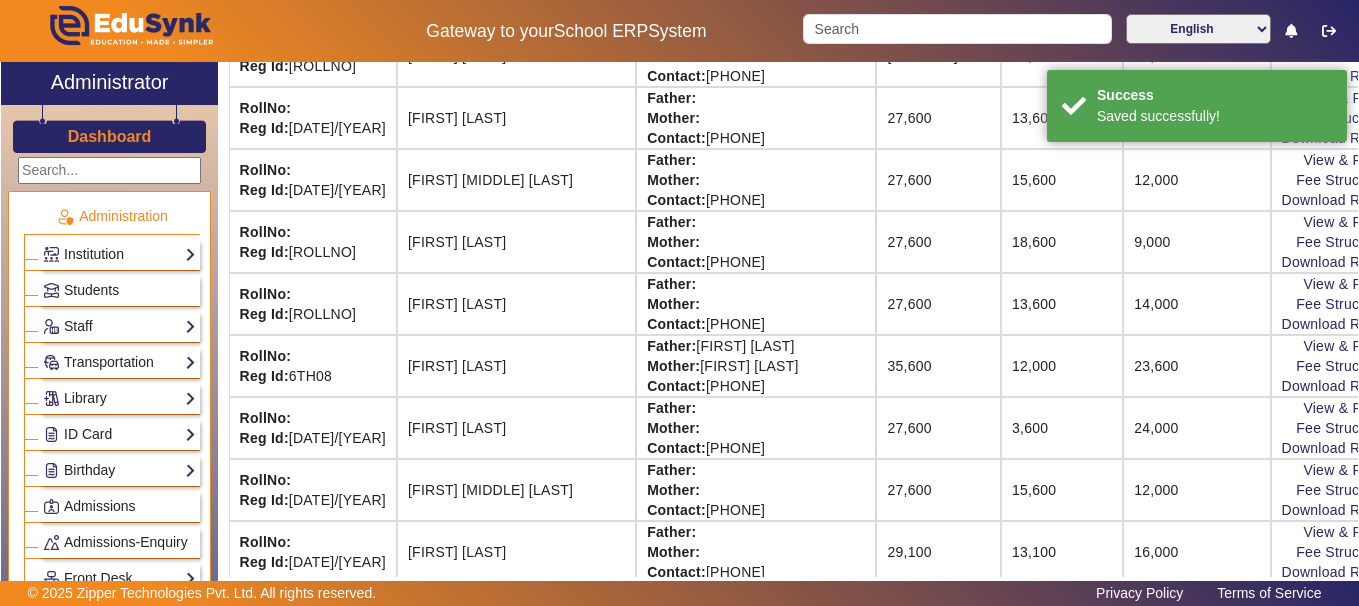 scroll, scrollTop: 87, scrollLeft: 0, axis: vertical 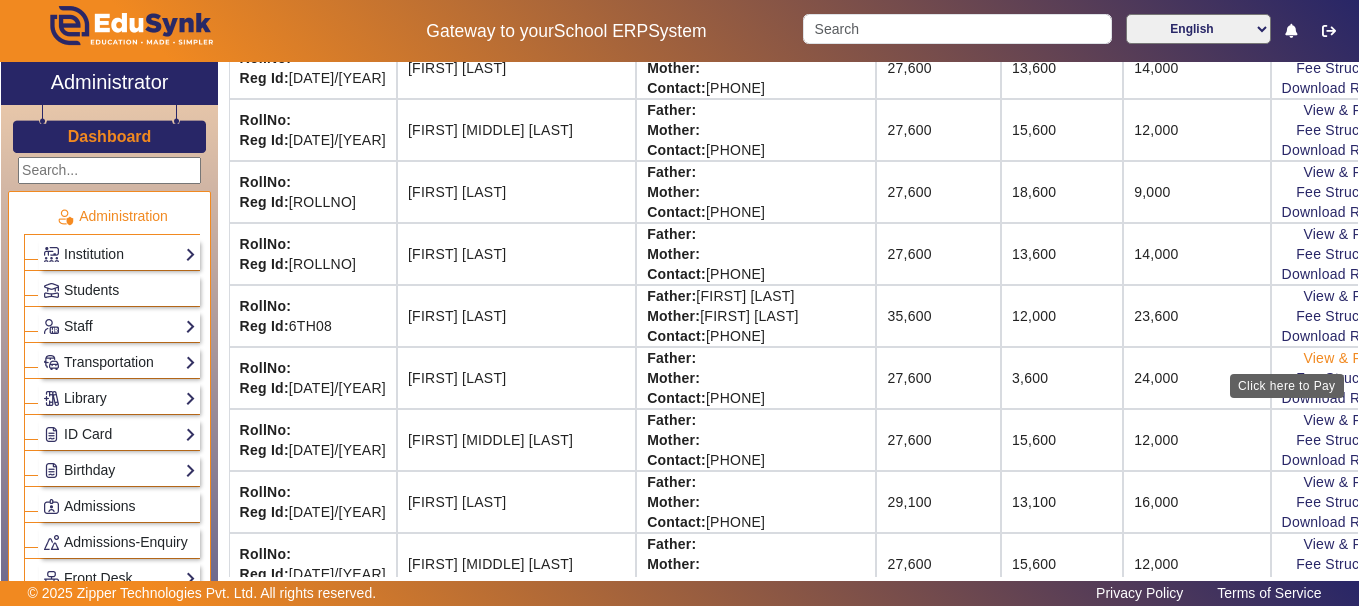 click on "View & Pay" 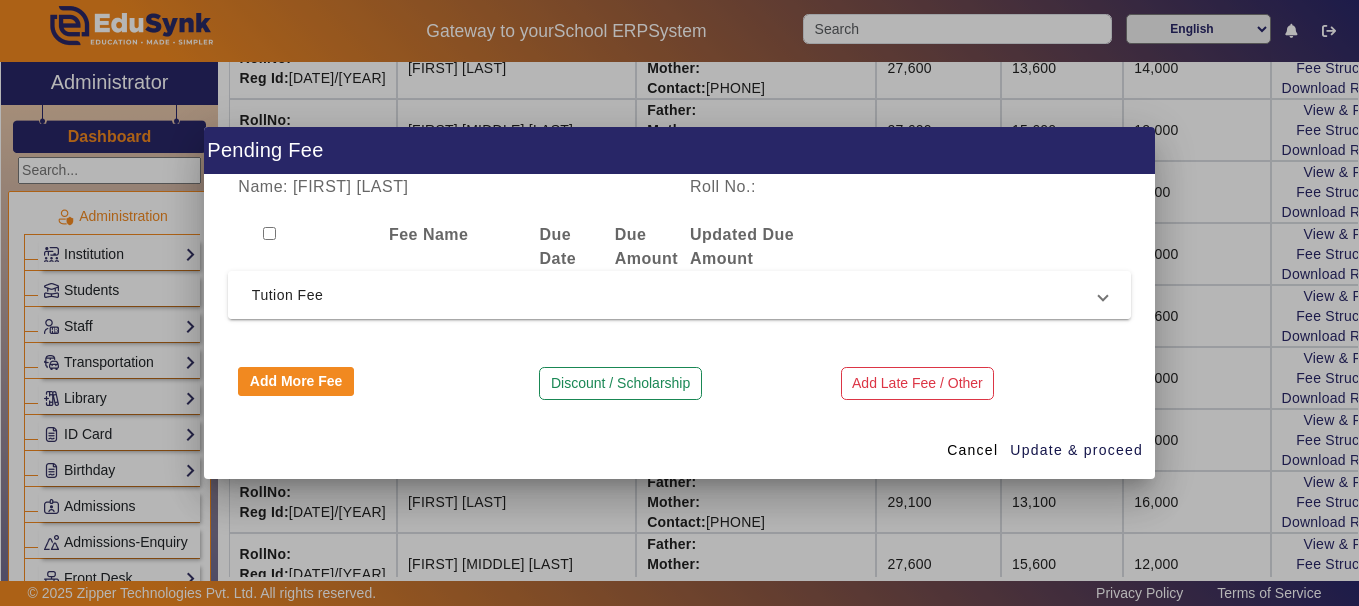 click on "Tution Fee" at bounding box center (675, 295) 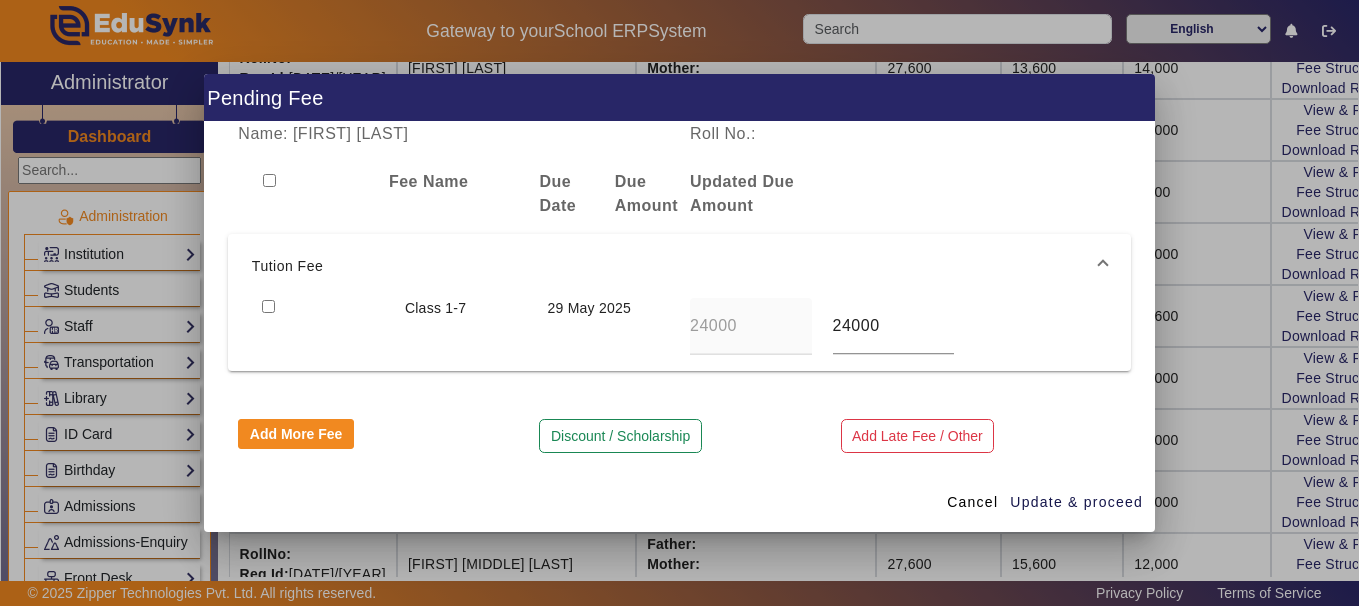 click at bounding box center [268, 306] 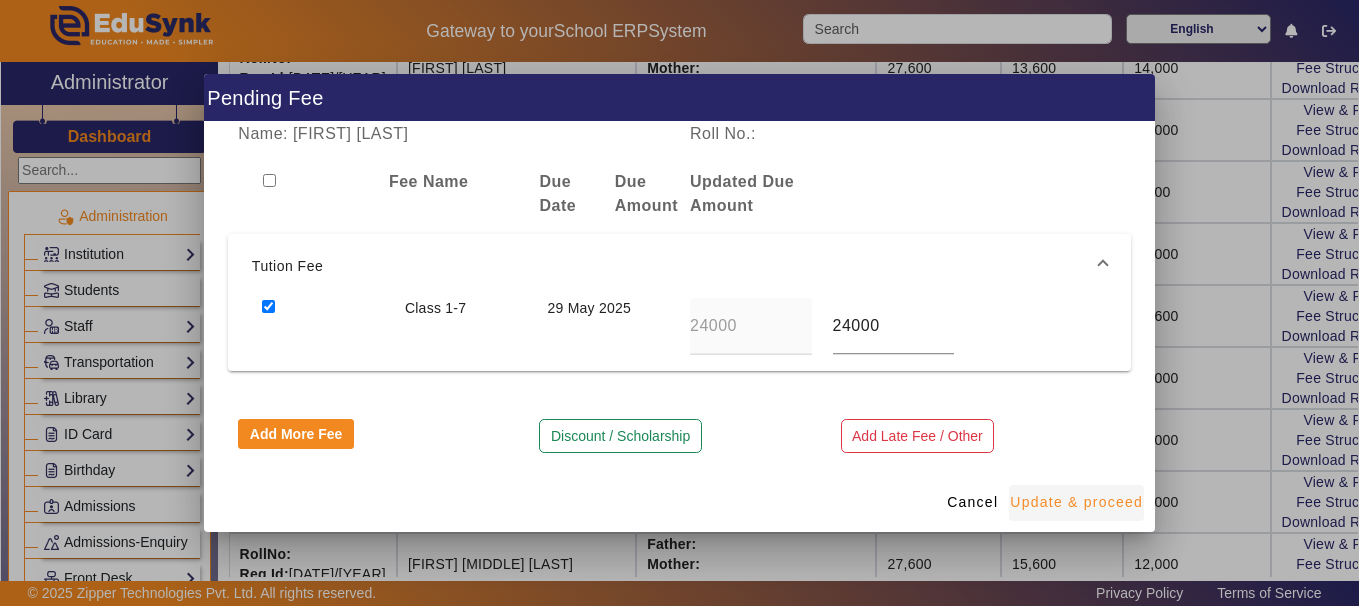 click at bounding box center [1076, 503] 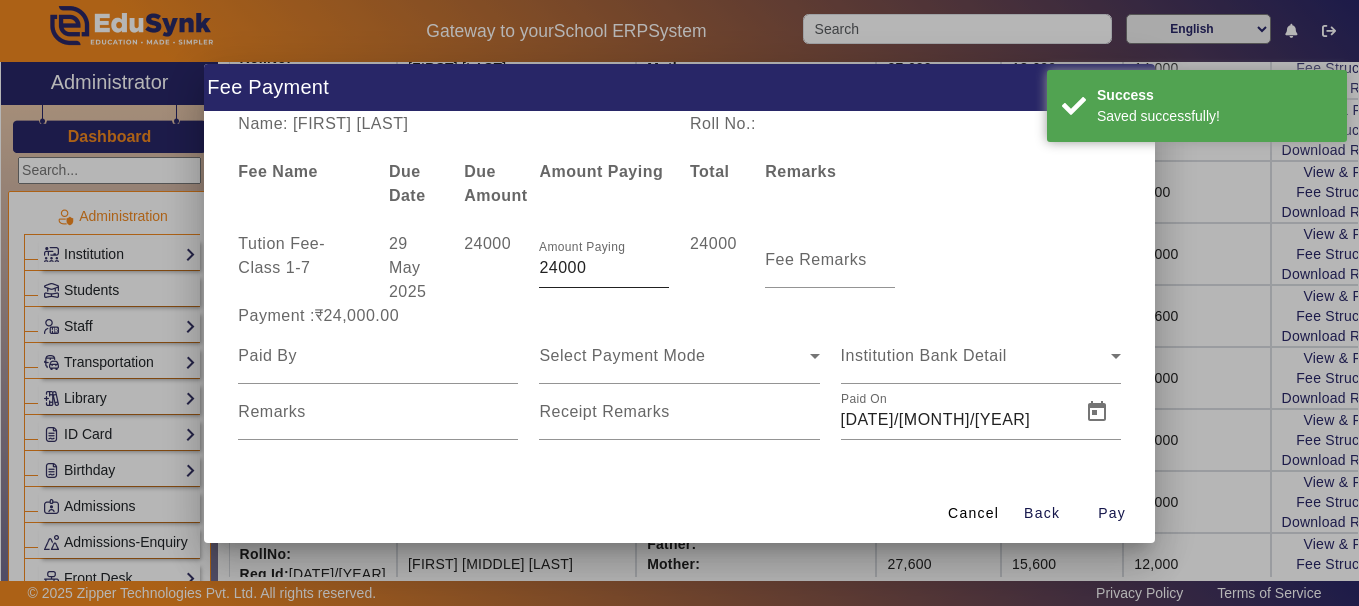 click on "24000" at bounding box center (604, 268) 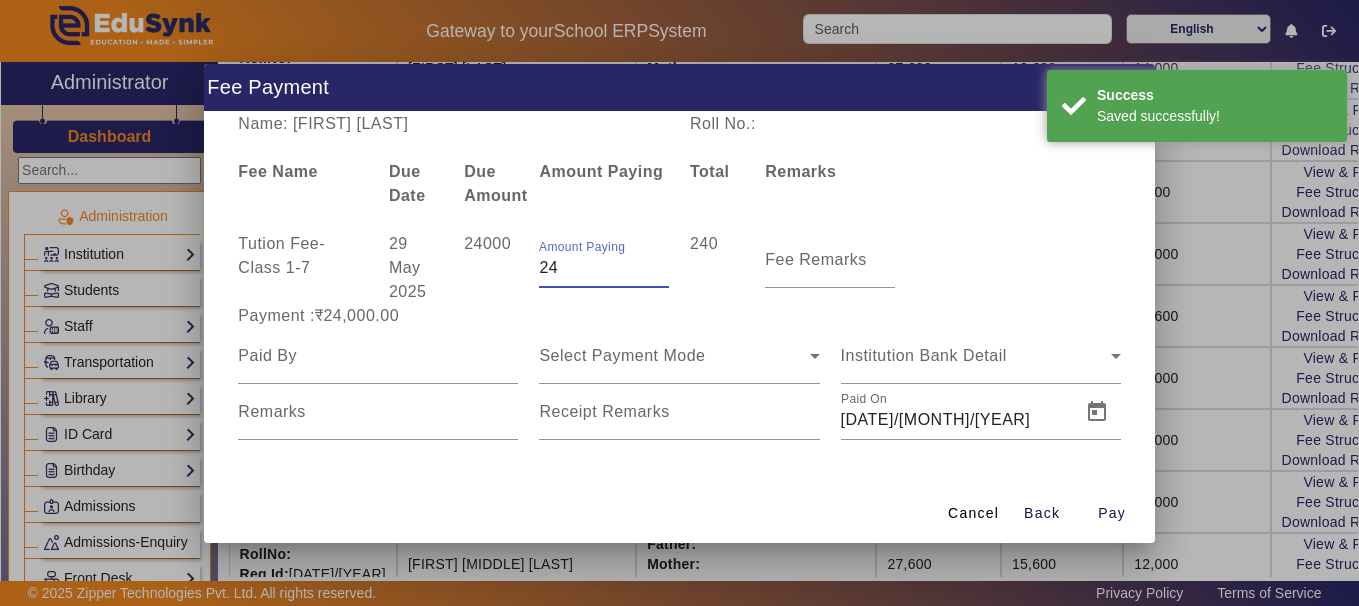 type on "2" 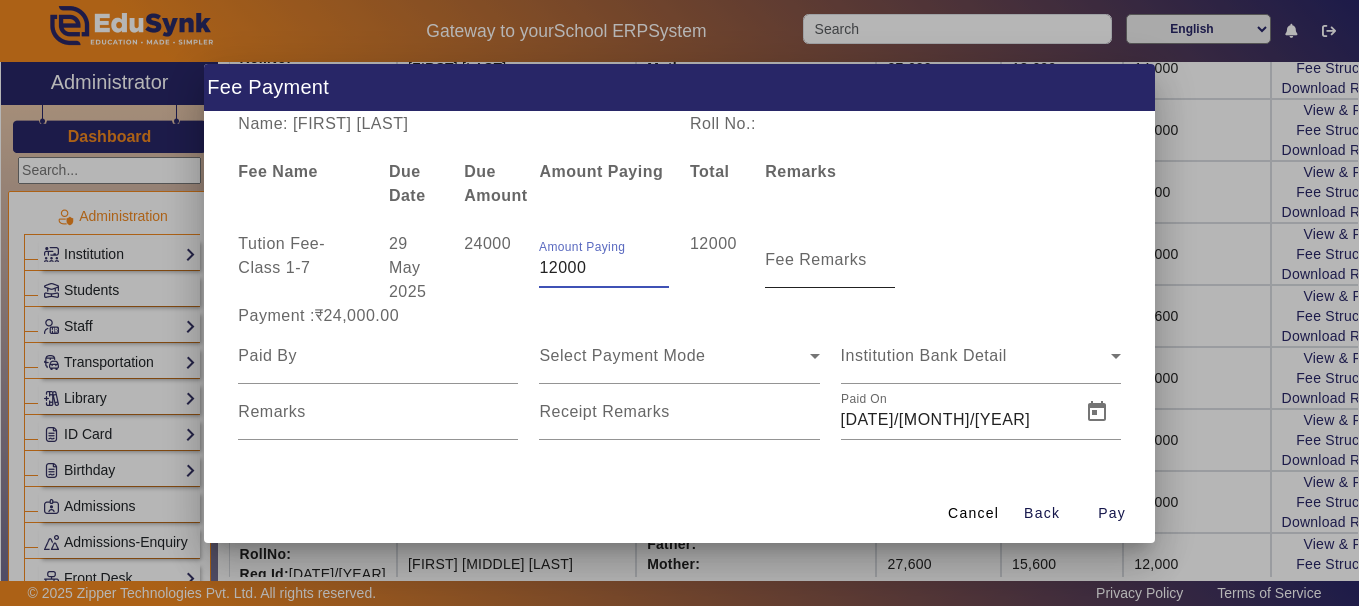 type on "12000" 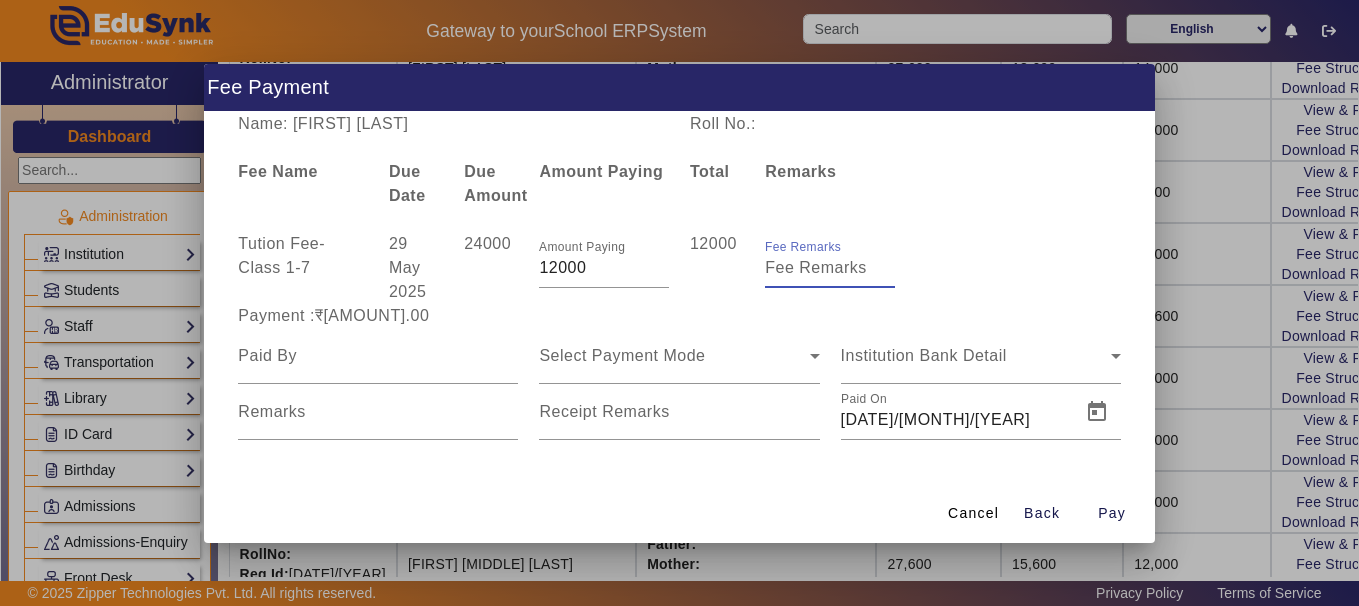 click on "Fee Remarks" at bounding box center [830, 268] 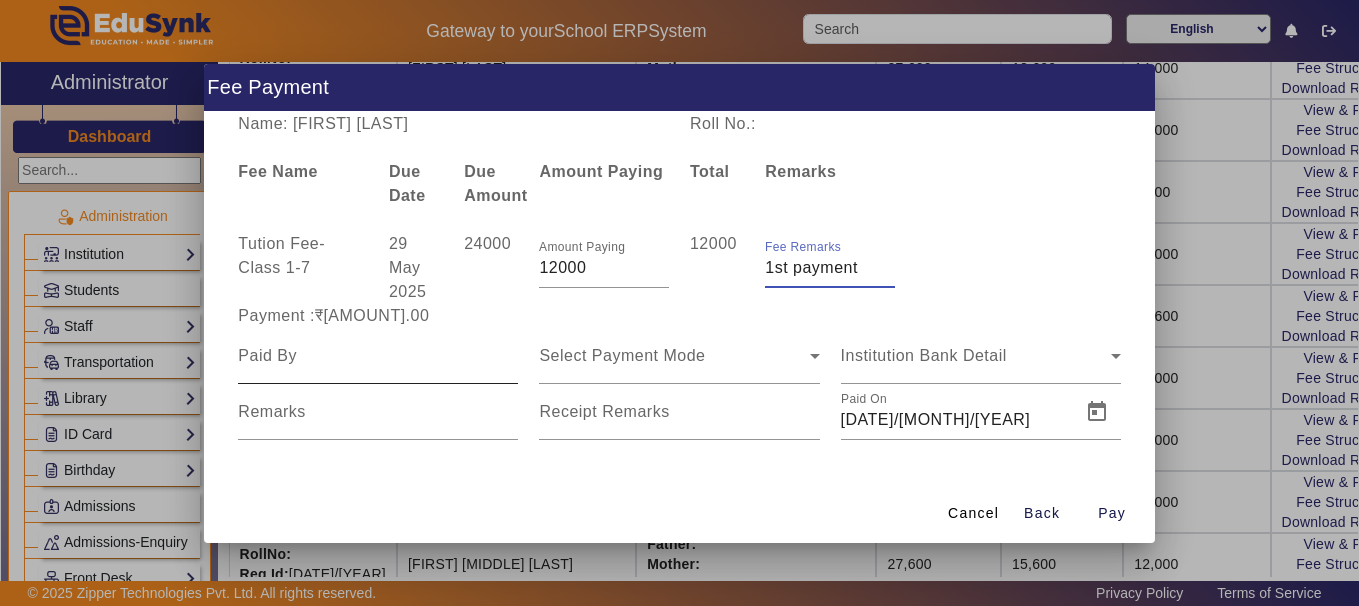type on "1st payment" 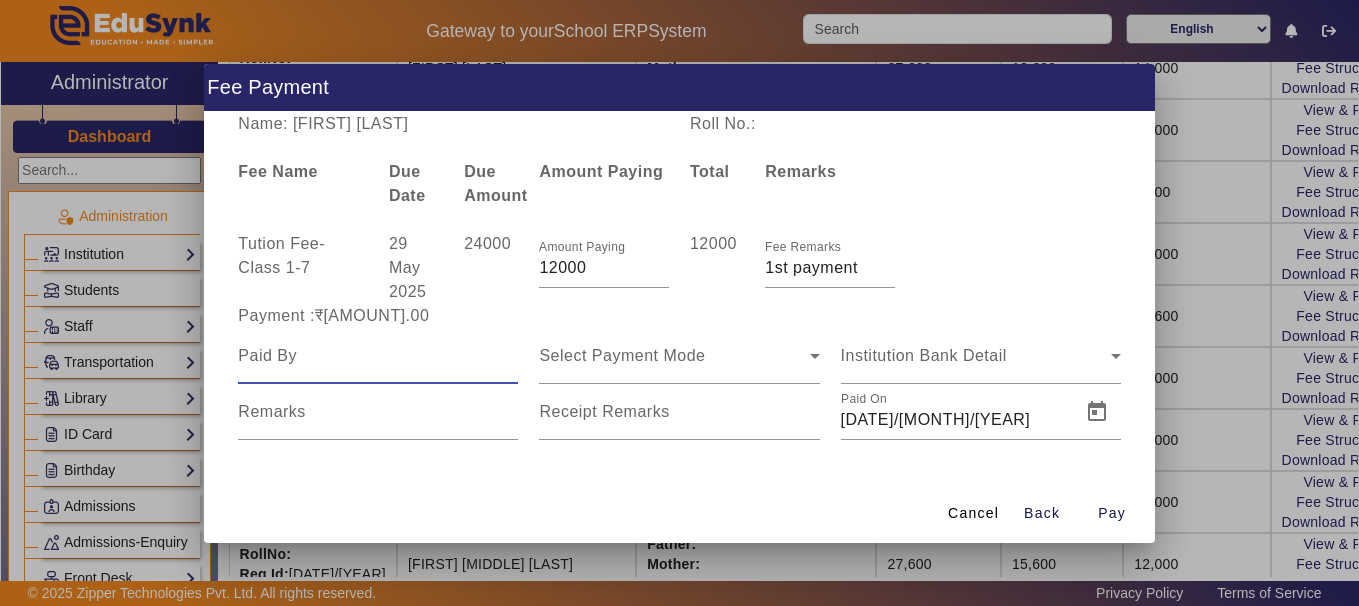 click at bounding box center (378, 356) 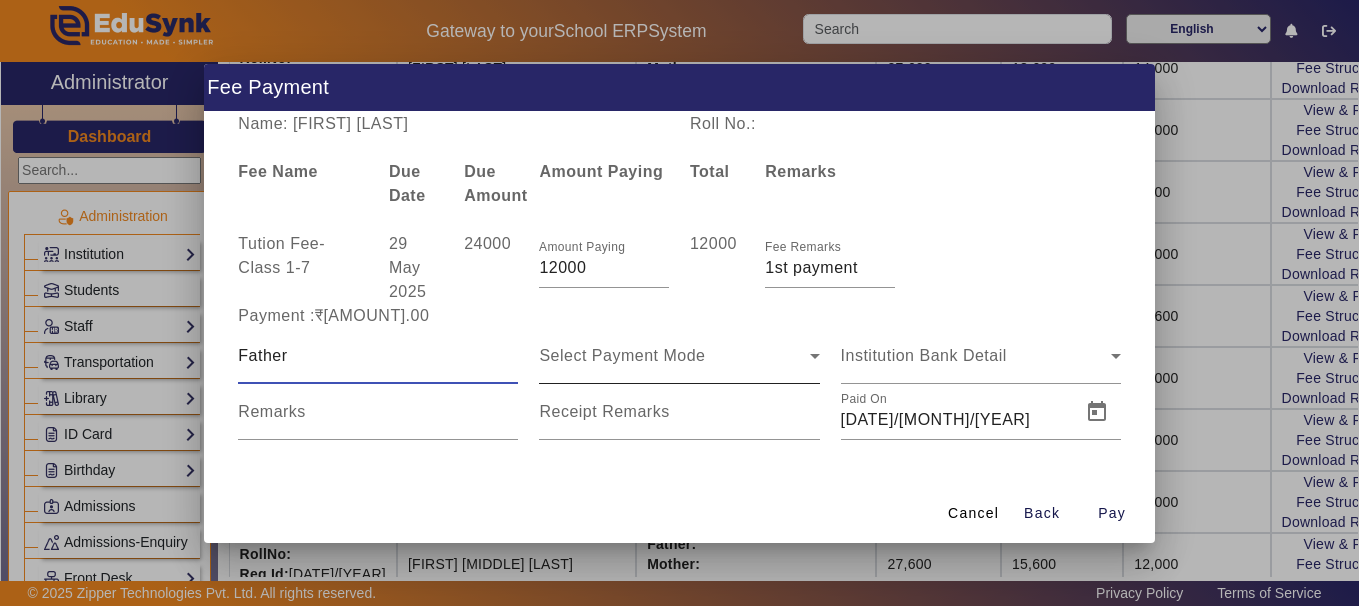 type on "Father" 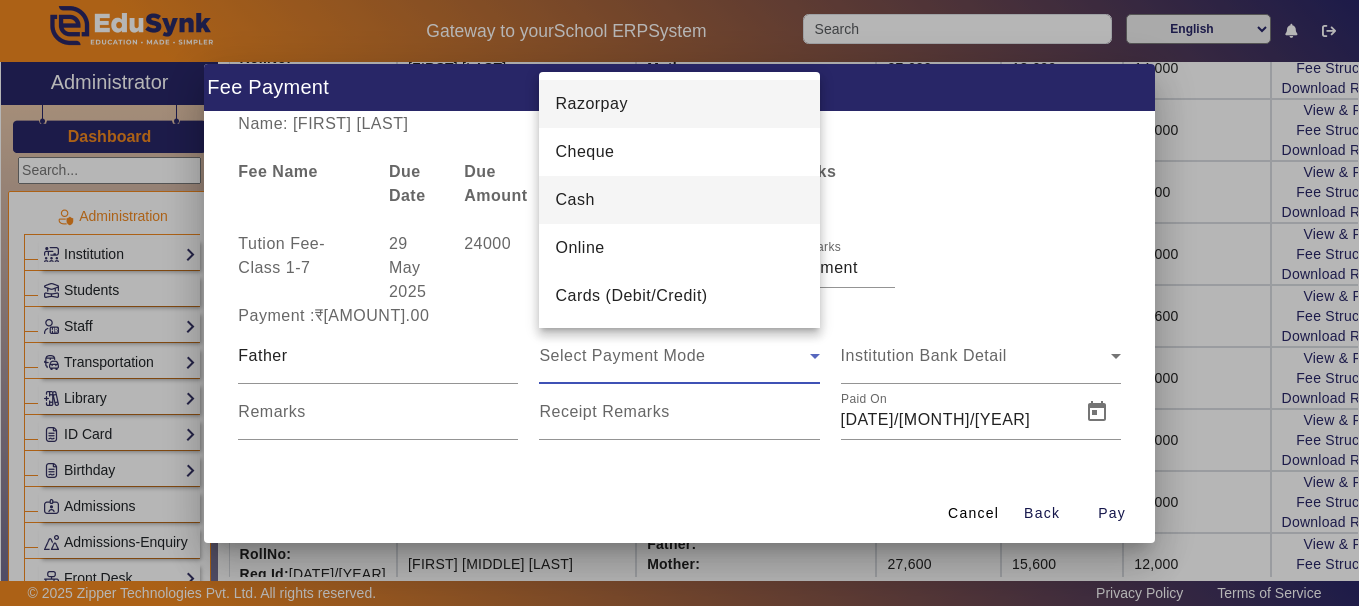 click on "Cash" at bounding box center [679, 200] 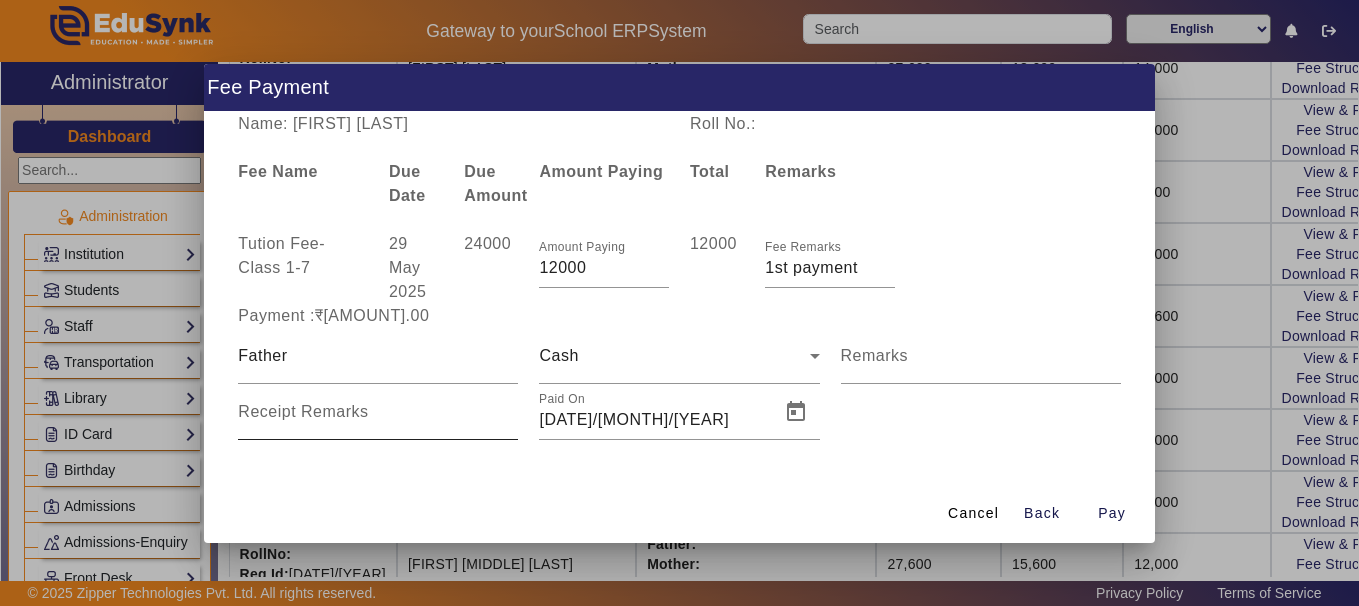 click on "Receipt Remarks" at bounding box center [303, 411] 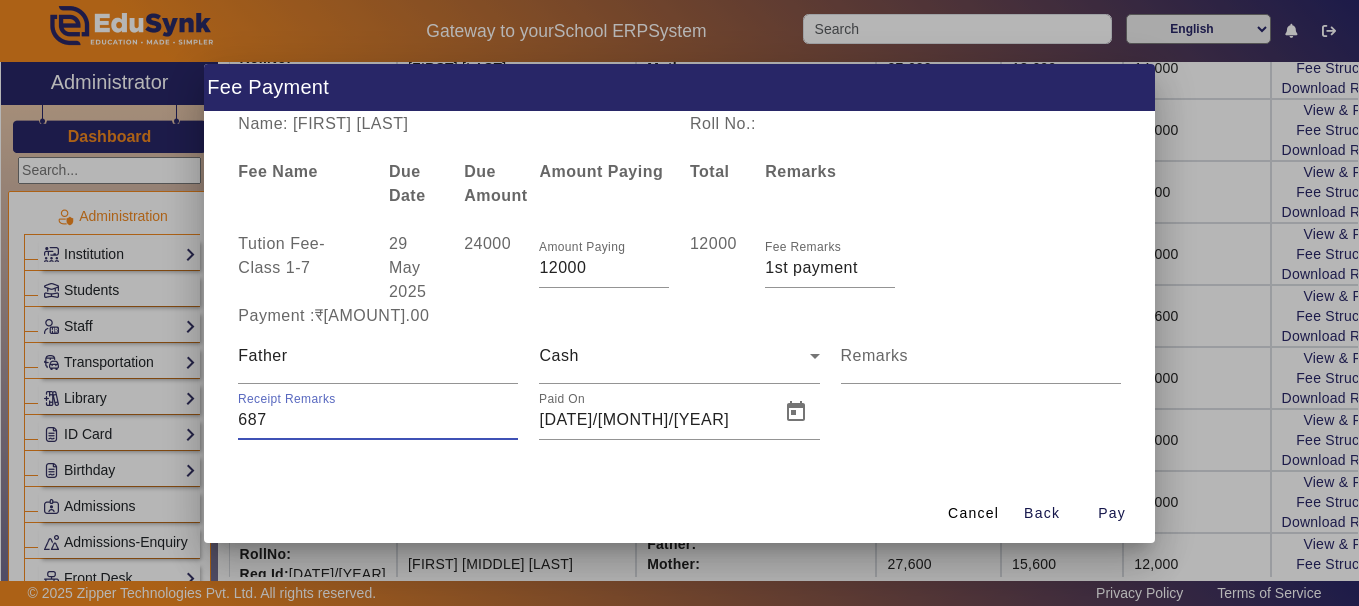 click on "Receipt Remarks" at bounding box center (378, 420) 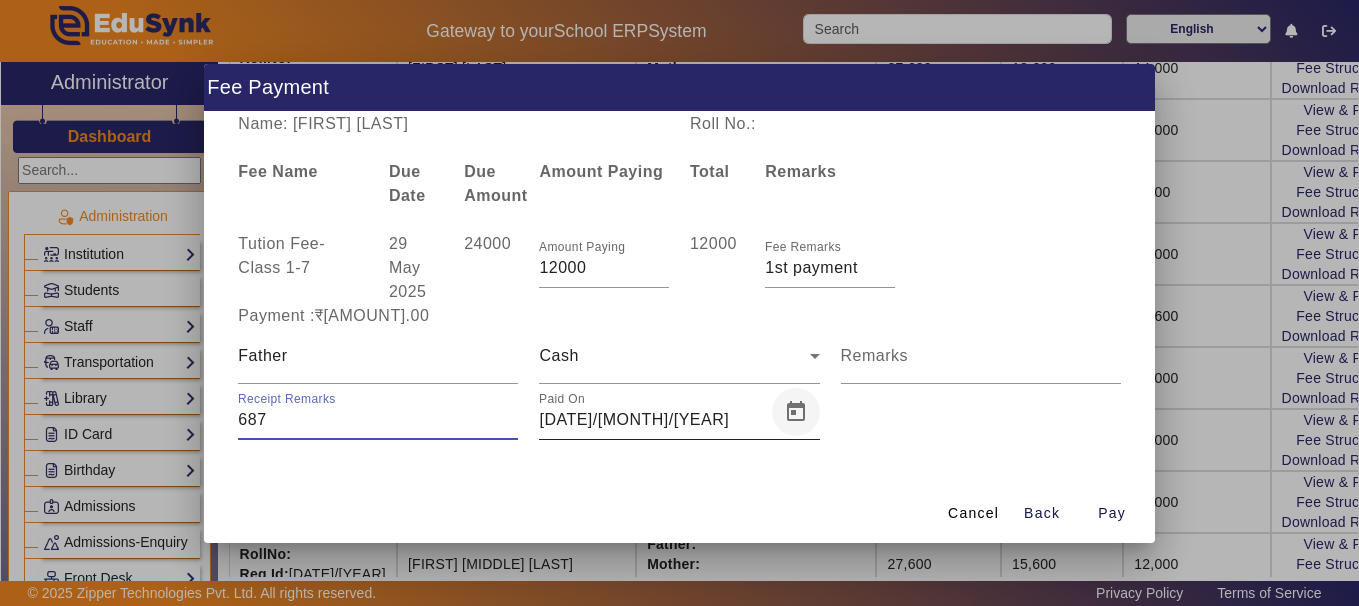 type on "687" 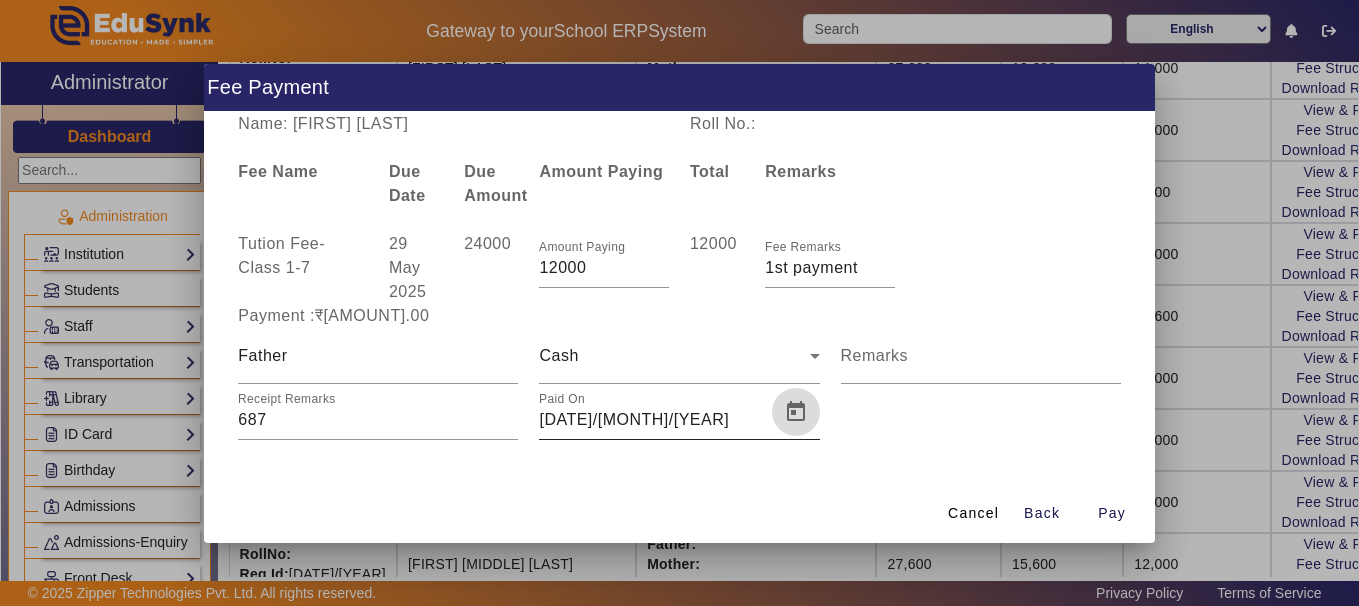 click at bounding box center (796, 412) 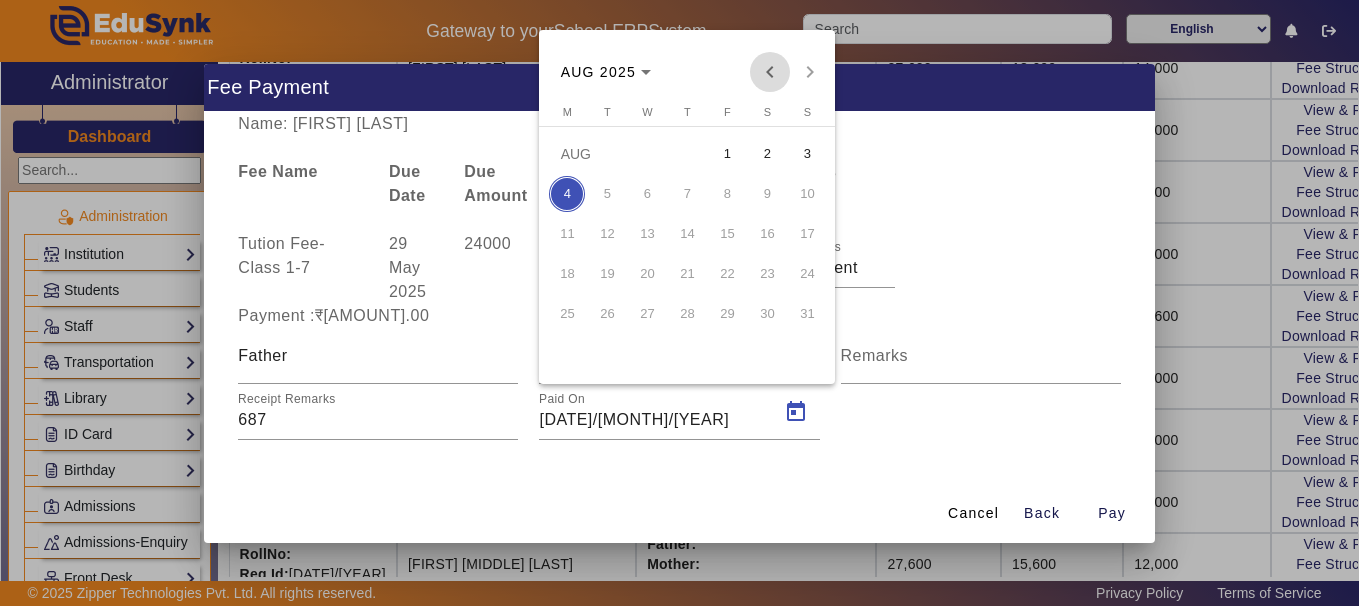 click at bounding box center (770, 72) 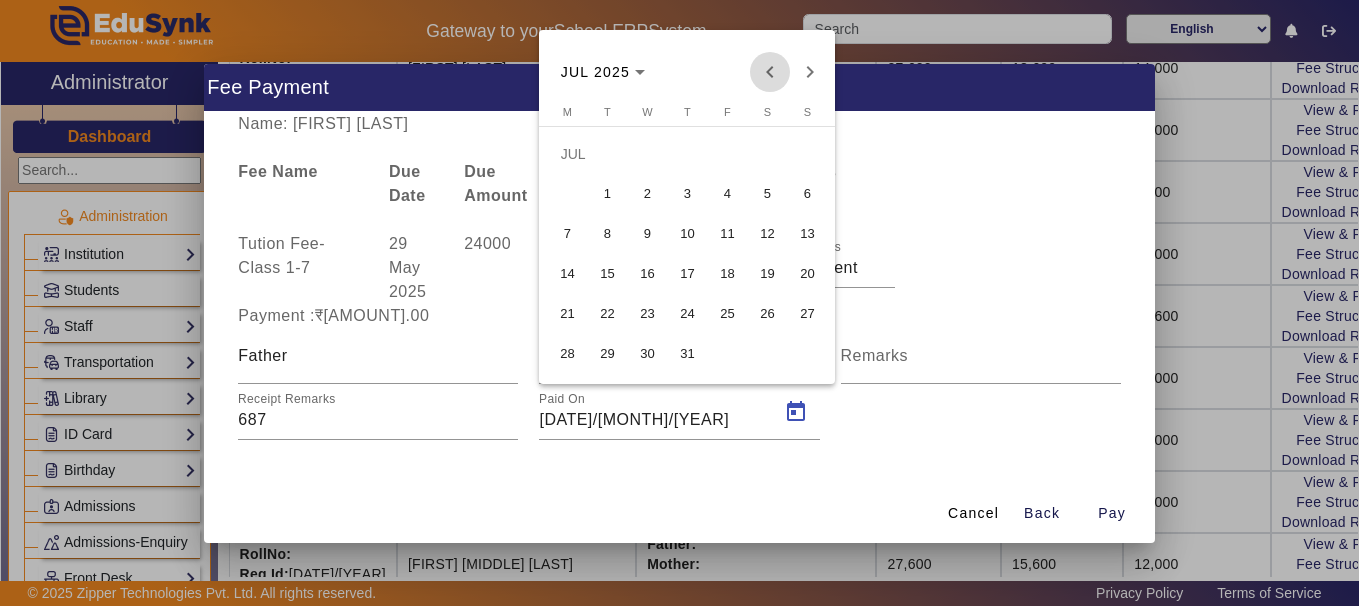 click at bounding box center (770, 72) 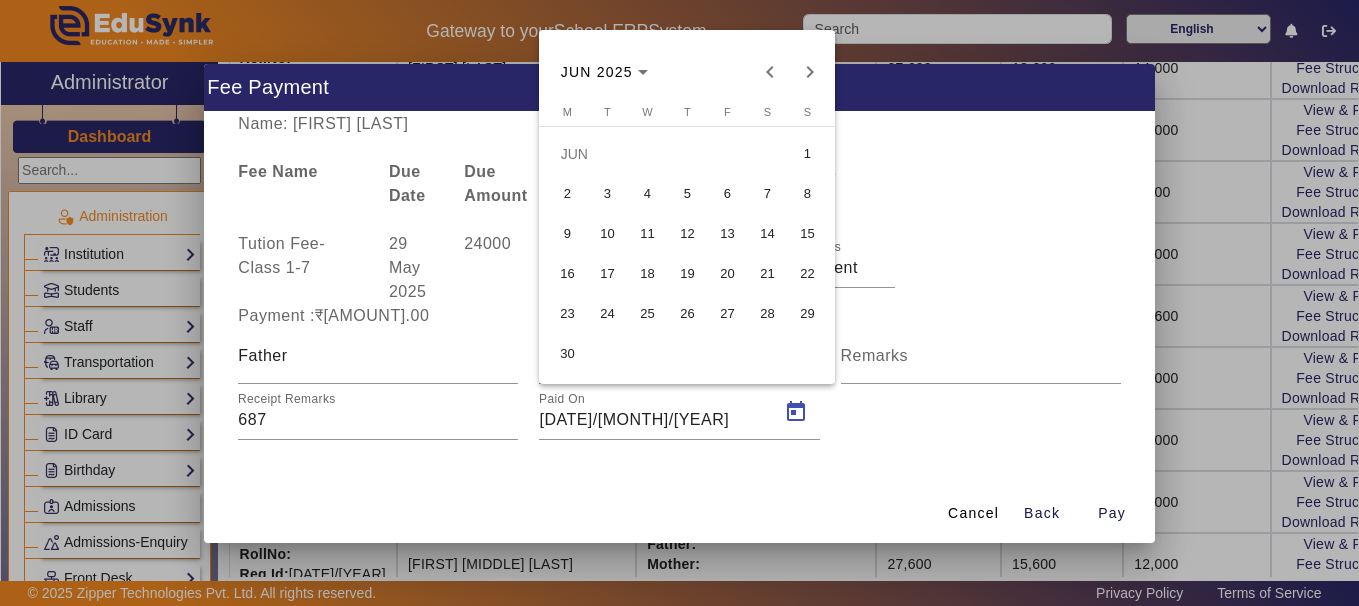 click on "3" at bounding box center [607, 194] 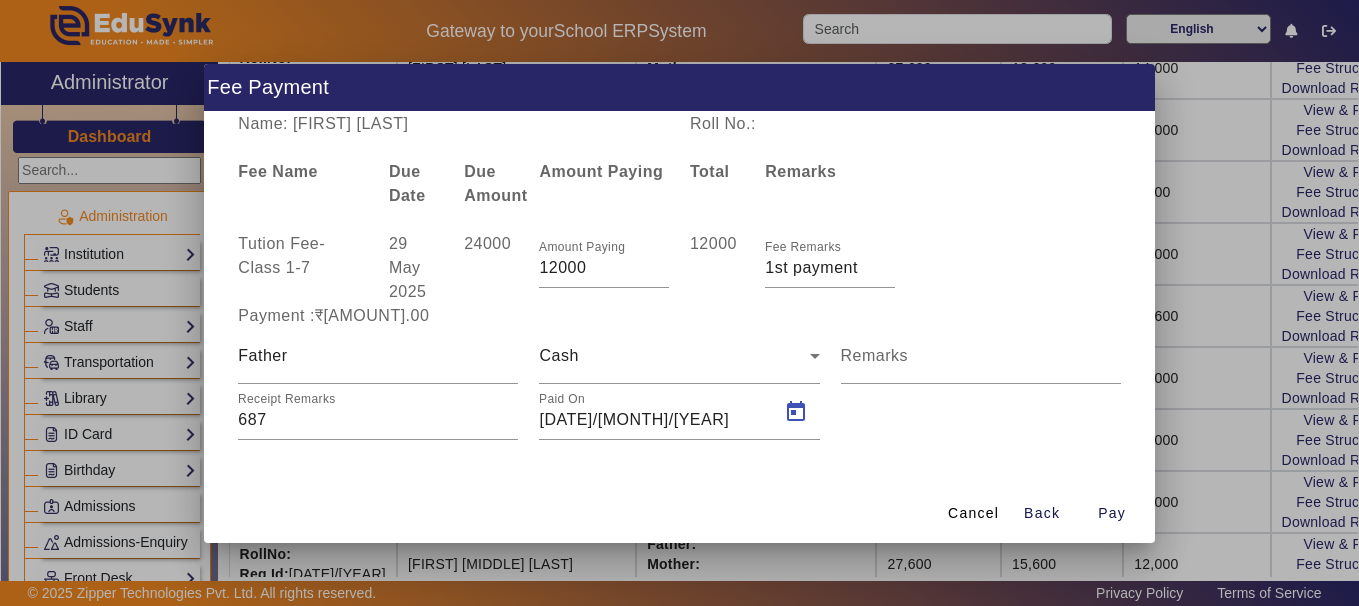 type on "[DATE]/[MONTH]/[YEAR]" 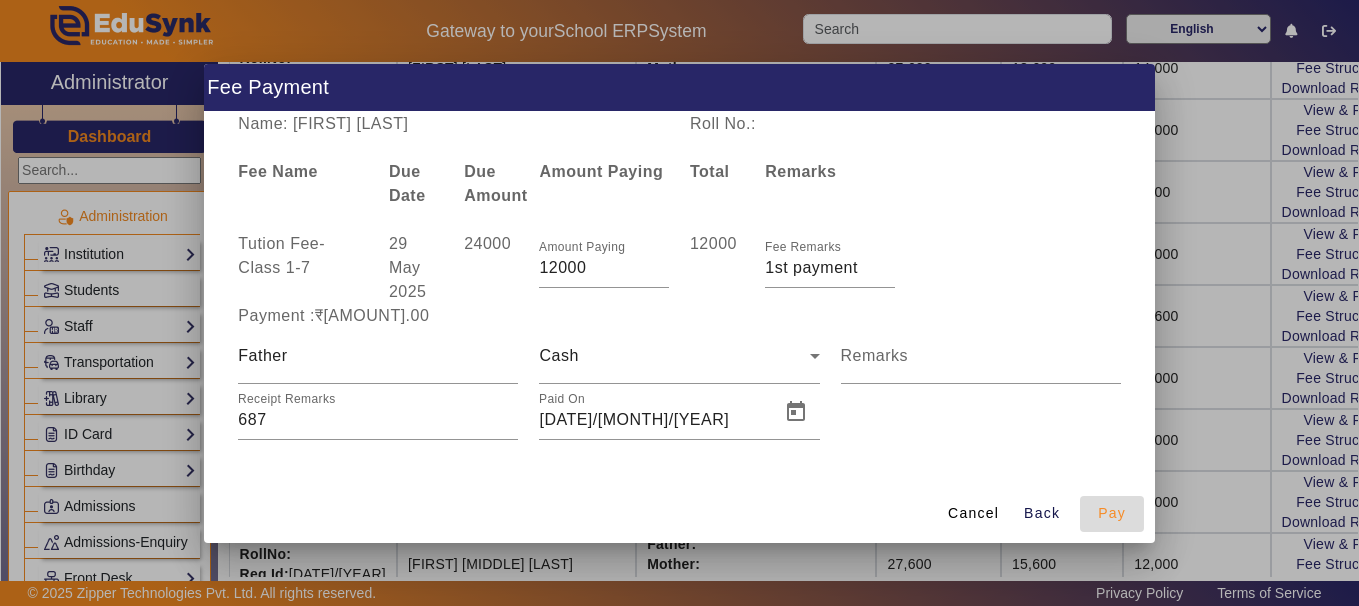 click on "Pay" at bounding box center (1112, 513) 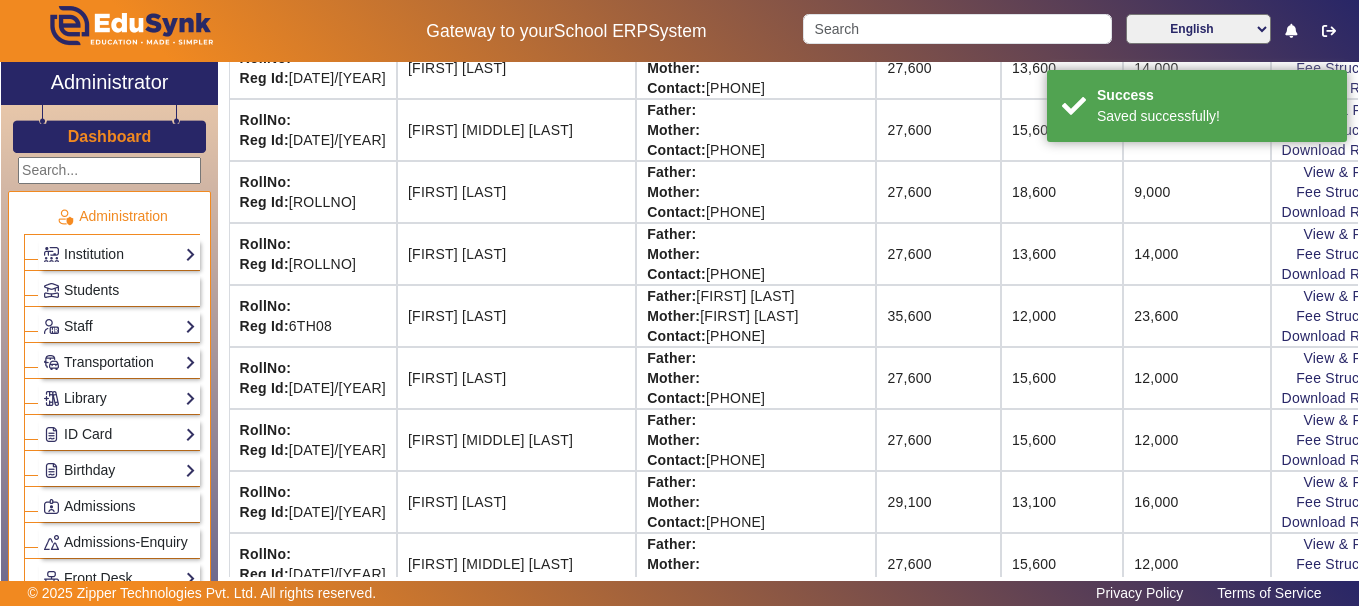 scroll, scrollTop: 137, scrollLeft: 0, axis: vertical 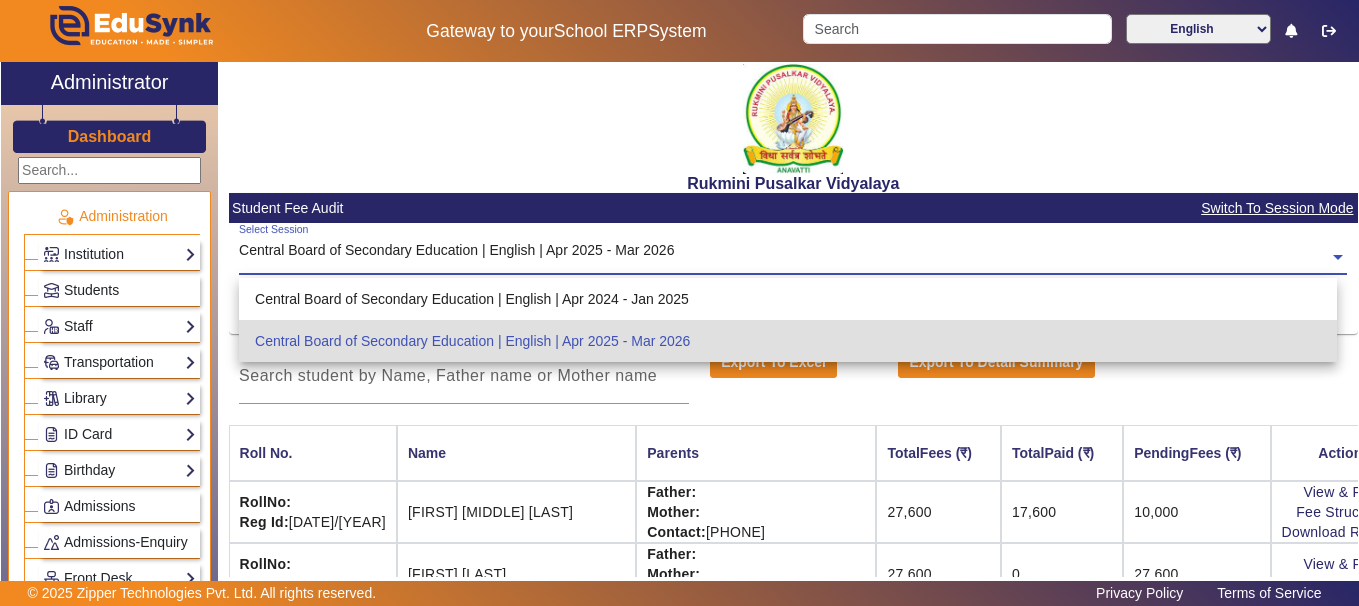 click 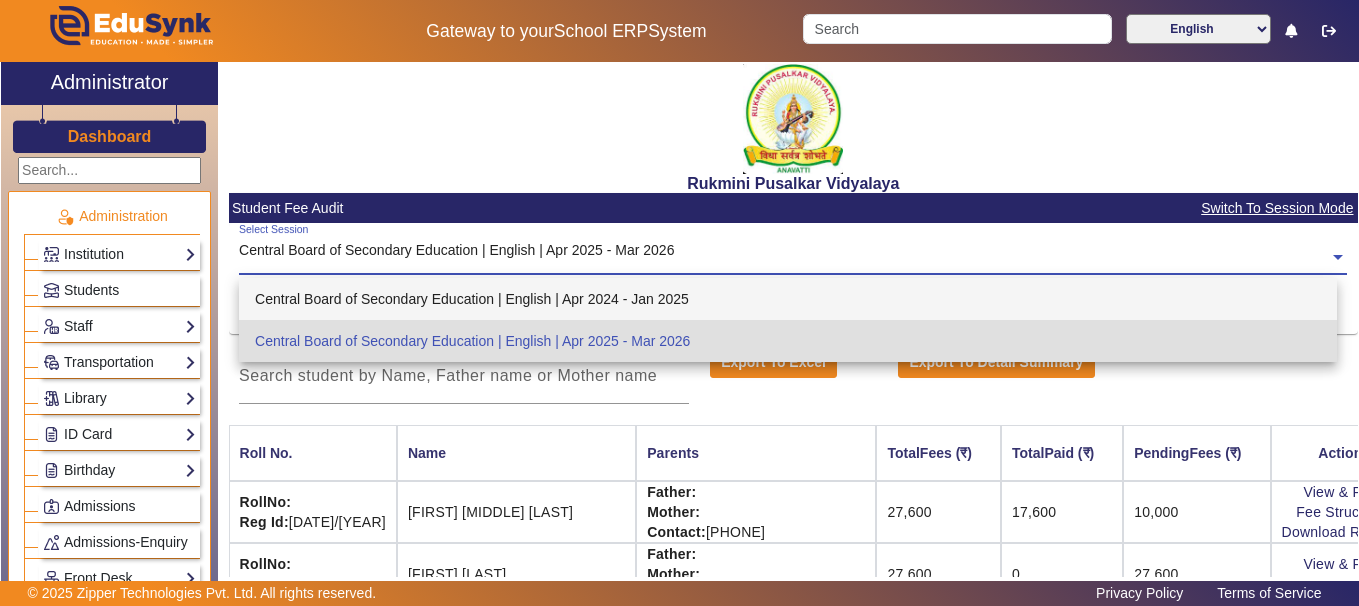 click on "Central Board of Secondary Education | English | Apr 2024 - Jan 2025" at bounding box center (788, 299) 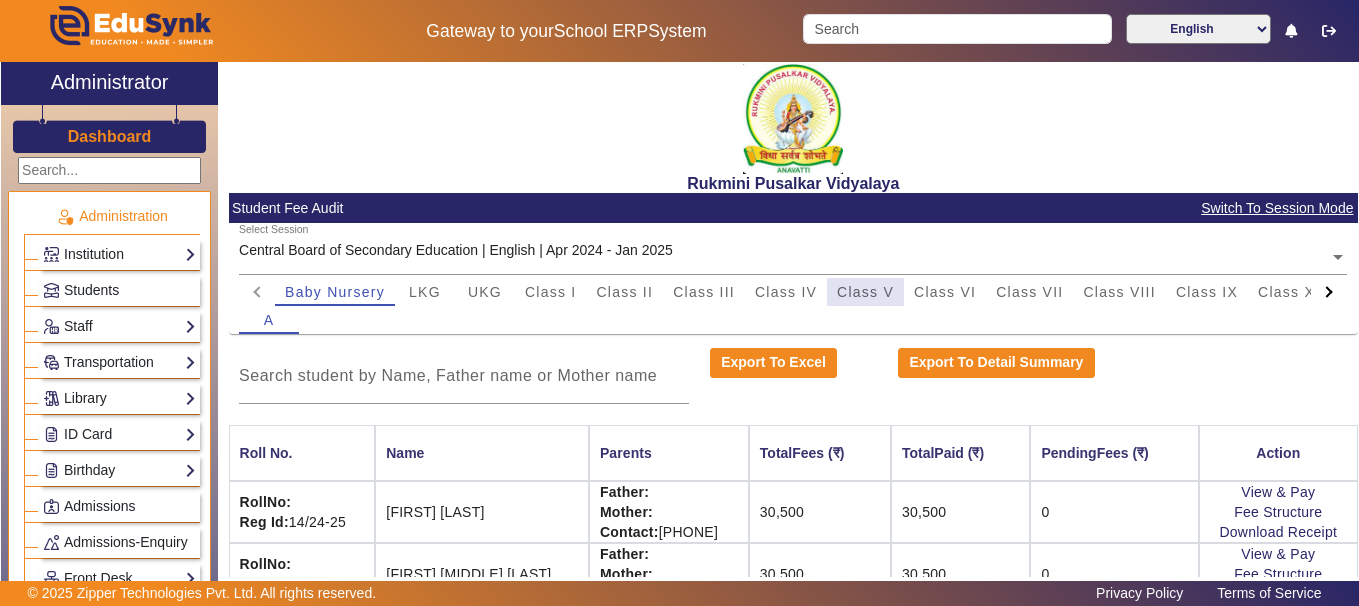 click on "Class V" at bounding box center [865, 292] 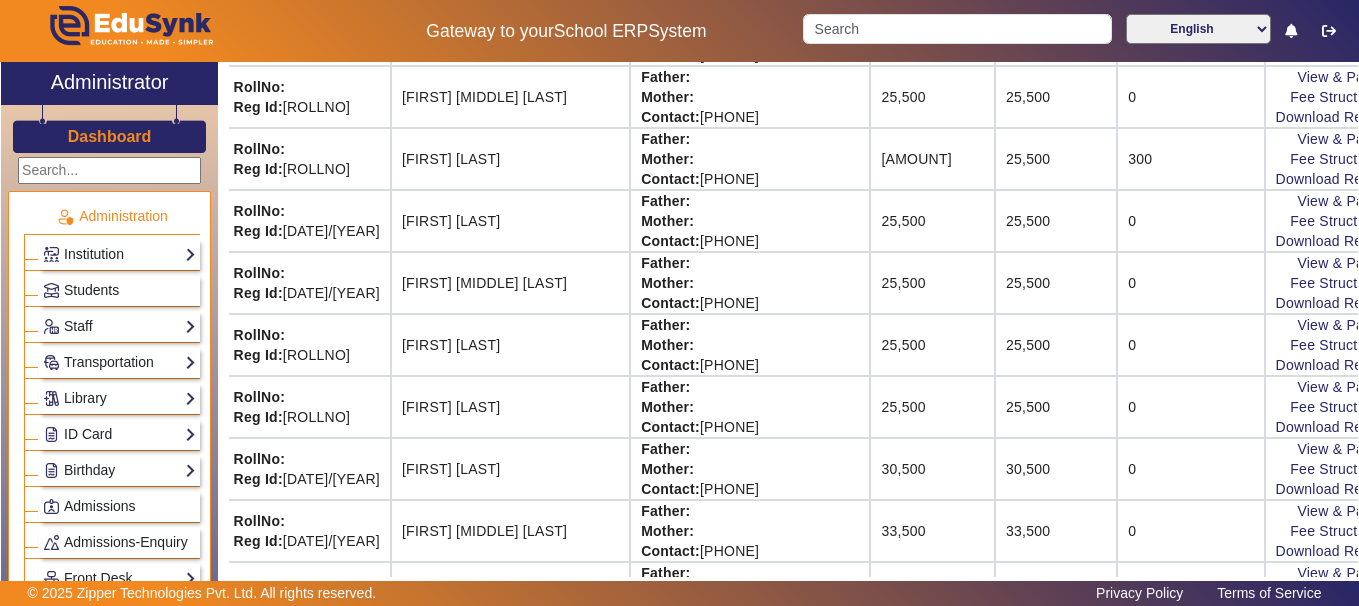 scroll, scrollTop: 1683, scrollLeft: 6, axis: both 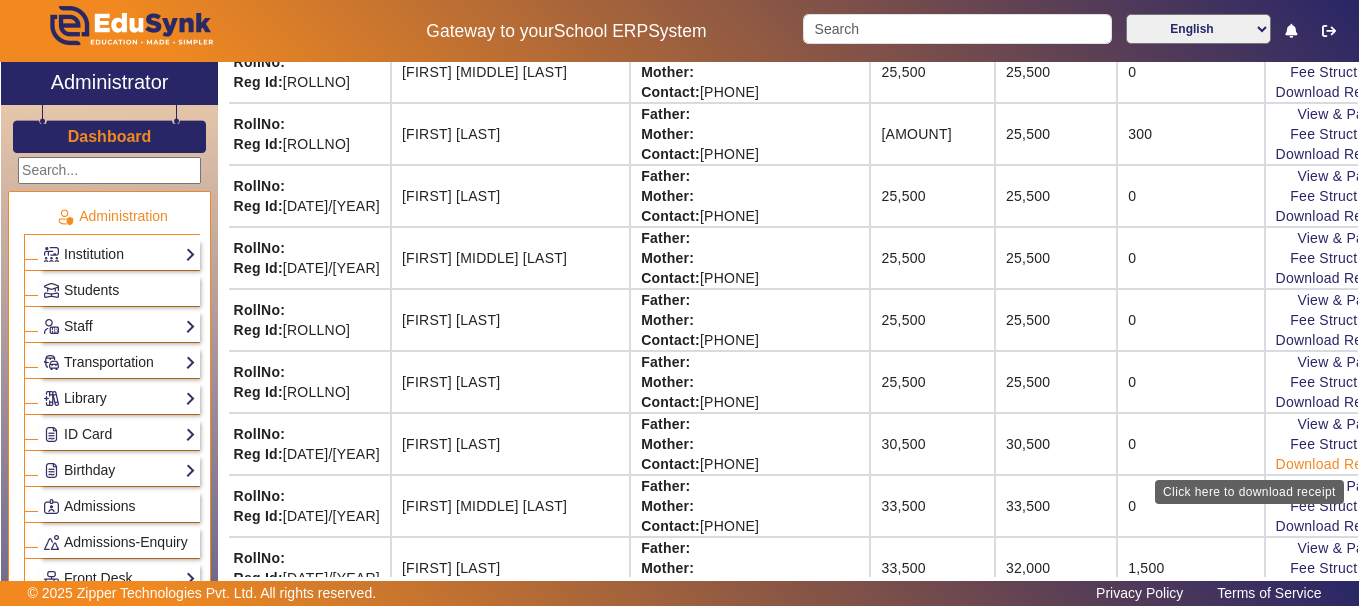 click on "Download Receipt" 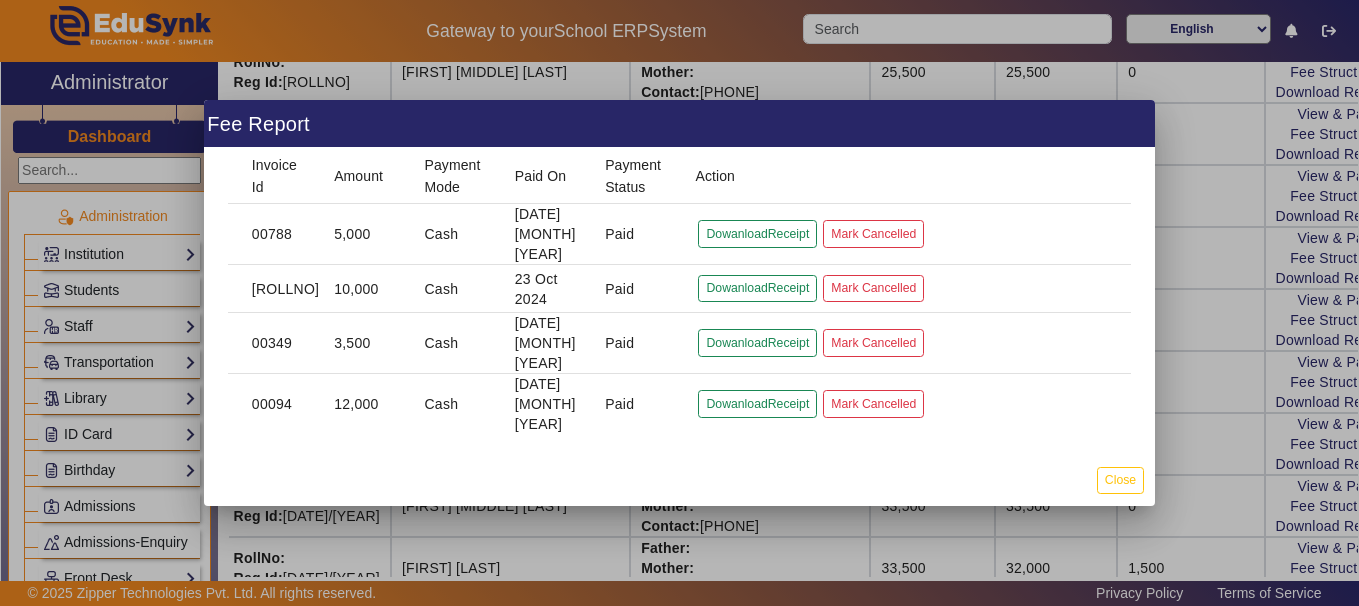 click at bounding box center [679, 303] 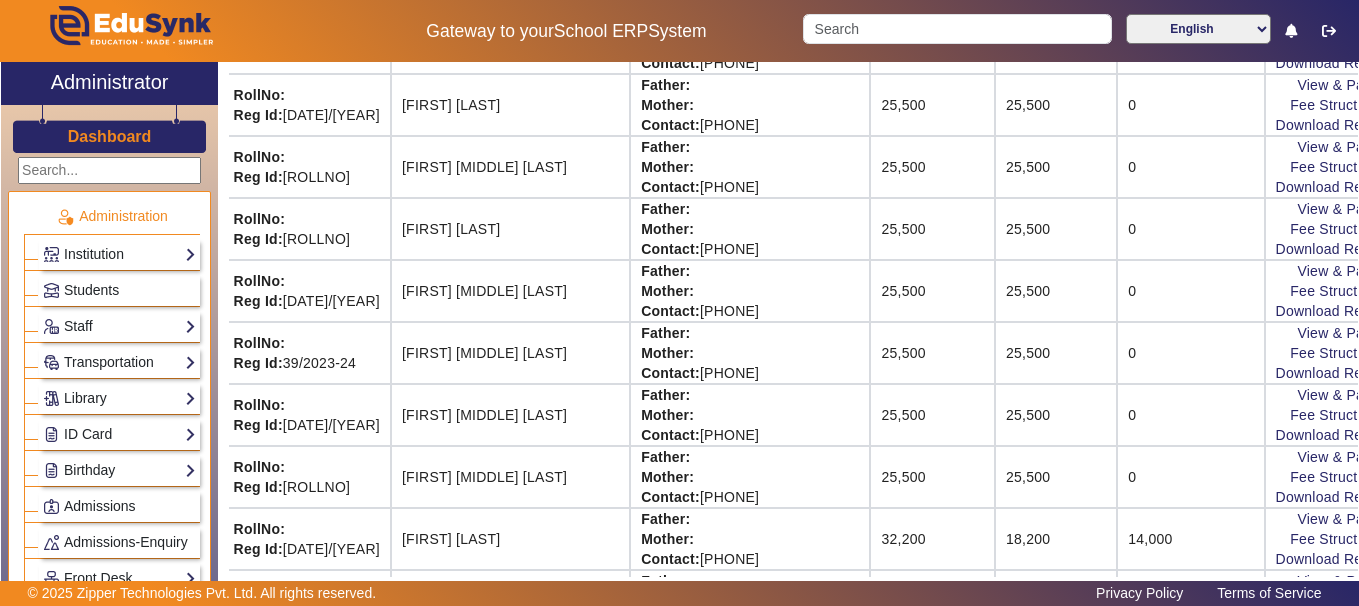 scroll, scrollTop: 897, scrollLeft: 6, axis: both 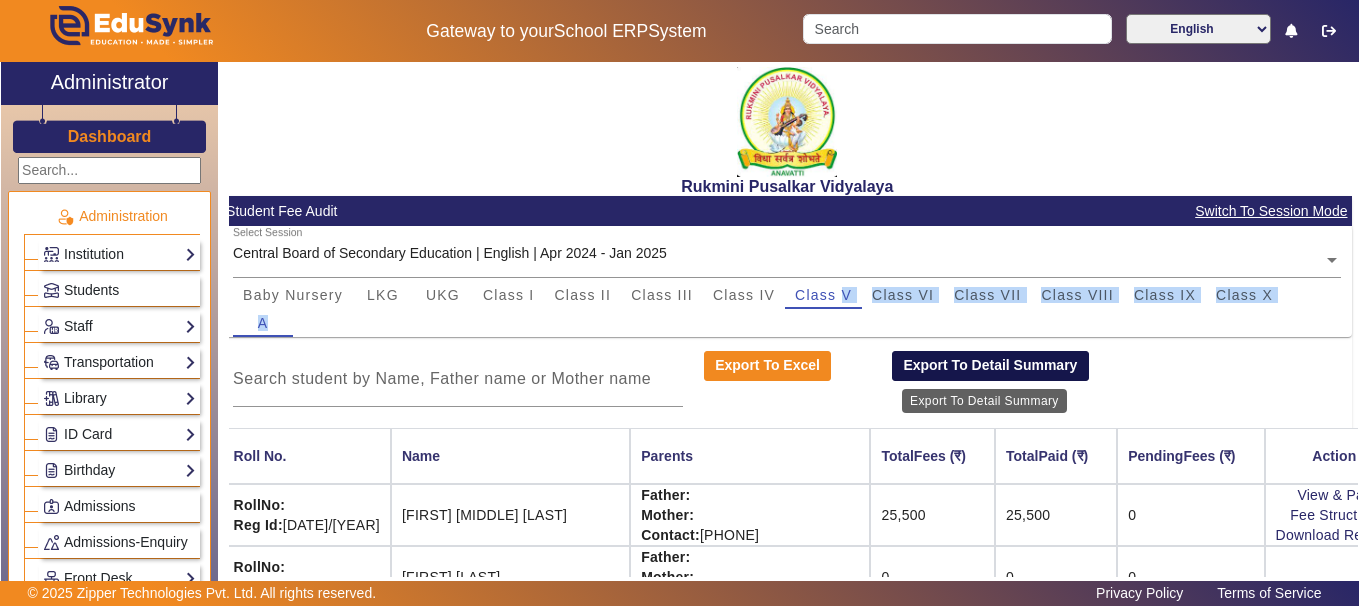 drag, startPoint x: 845, startPoint y: 298, endPoint x: 1055, endPoint y: 375, distance: 223.67163 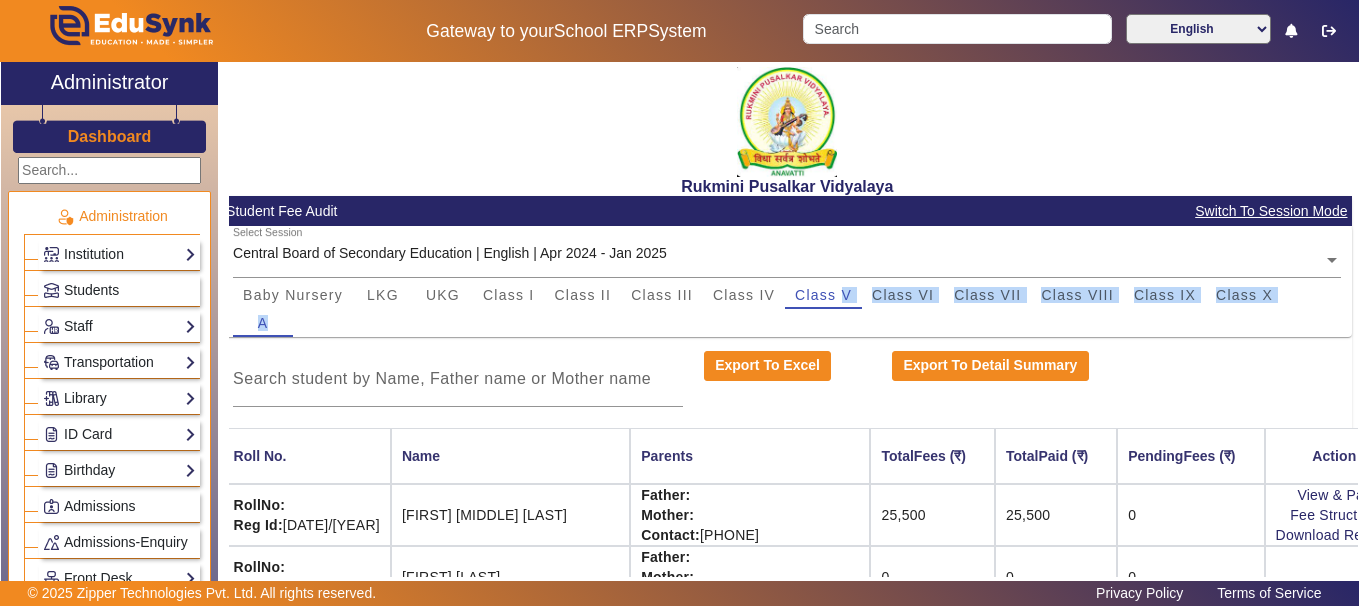 click on "Export To Excel   Export To Detail Summary" 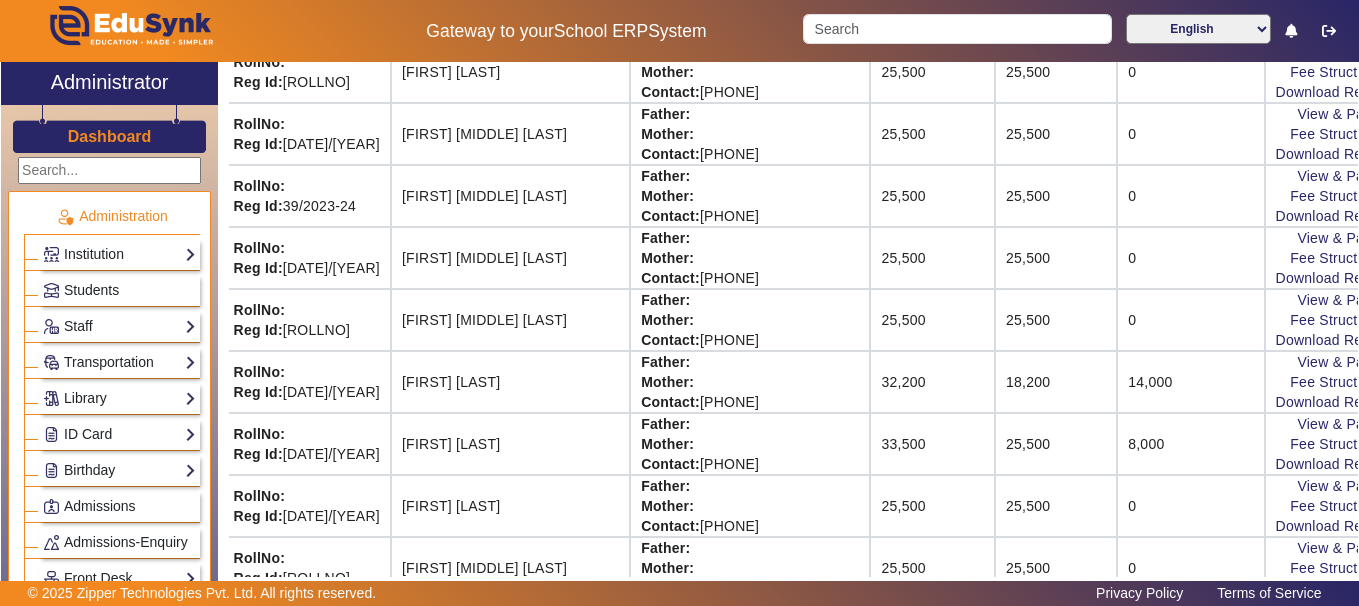 scroll, scrollTop: 1213, scrollLeft: 6, axis: both 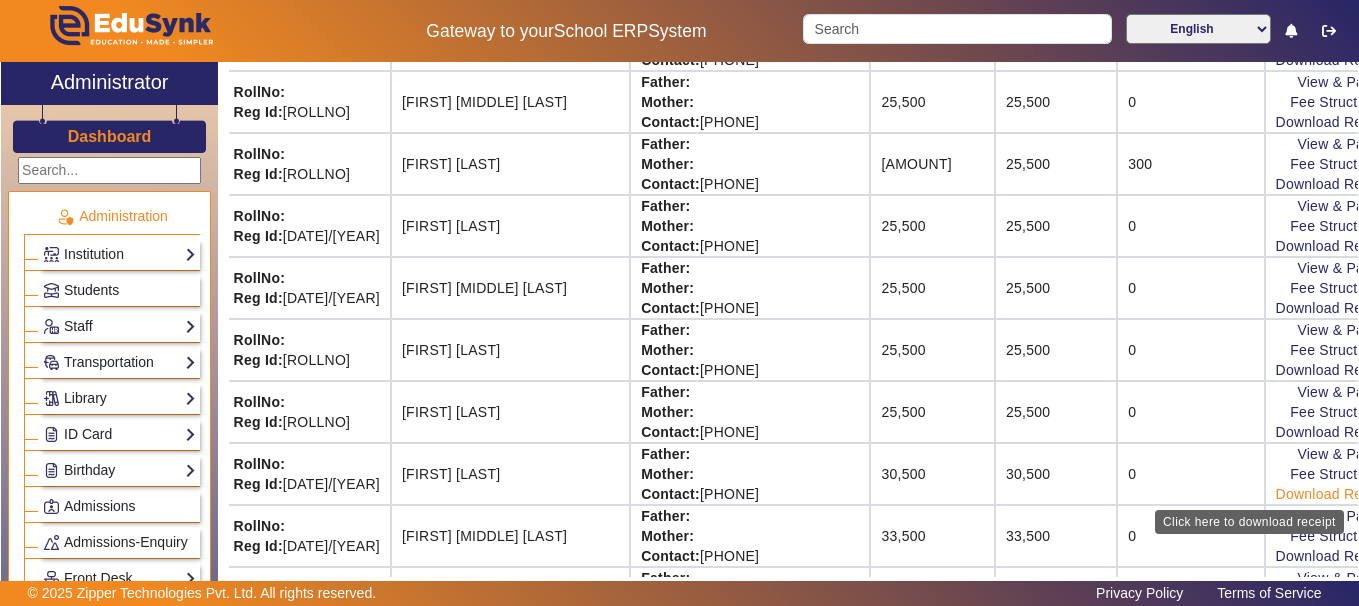 click on "Download Receipt" 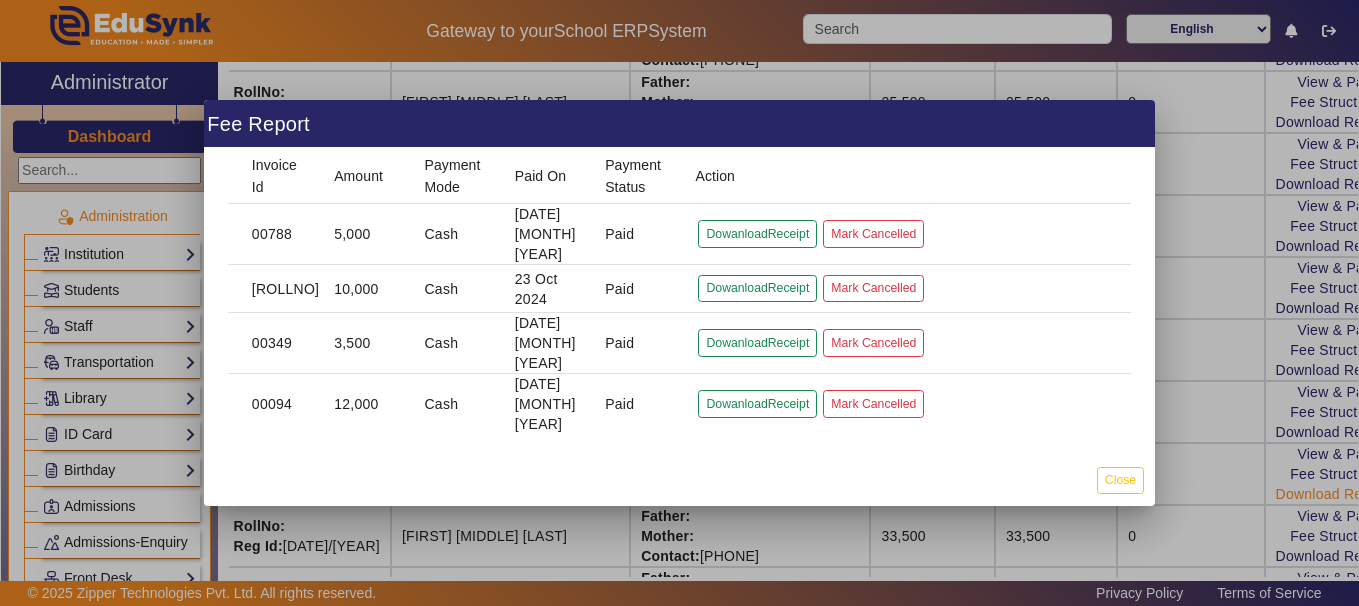 click at bounding box center (679, 303) 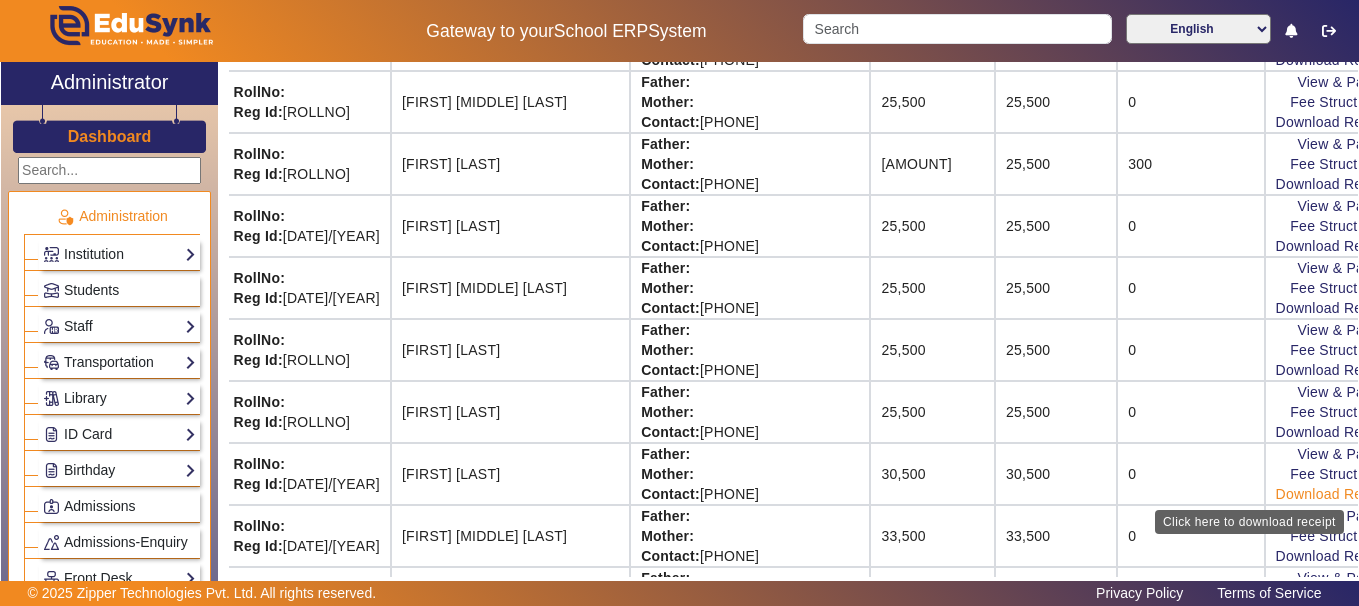 click on "Download Receipt" 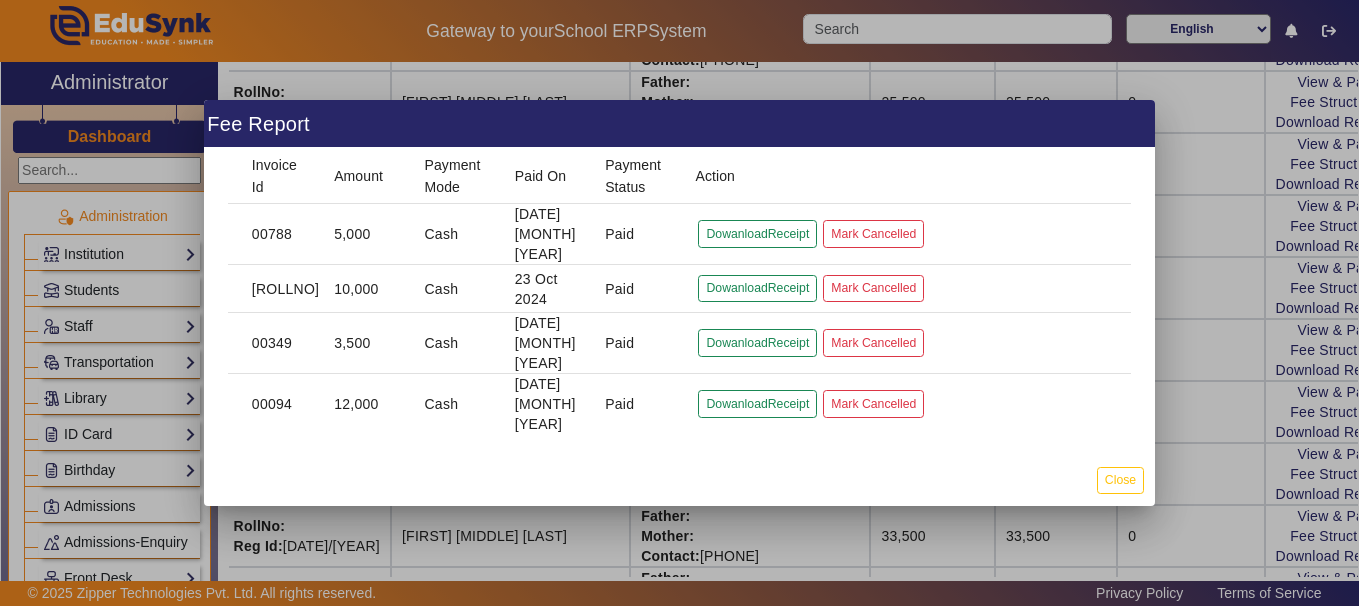 click at bounding box center [679, 303] 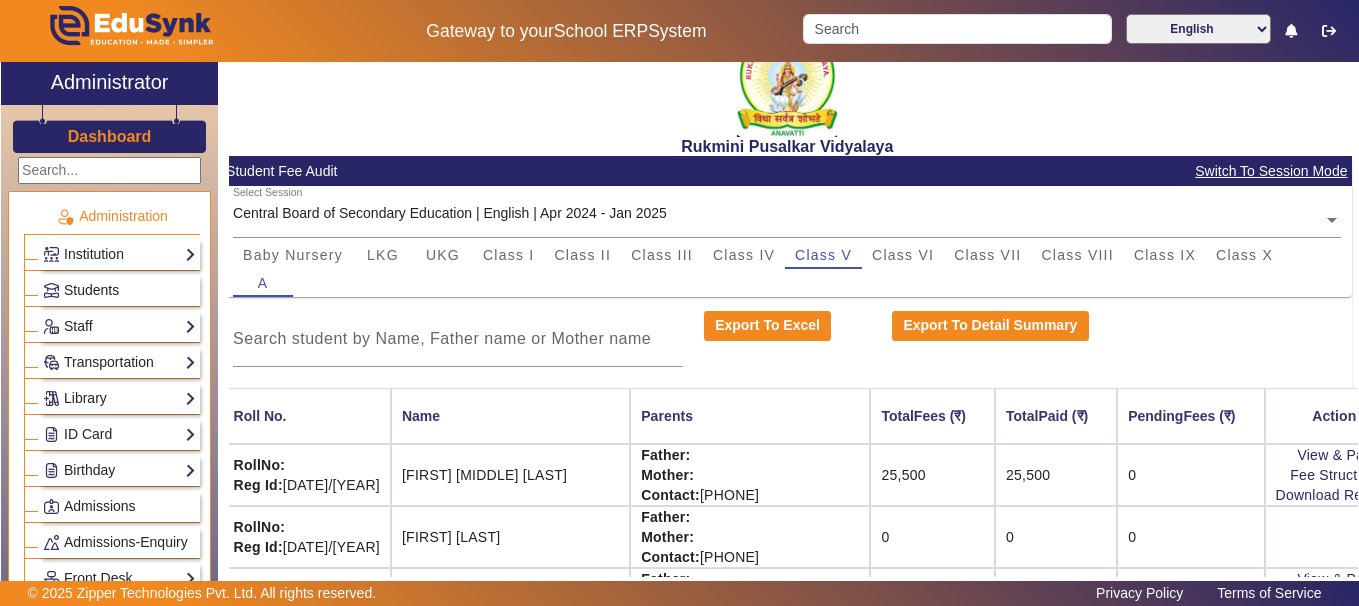 scroll, scrollTop: 13, scrollLeft: 6, axis: both 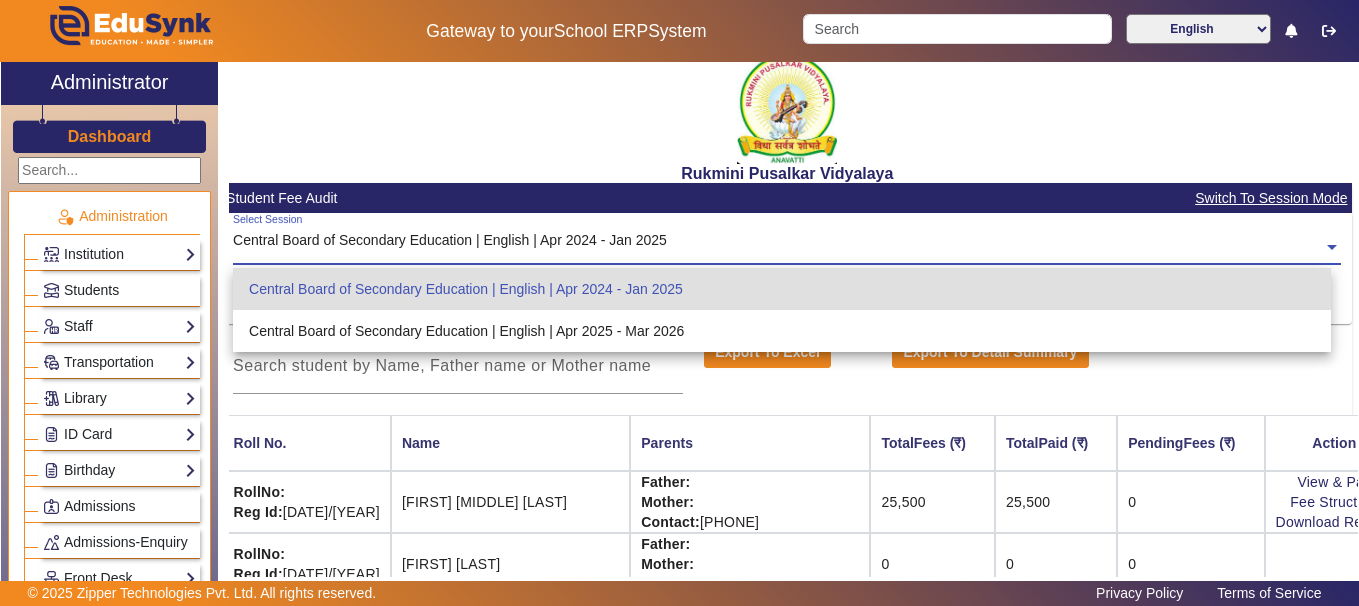 click 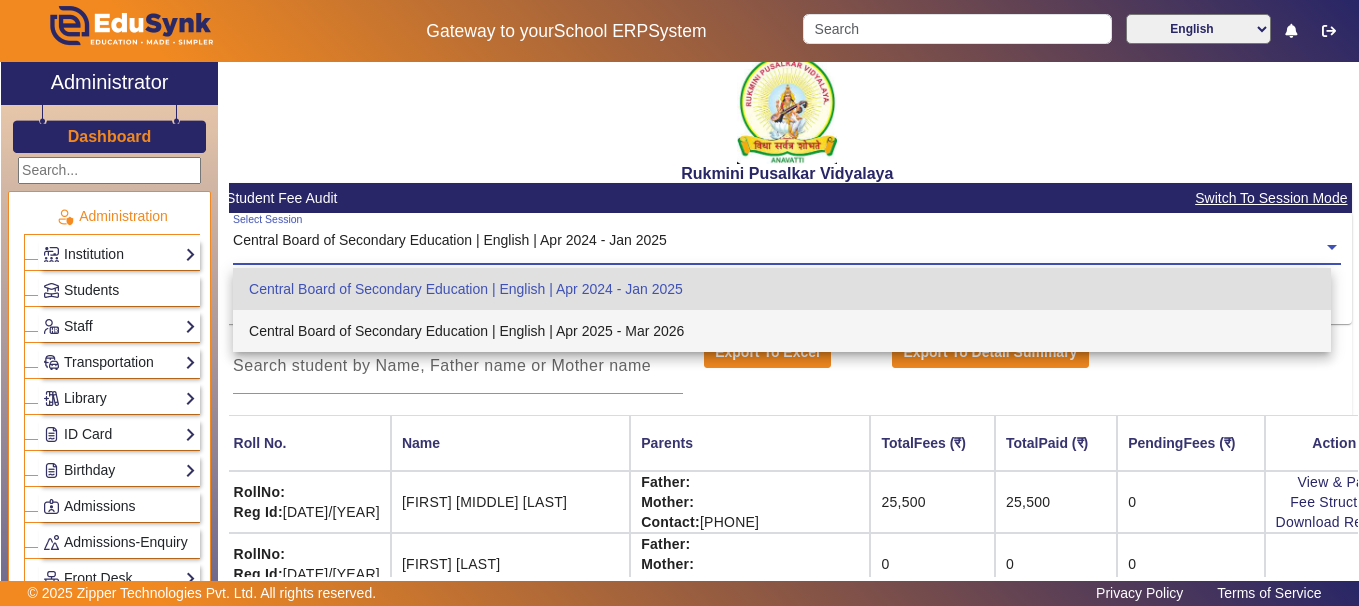 click on "Central Board of Secondary Education | English | Apr 2025 - Mar 2026" at bounding box center [782, 331] 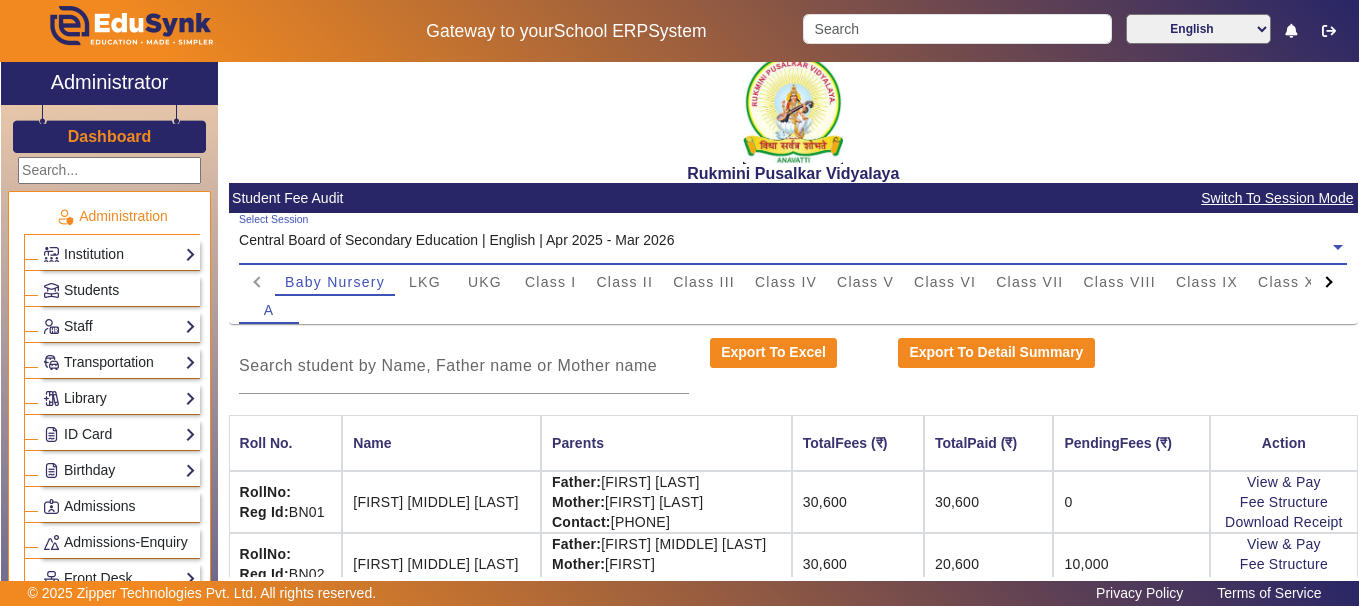 scroll, scrollTop: 13, scrollLeft: 0, axis: vertical 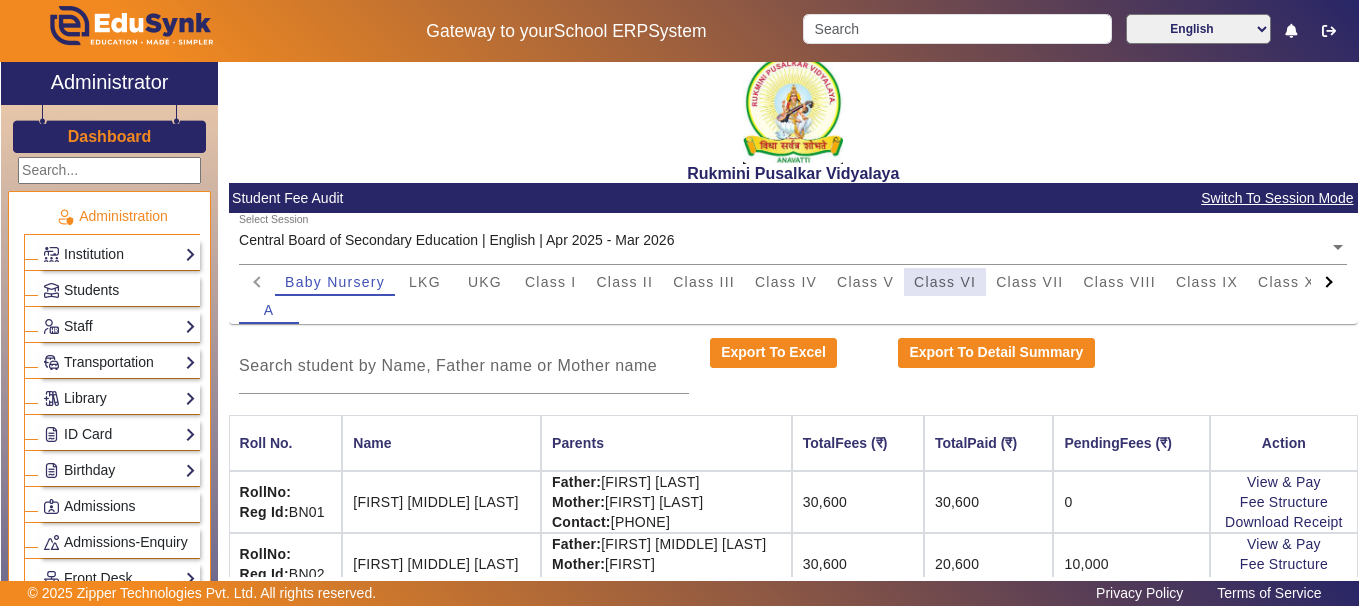 click on "Class VI" at bounding box center (945, 282) 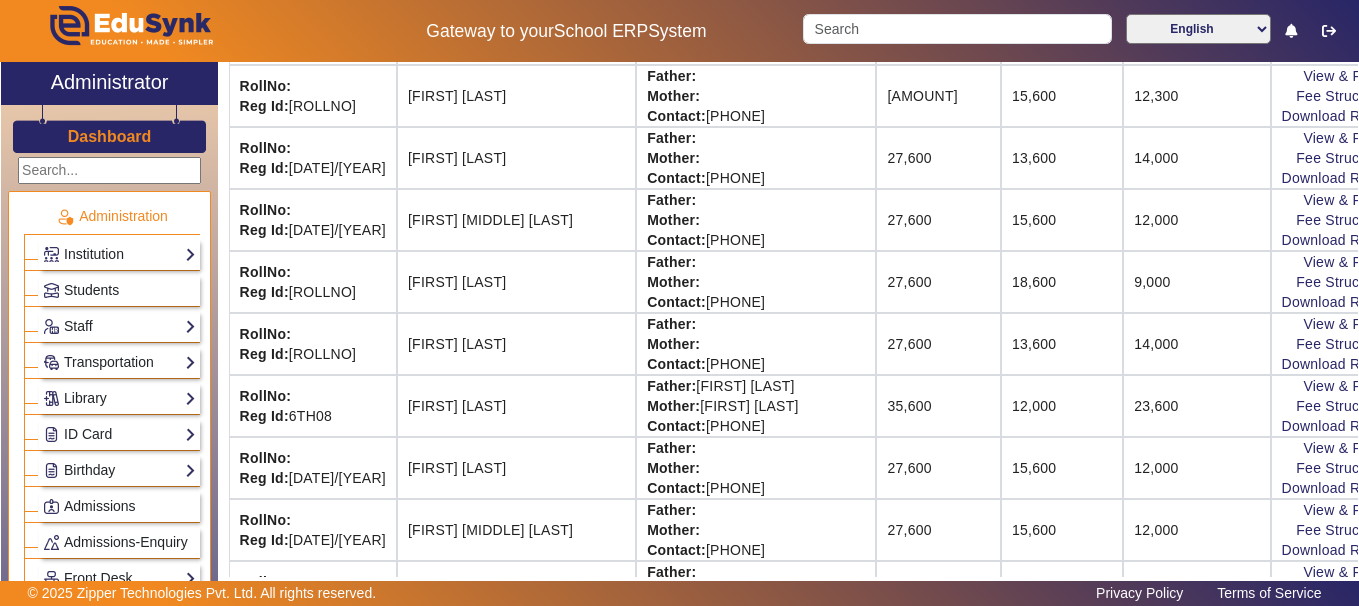 scroll, scrollTop: 2133, scrollLeft: 0, axis: vertical 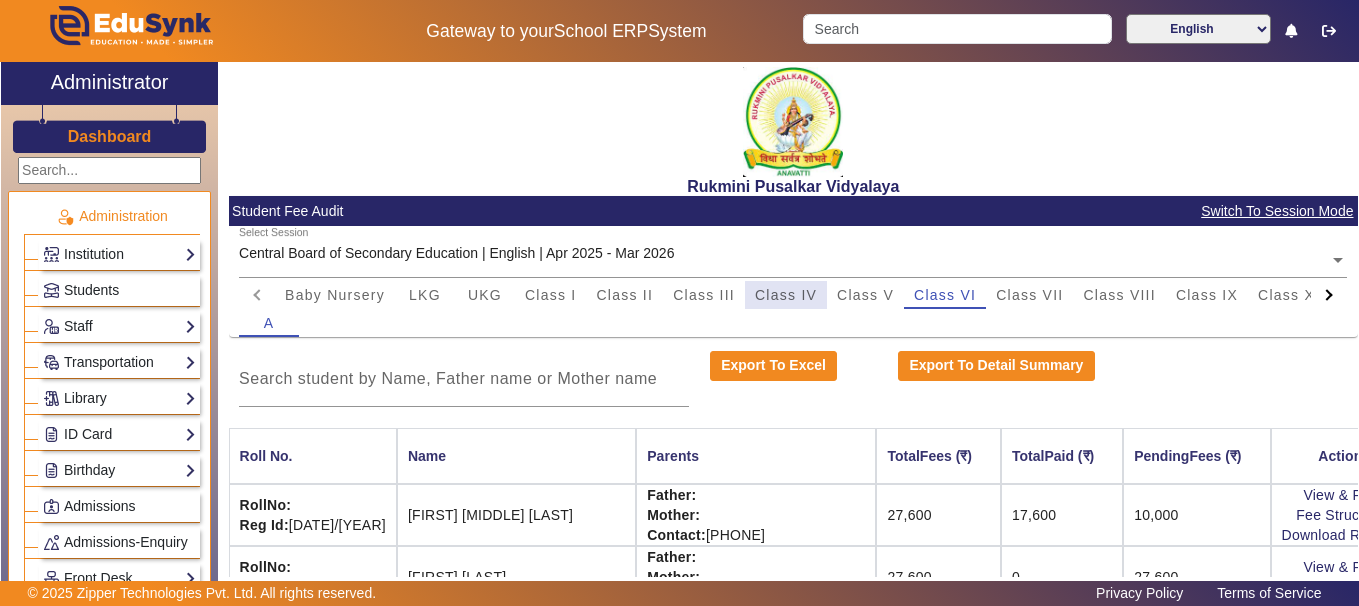 click on "Class IV" at bounding box center [786, 295] 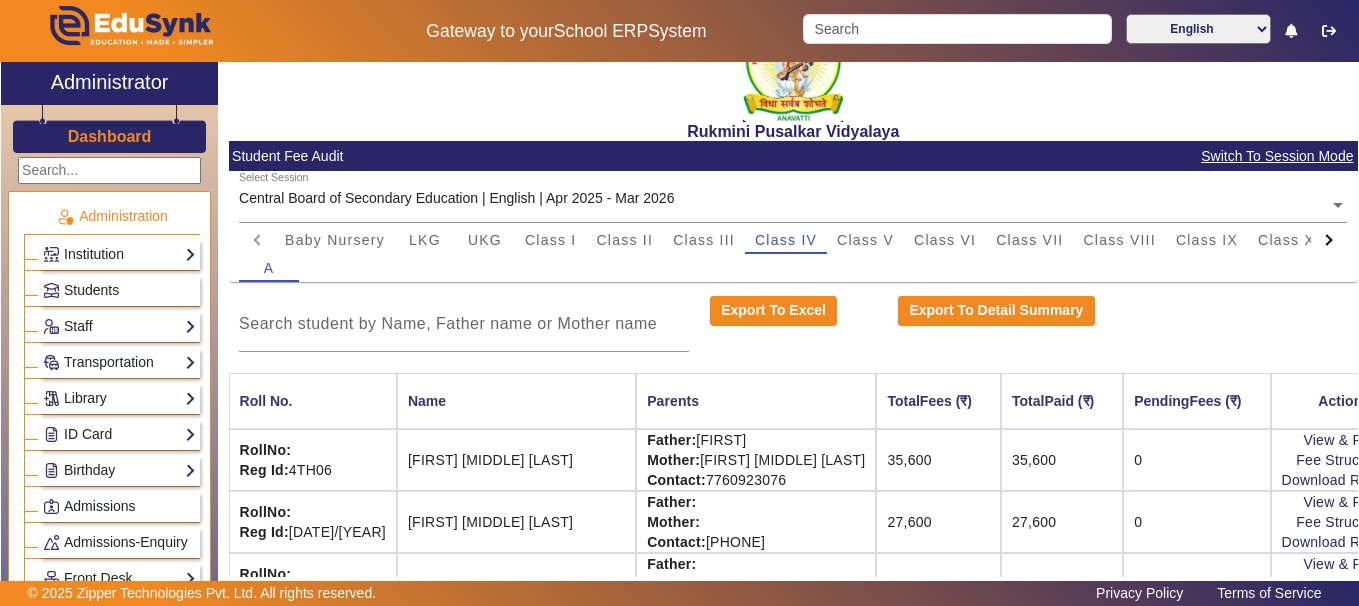 scroll, scrollTop: 2, scrollLeft: 0, axis: vertical 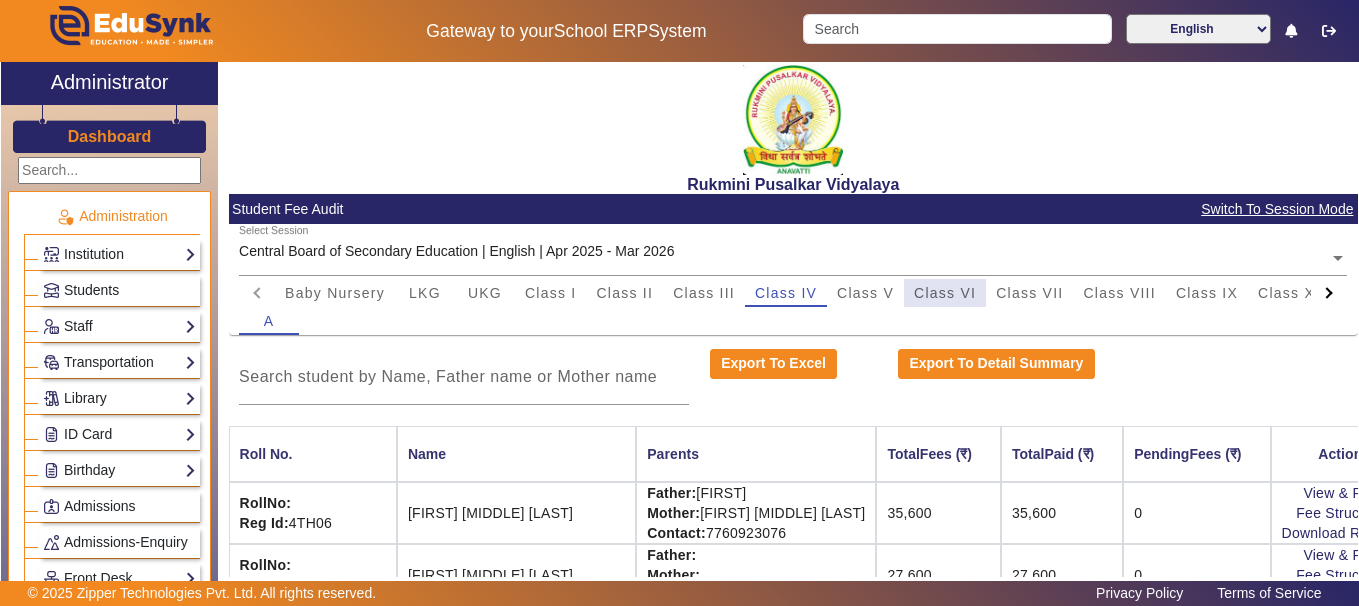 click on "Class VI" at bounding box center [945, 293] 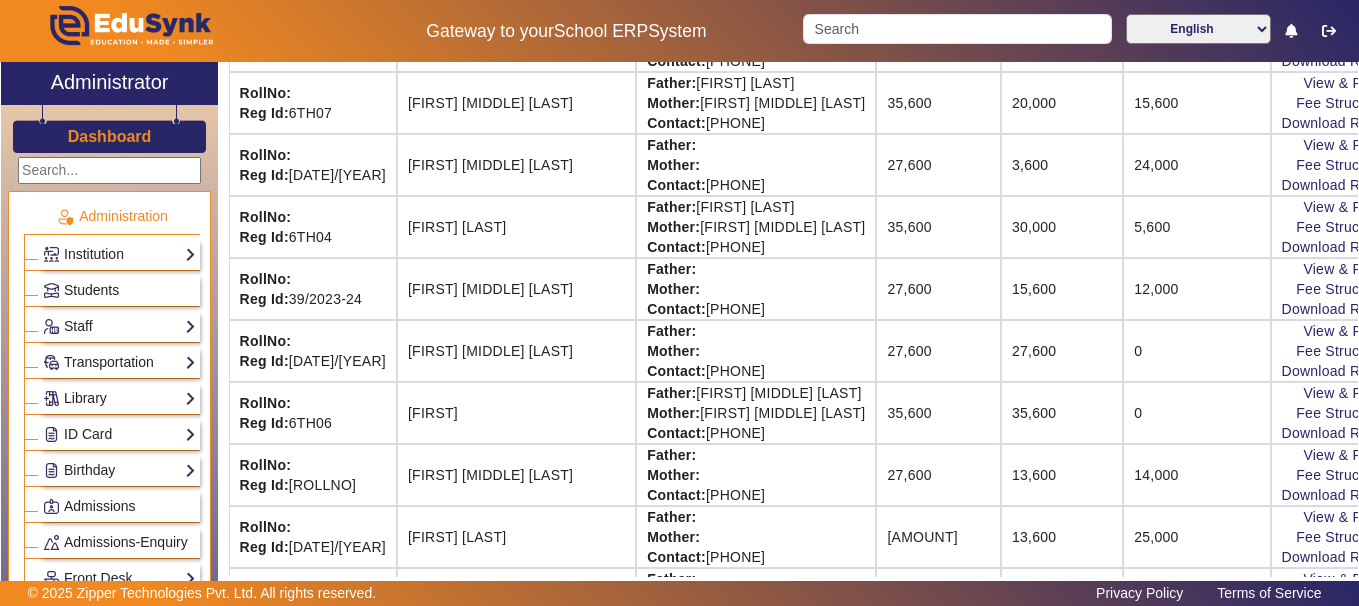 scroll, scrollTop: 1349, scrollLeft: 0, axis: vertical 